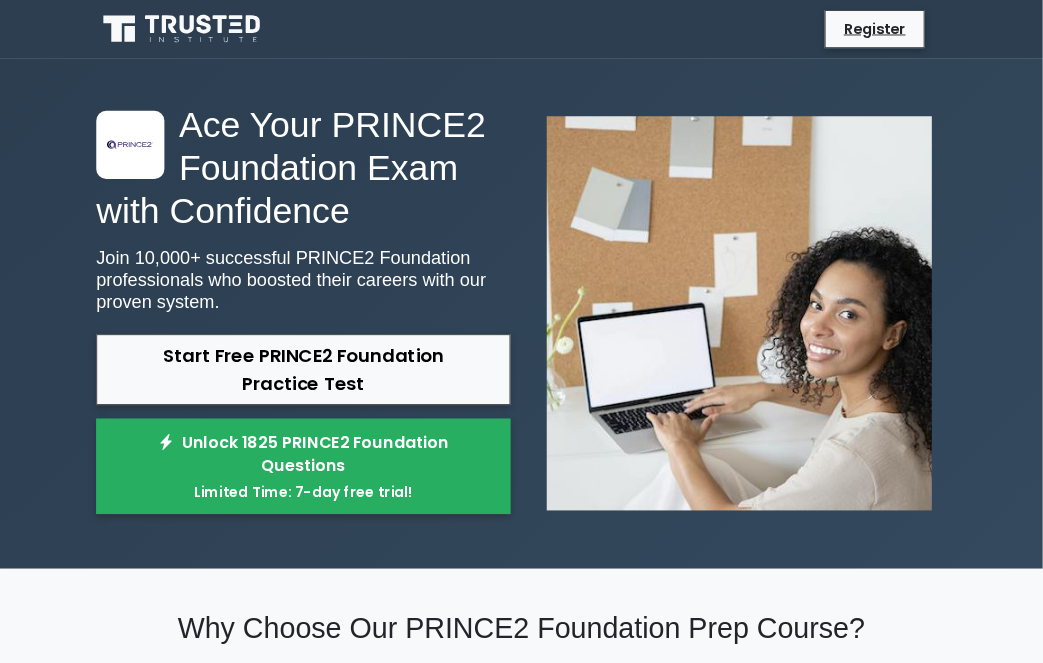 scroll, scrollTop: 0, scrollLeft: 0, axis: both 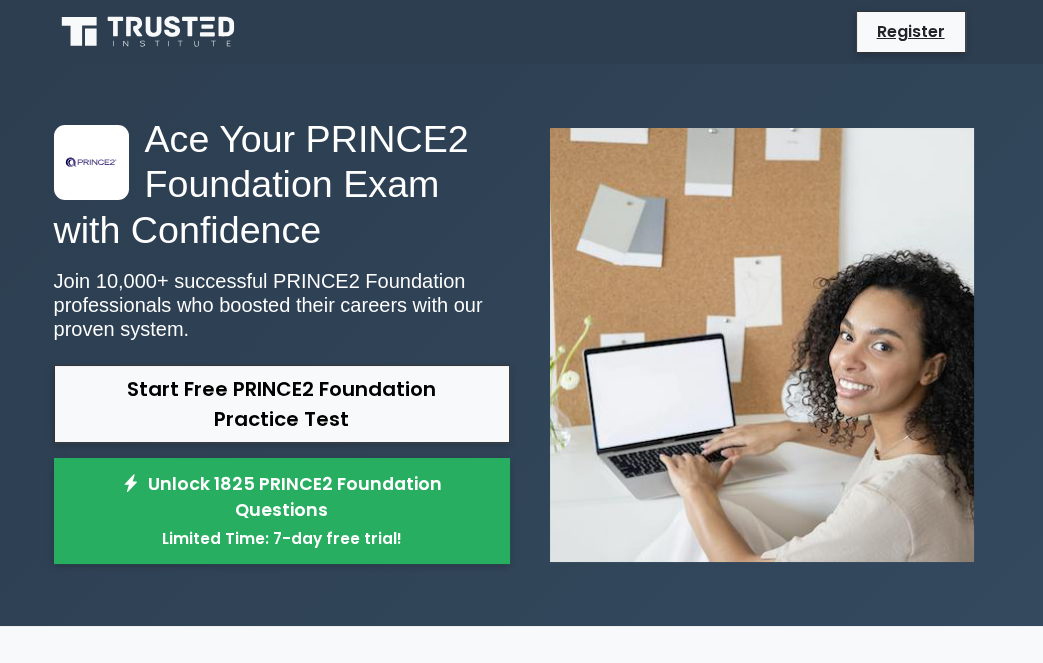 click 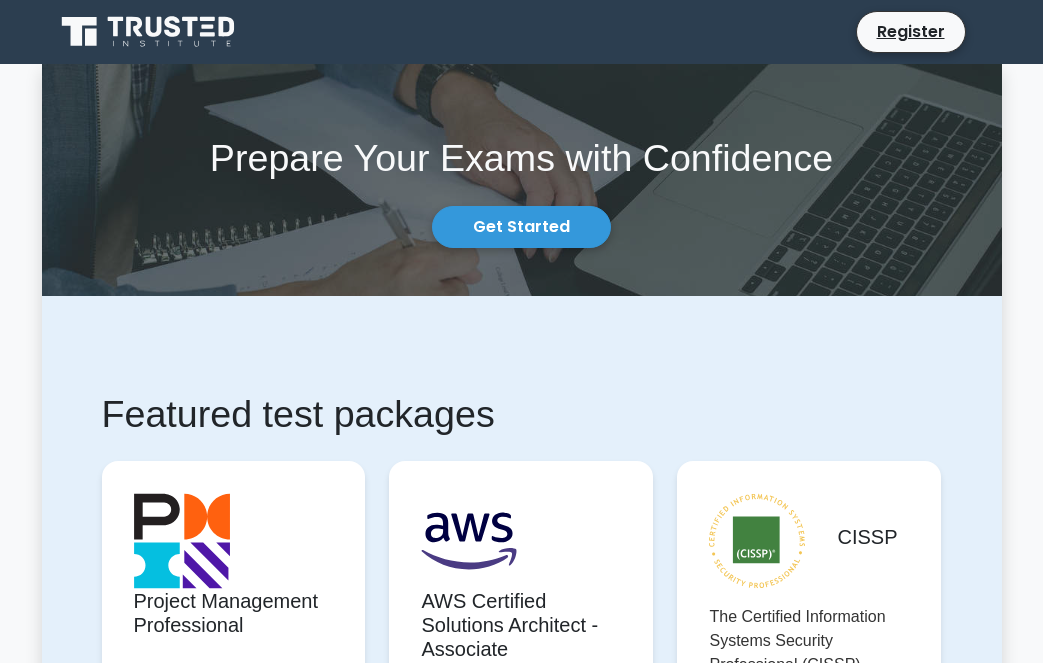 scroll, scrollTop: 0, scrollLeft: 0, axis: both 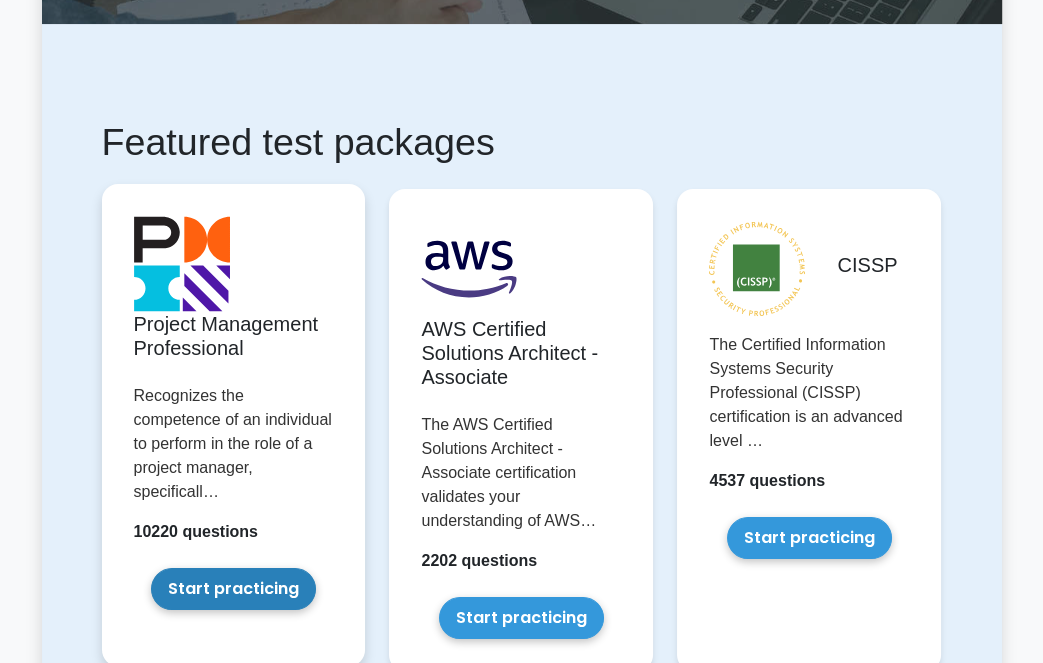 click on "Start practicing" at bounding box center [233, 589] 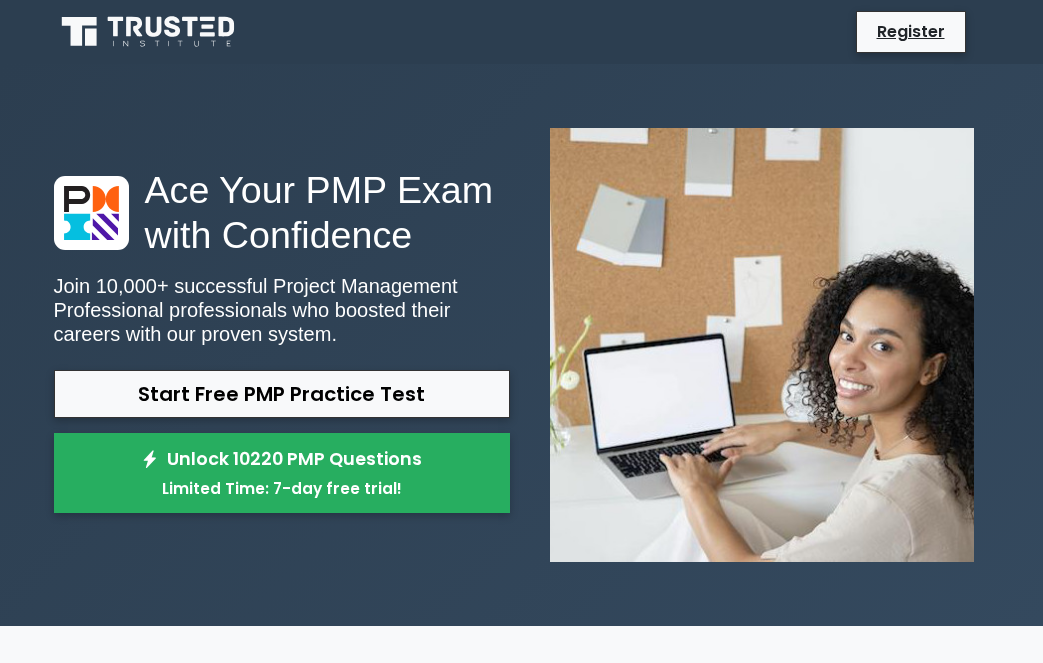 scroll, scrollTop: 0, scrollLeft: 0, axis: both 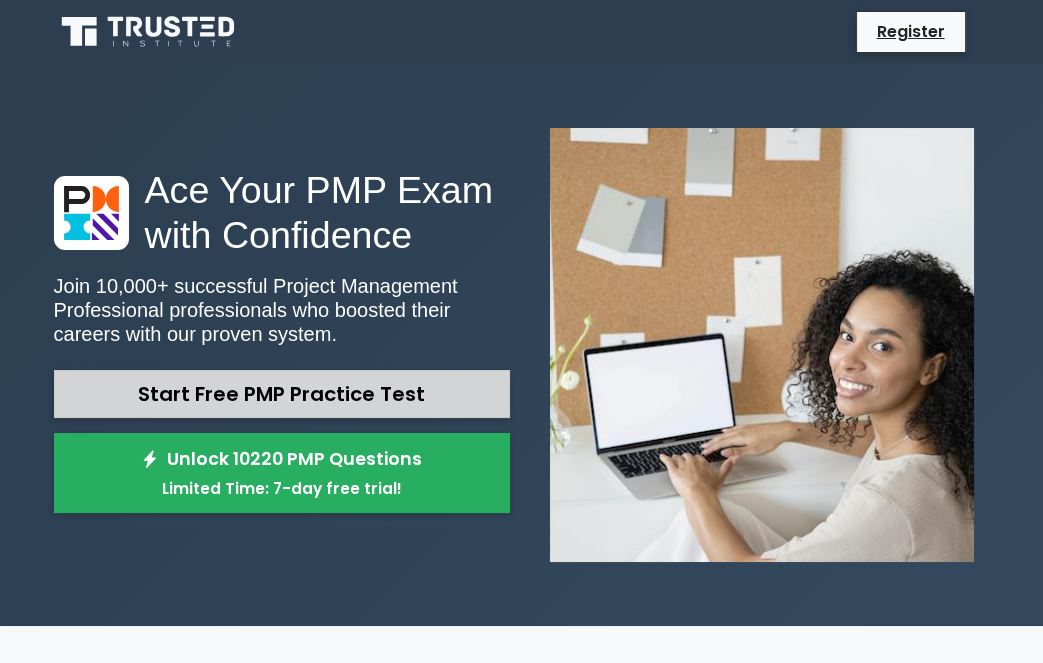 click on "Start Free PMP Practice Test" at bounding box center [282, 394] 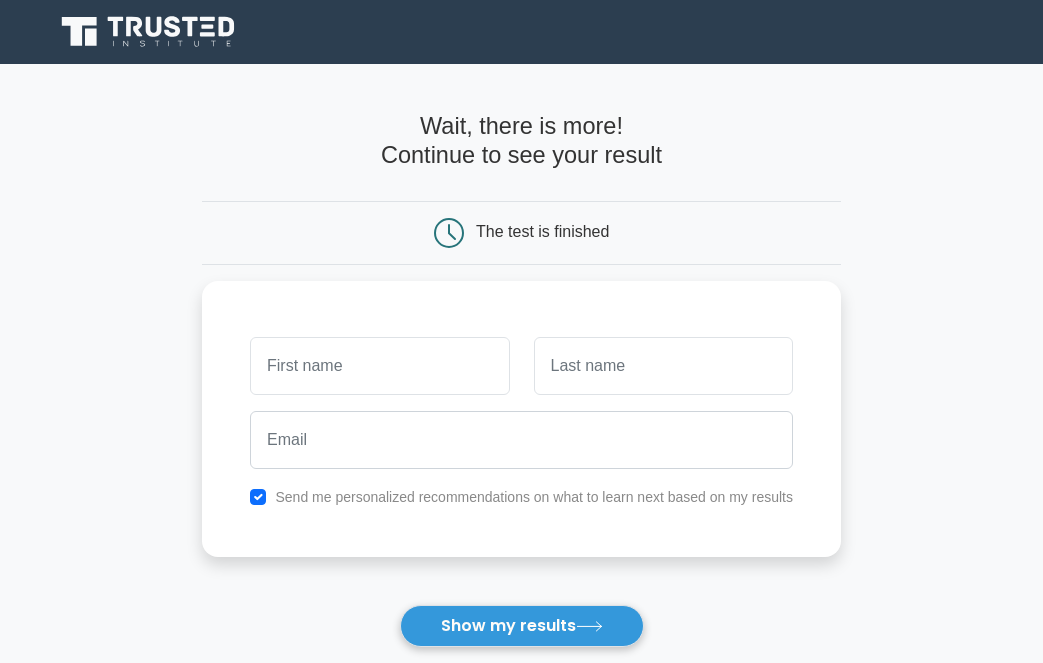 scroll, scrollTop: 0, scrollLeft: 0, axis: both 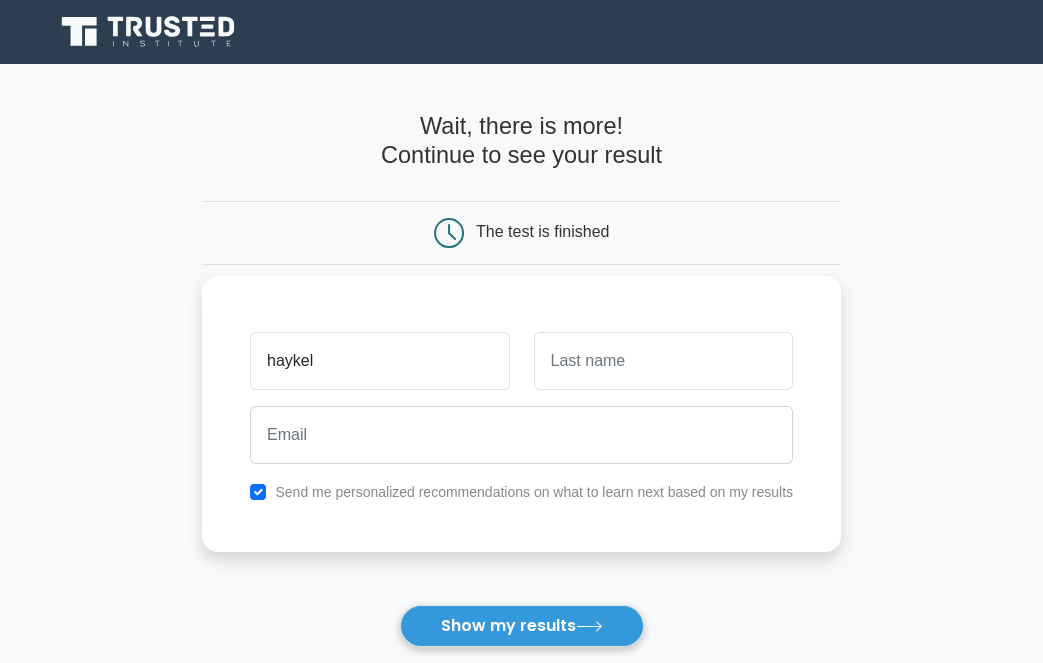 type on "haykel" 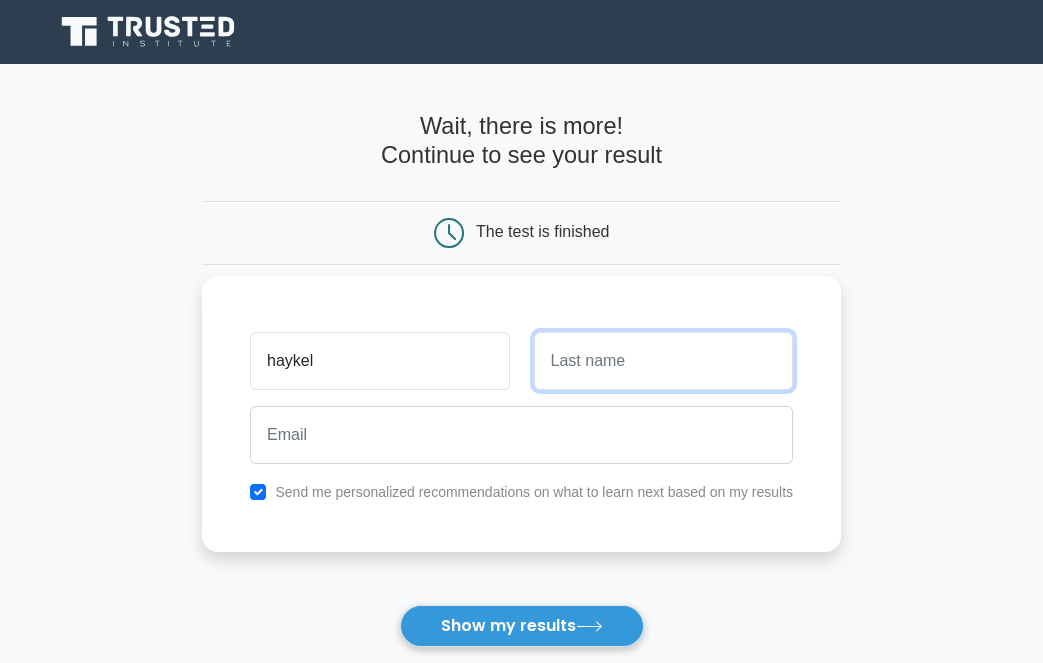 click at bounding box center [663, 361] 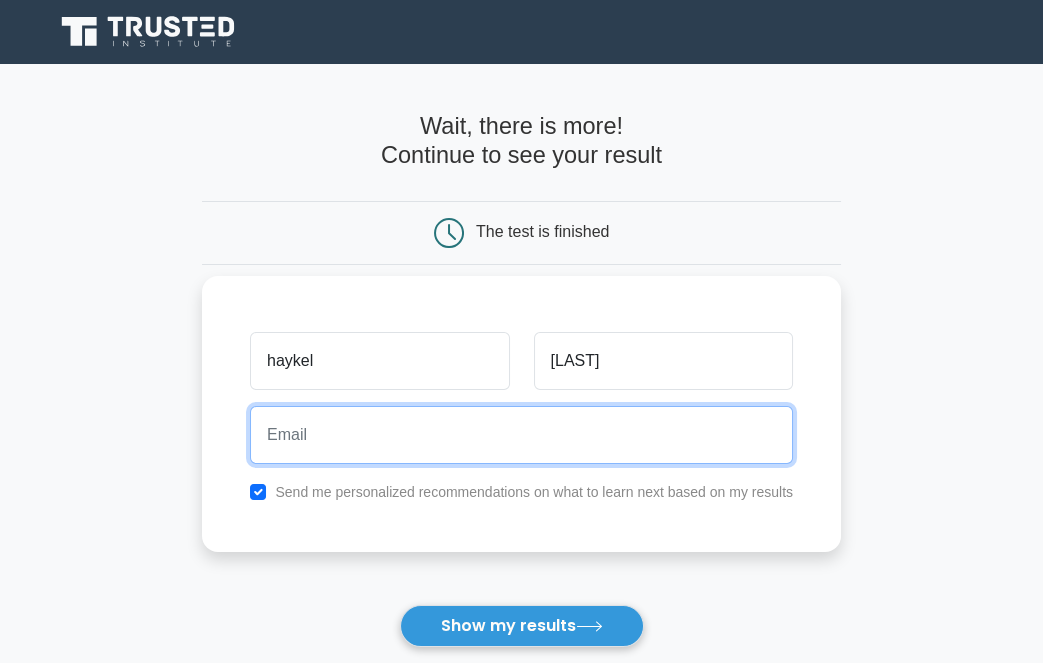click at bounding box center [521, 435] 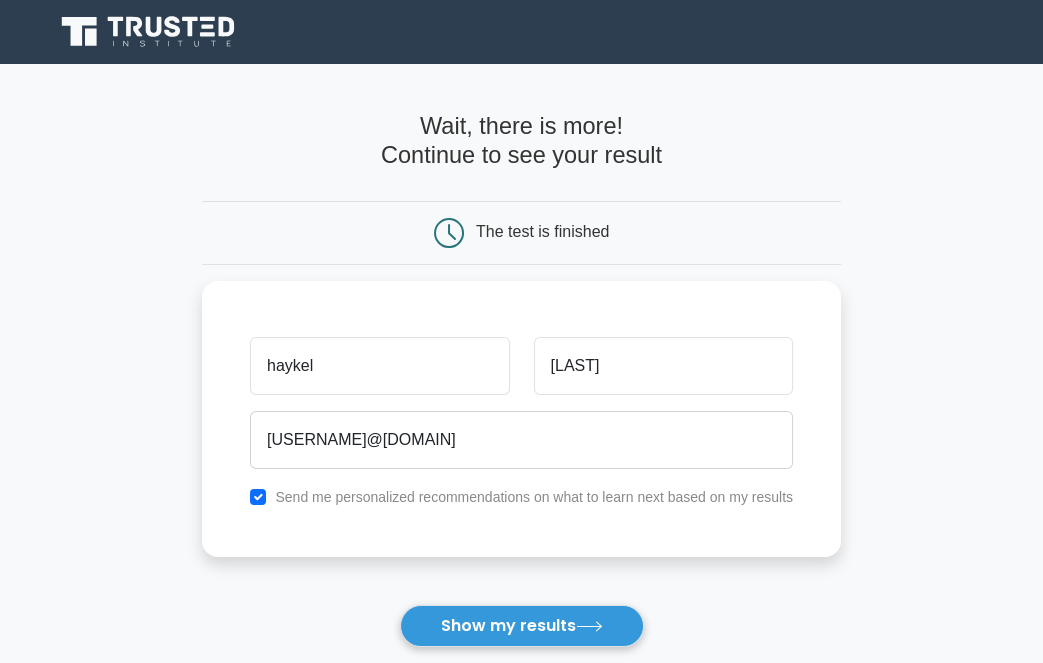click on "Show my results" at bounding box center (522, 626) 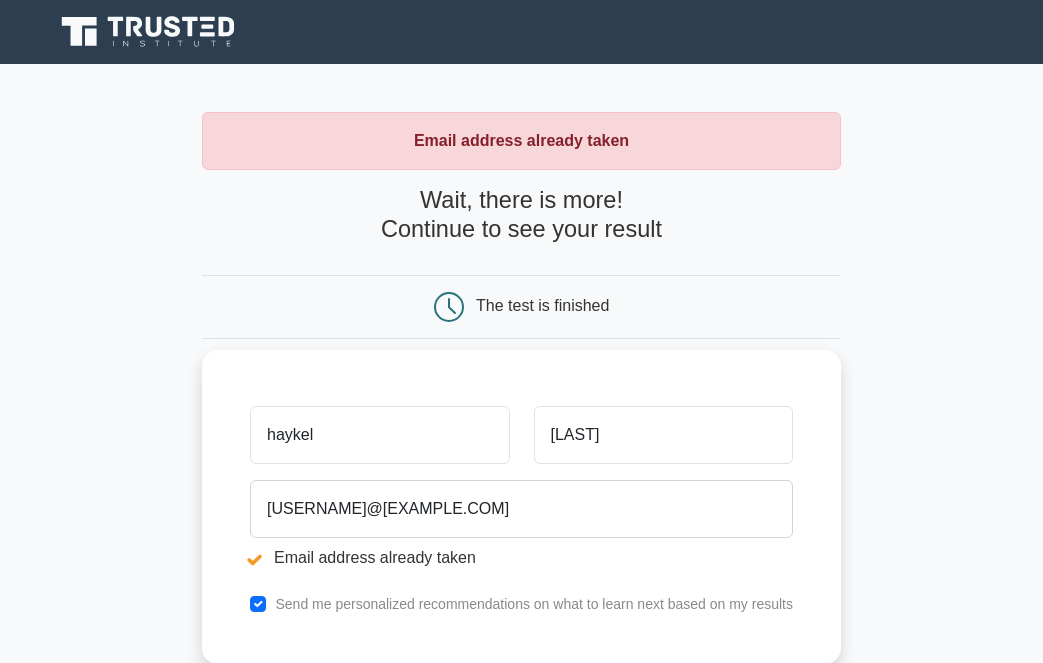 scroll, scrollTop: 0, scrollLeft: 0, axis: both 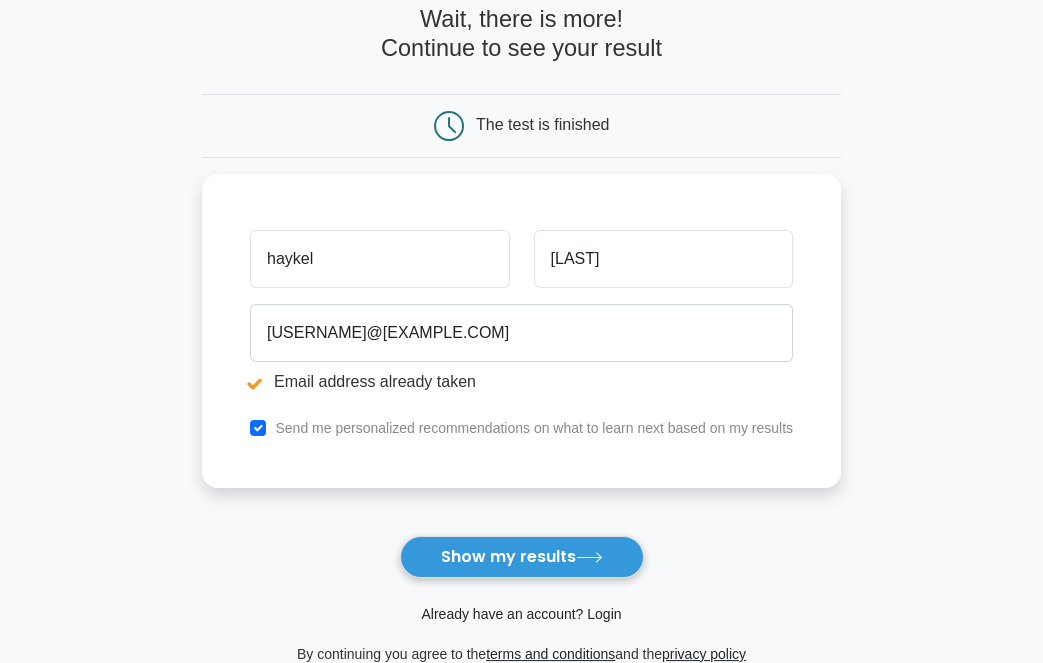 click on "Already have an account? Login" at bounding box center [521, 614] 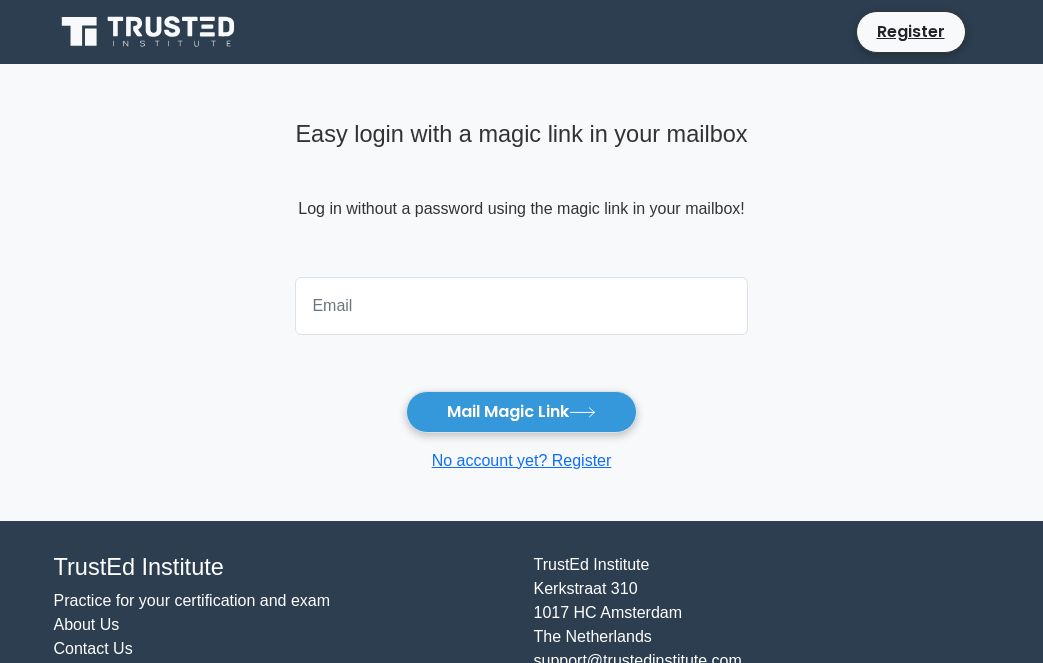 scroll, scrollTop: 0, scrollLeft: 0, axis: both 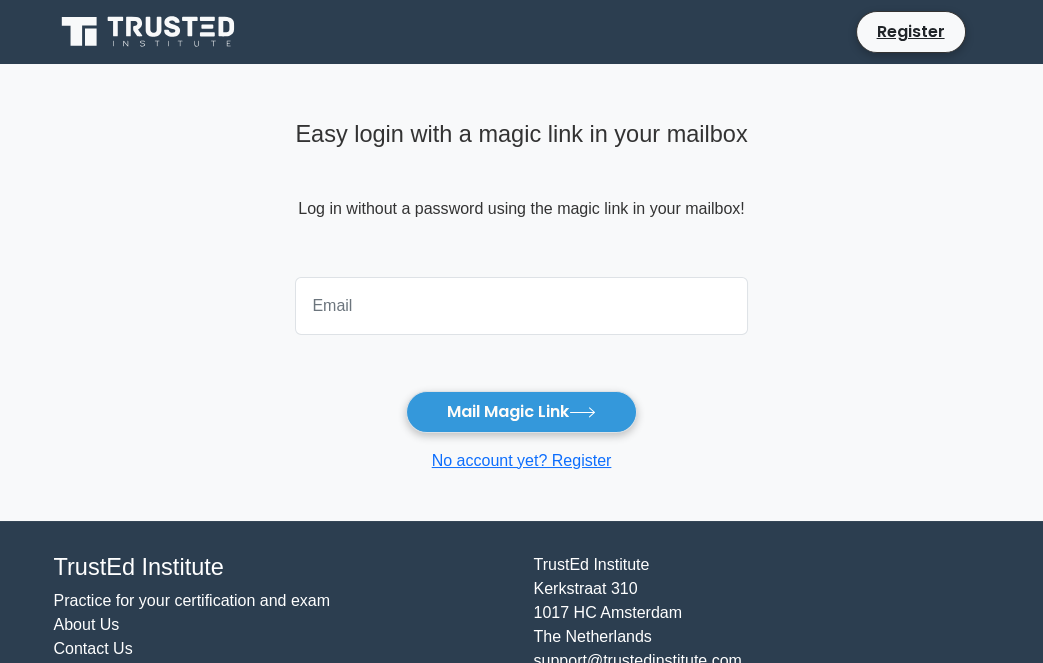 click at bounding box center [521, 306] 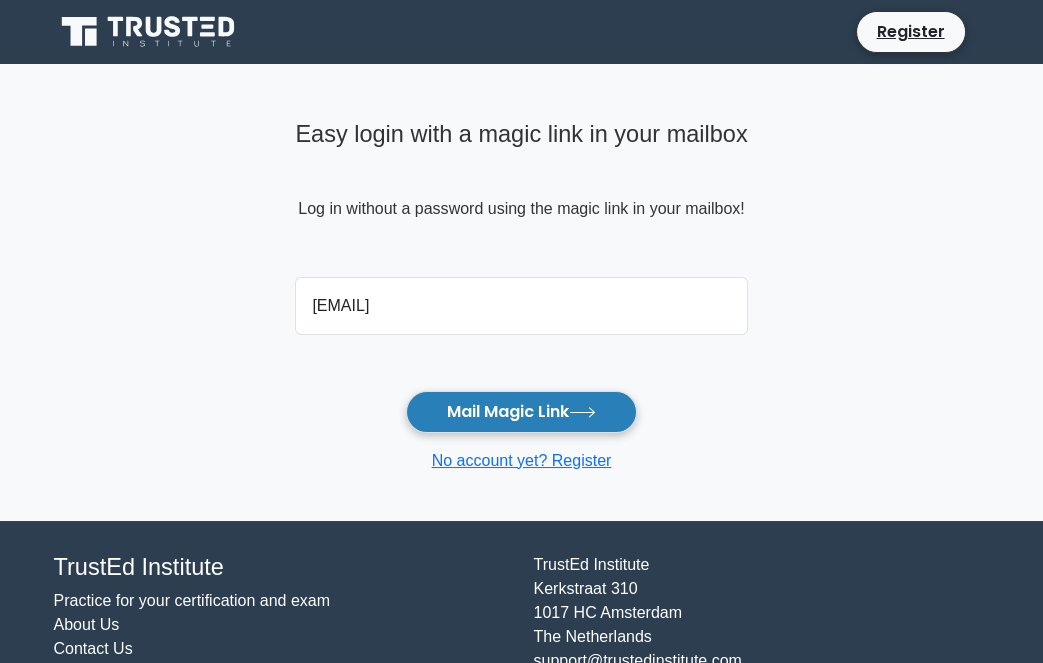 click on "Mail Magic Link" at bounding box center (521, 412) 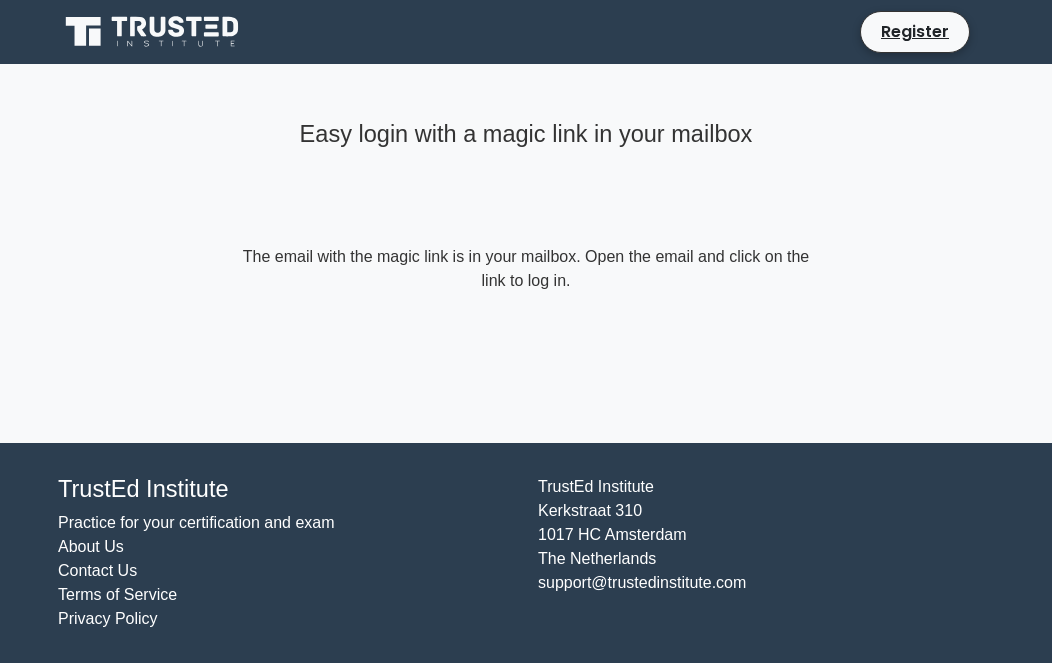 scroll, scrollTop: 0, scrollLeft: 0, axis: both 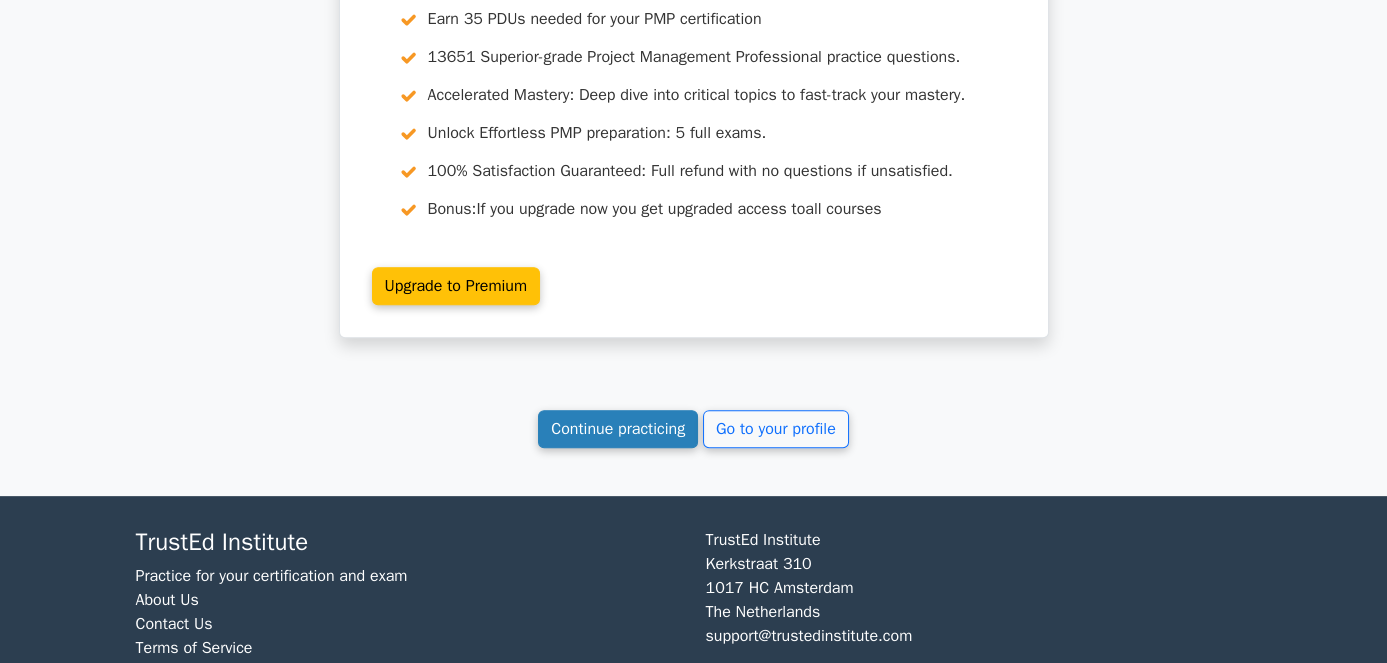 click on "Continue practicing" at bounding box center [618, 429] 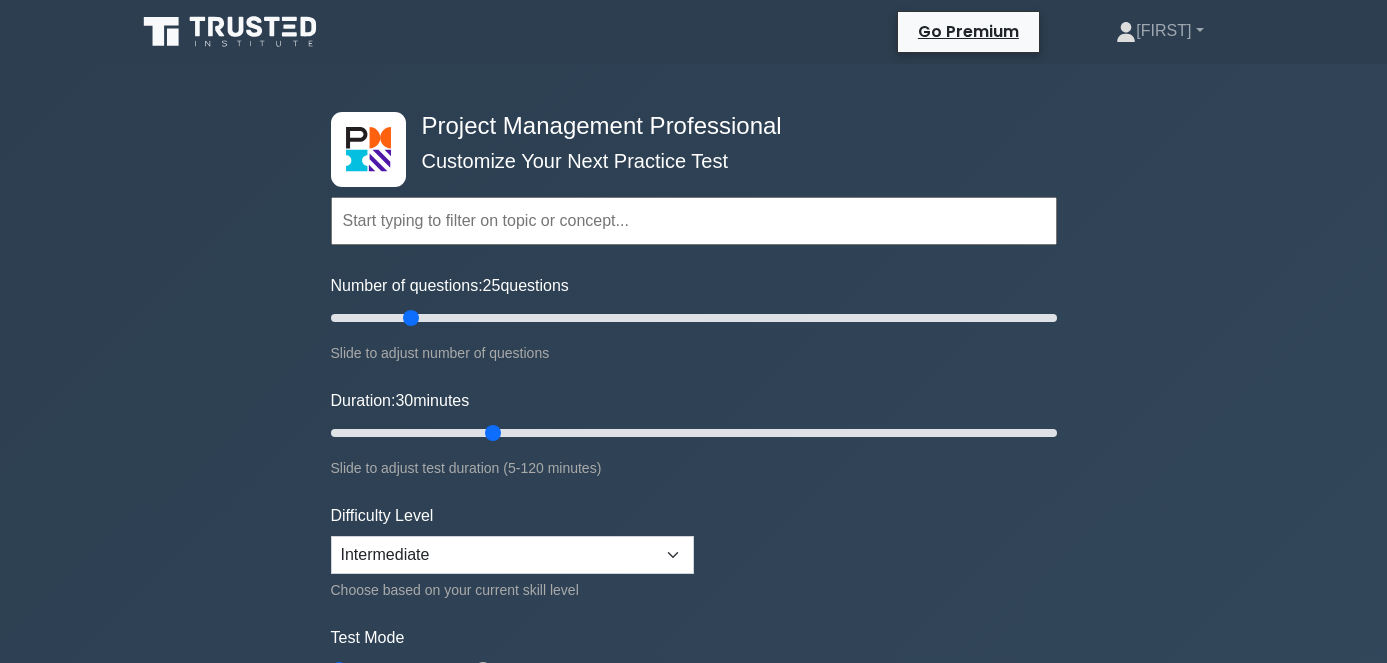scroll, scrollTop: 0, scrollLeft: 0, axis: both 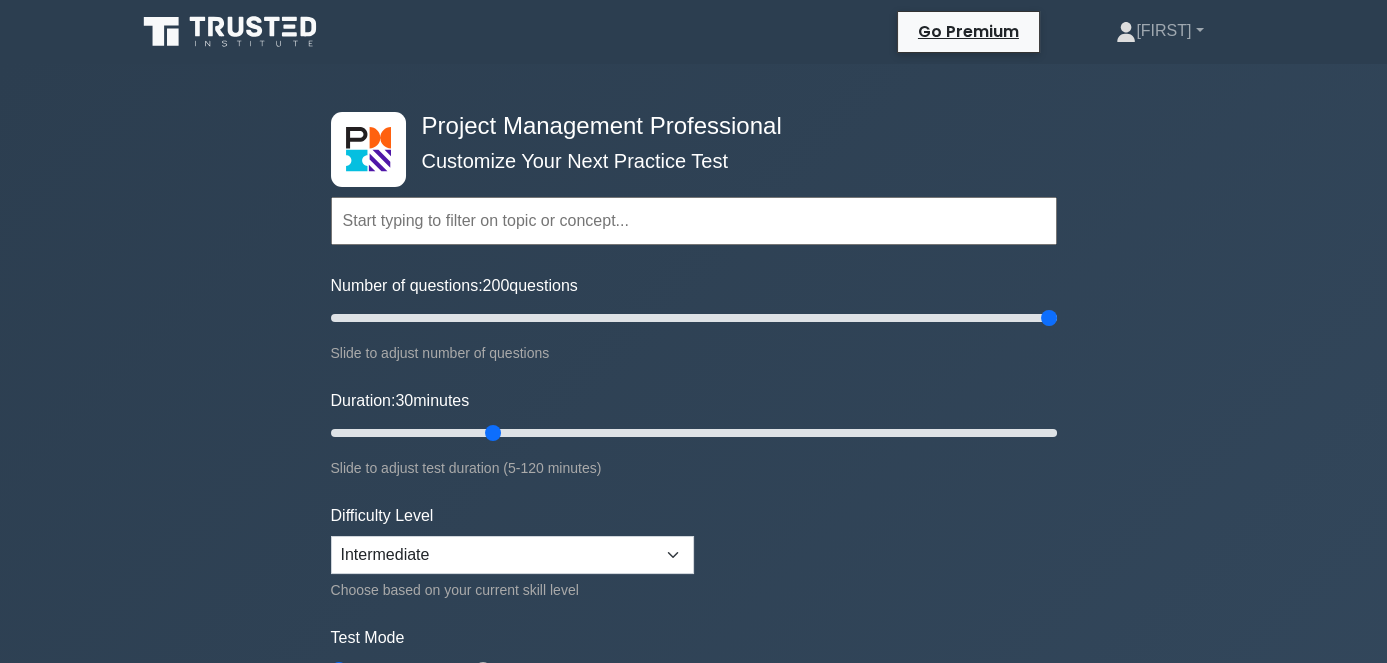 drag, startPoint x: 408, startPoint y: 315, endPoint x: 1065, endPoint y: 294, distance: 657.3355 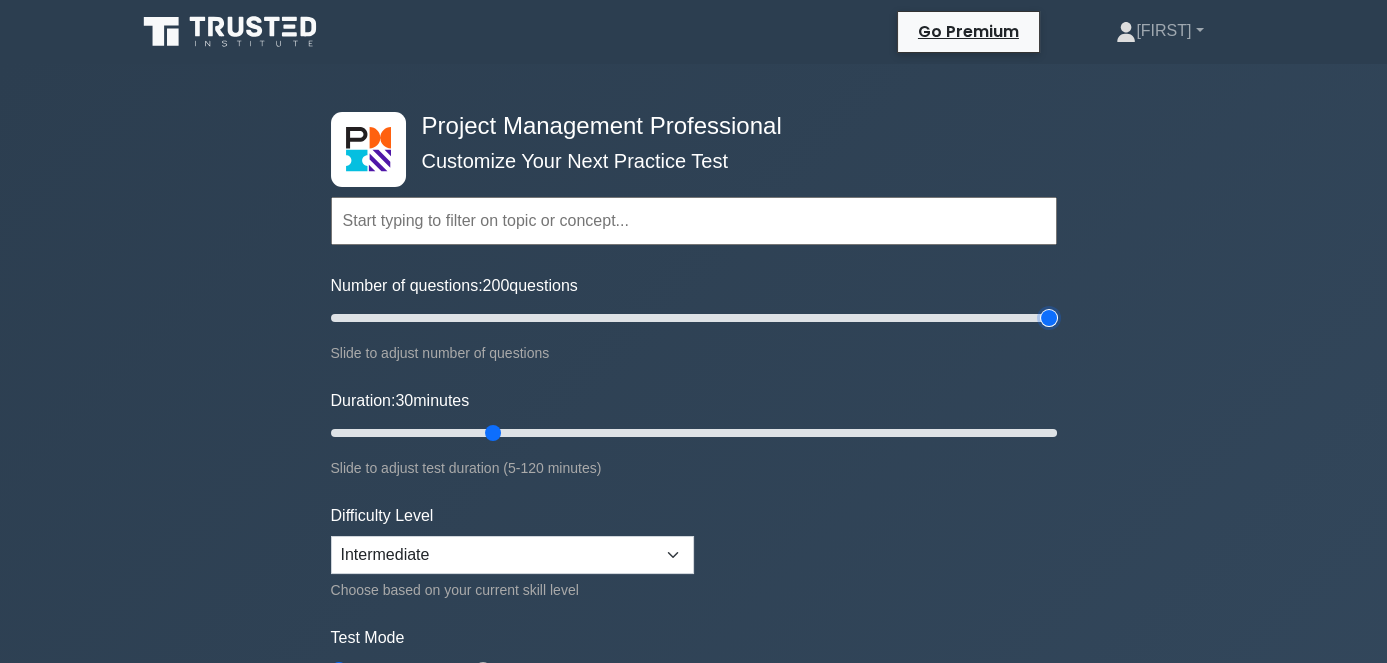 type on "200" 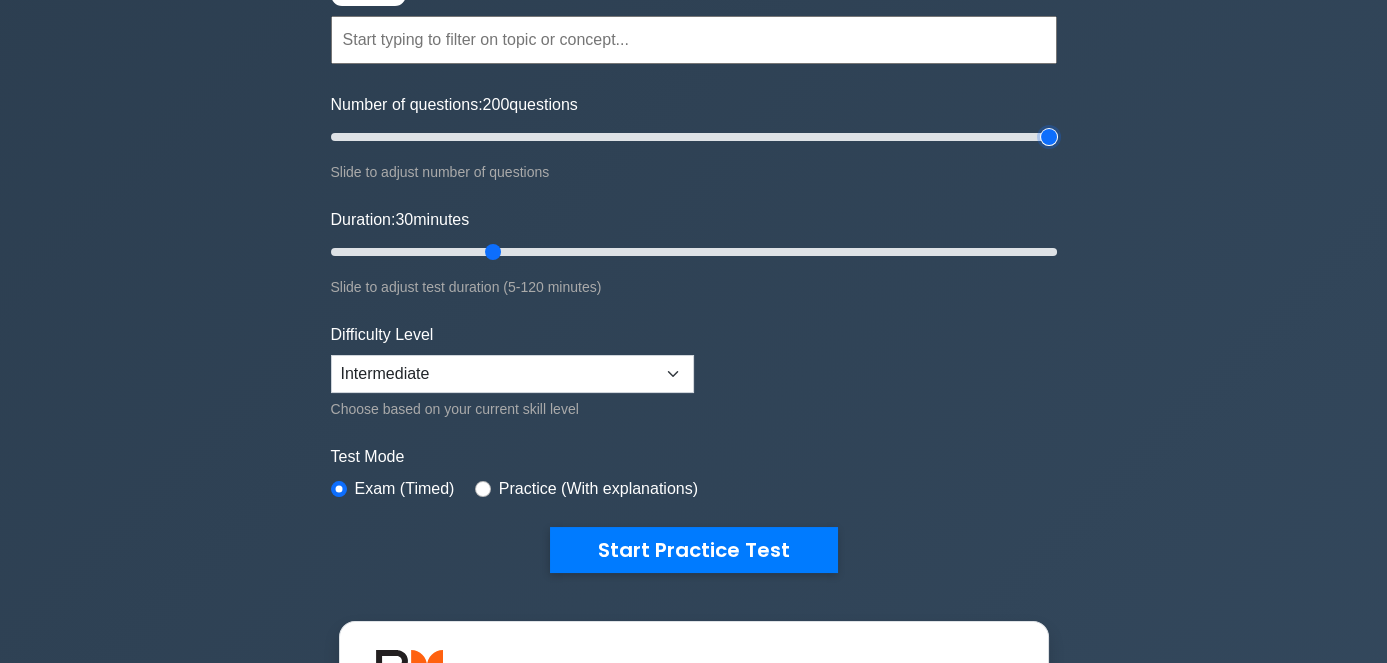 scroll, scrollTop: 181, scrollLeft: 0, axis: vertical 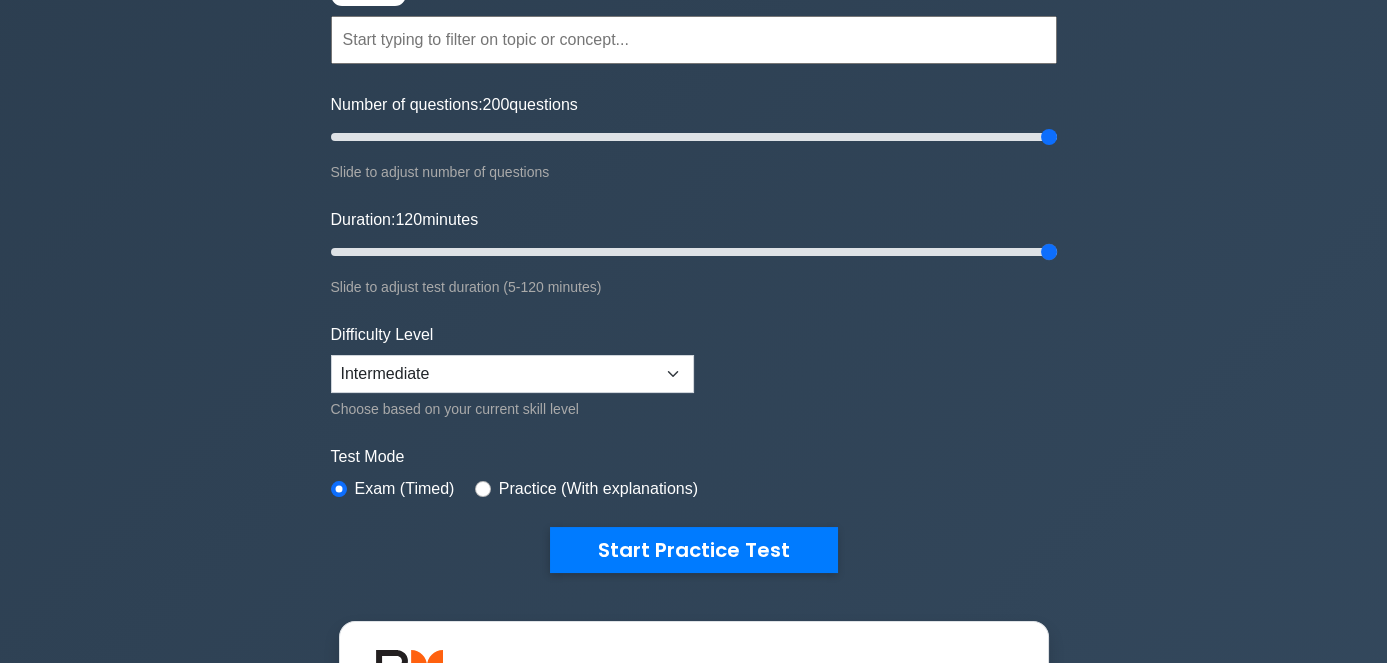 drag, startPoint x: 495, startPoint y: 246, endPoint x: 770, endPoint y: 337, distance: 289.6653 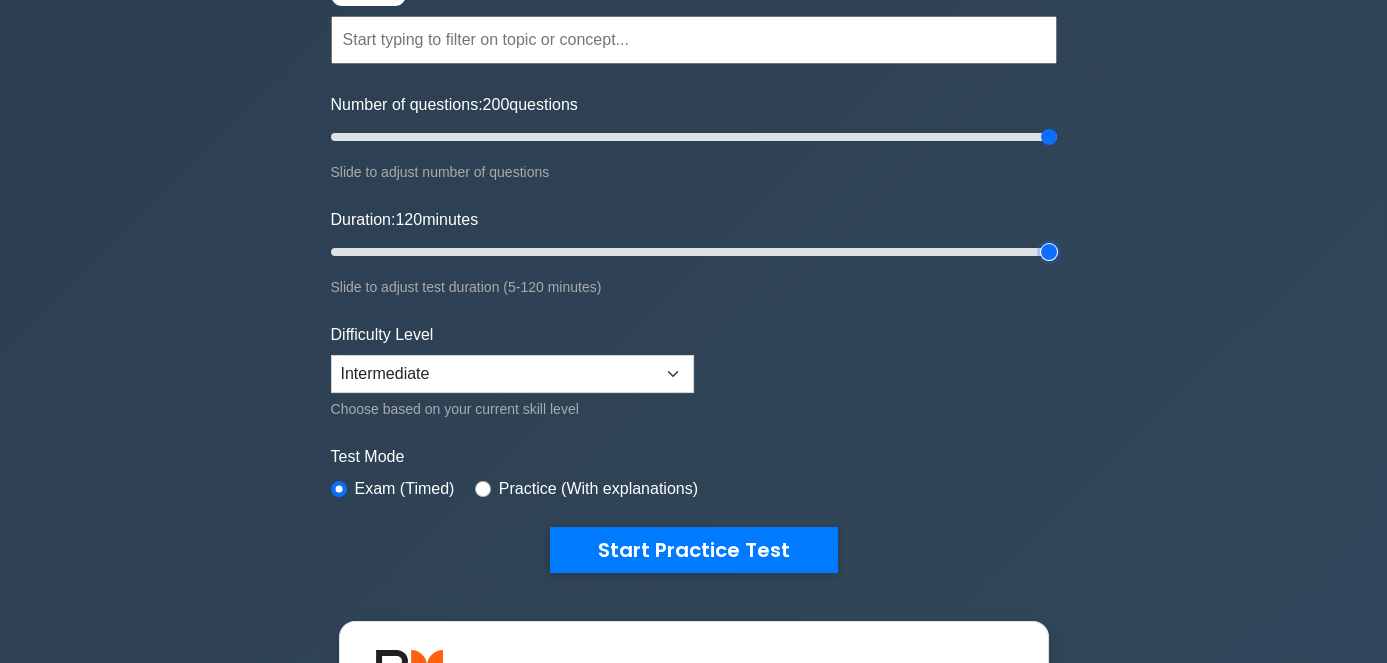 type on "120" 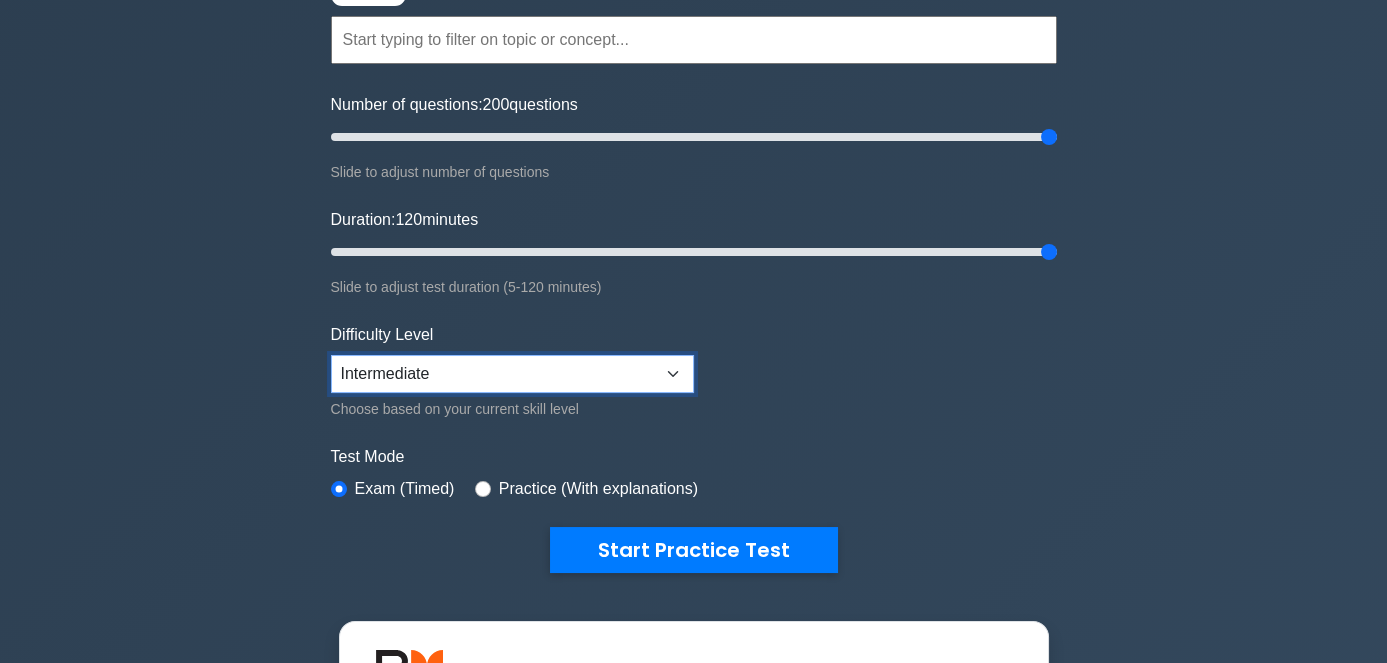 click on "Beginner
Intermediate
Expert" at bounding box center [512, 374] 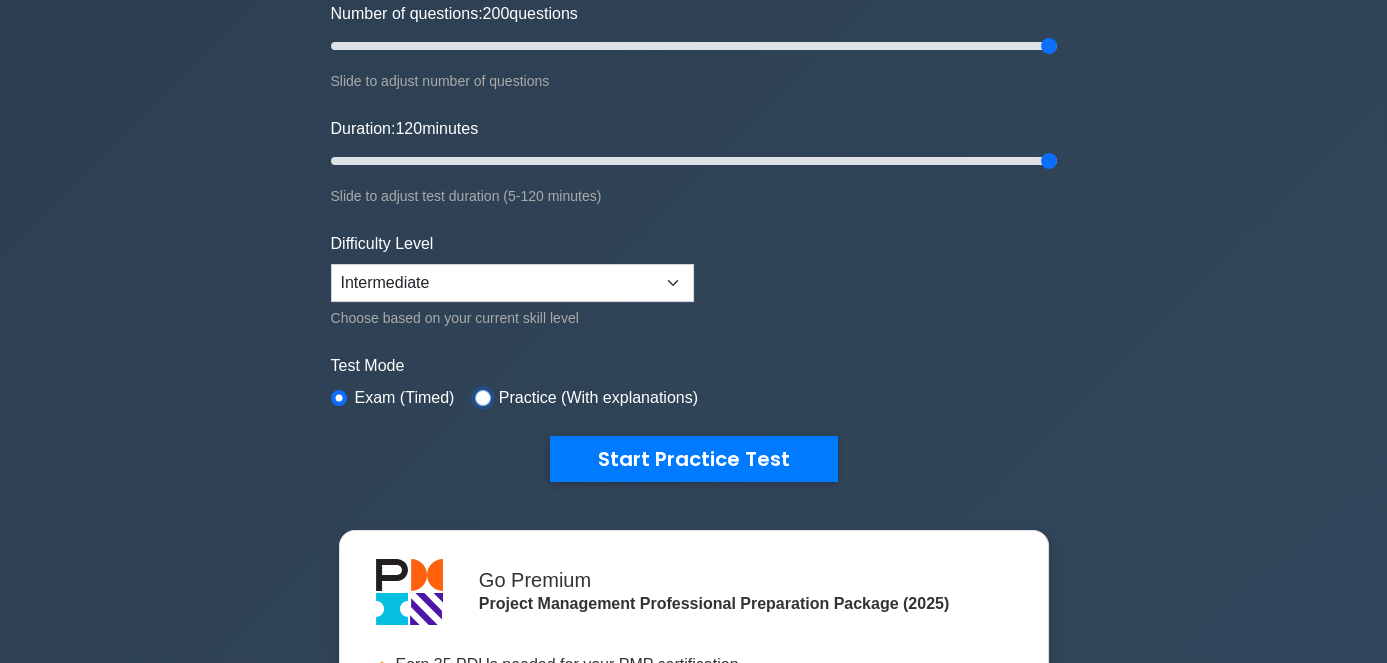 click at bounding box center (483, 398) 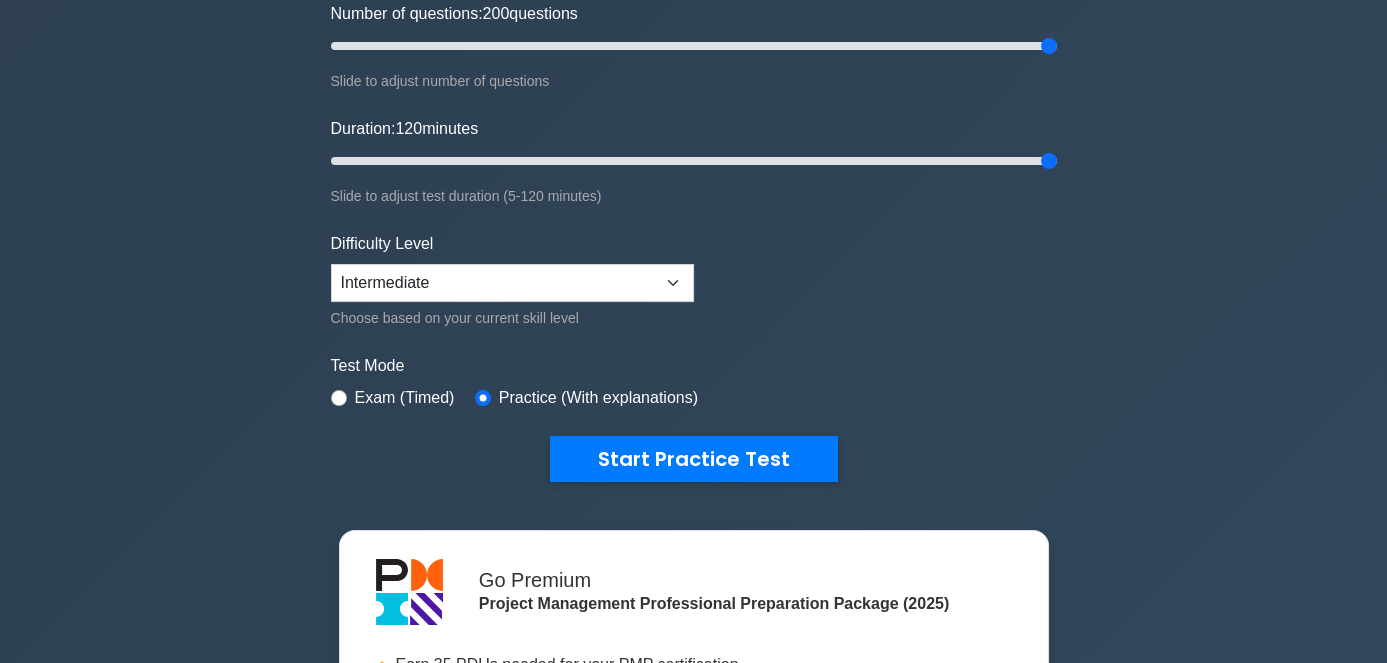 drag, startPoint x: 632, startPoint y: 445, endPoint x: 373, endPoint y: 494, distance: 263.5944 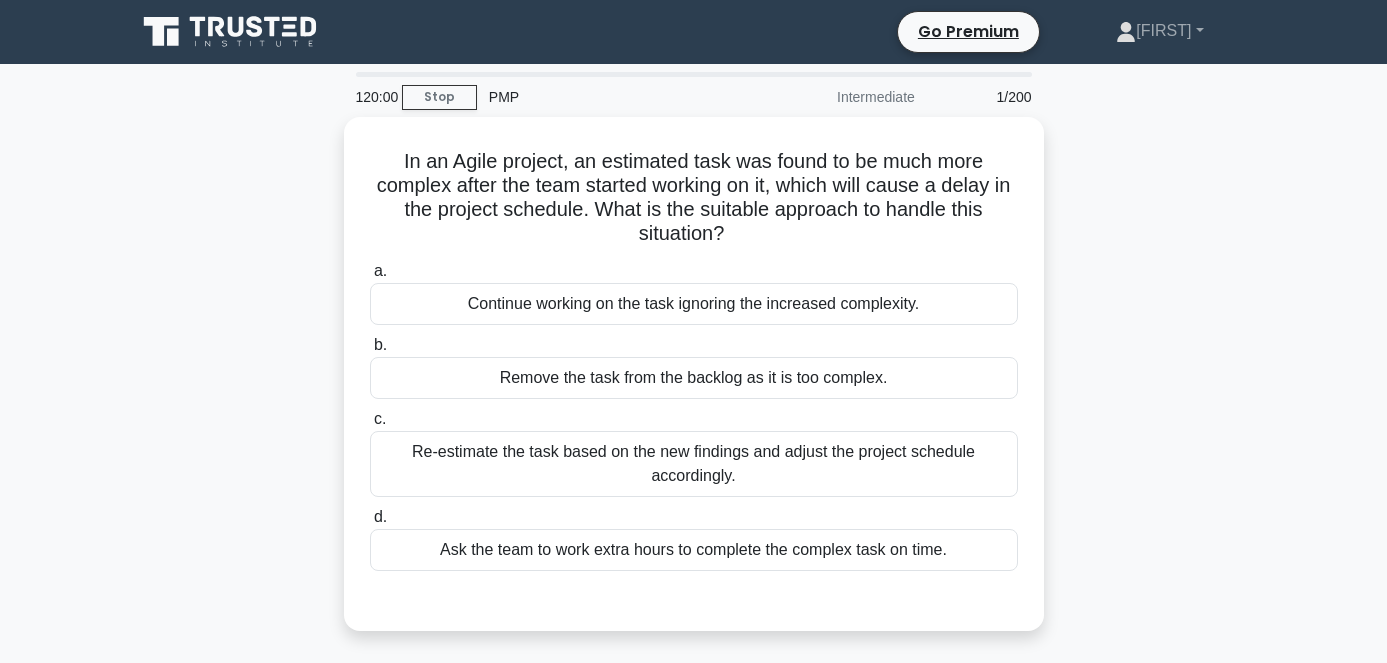 scroll, scrollTop: 0, scrollLeft: 0, axis: both 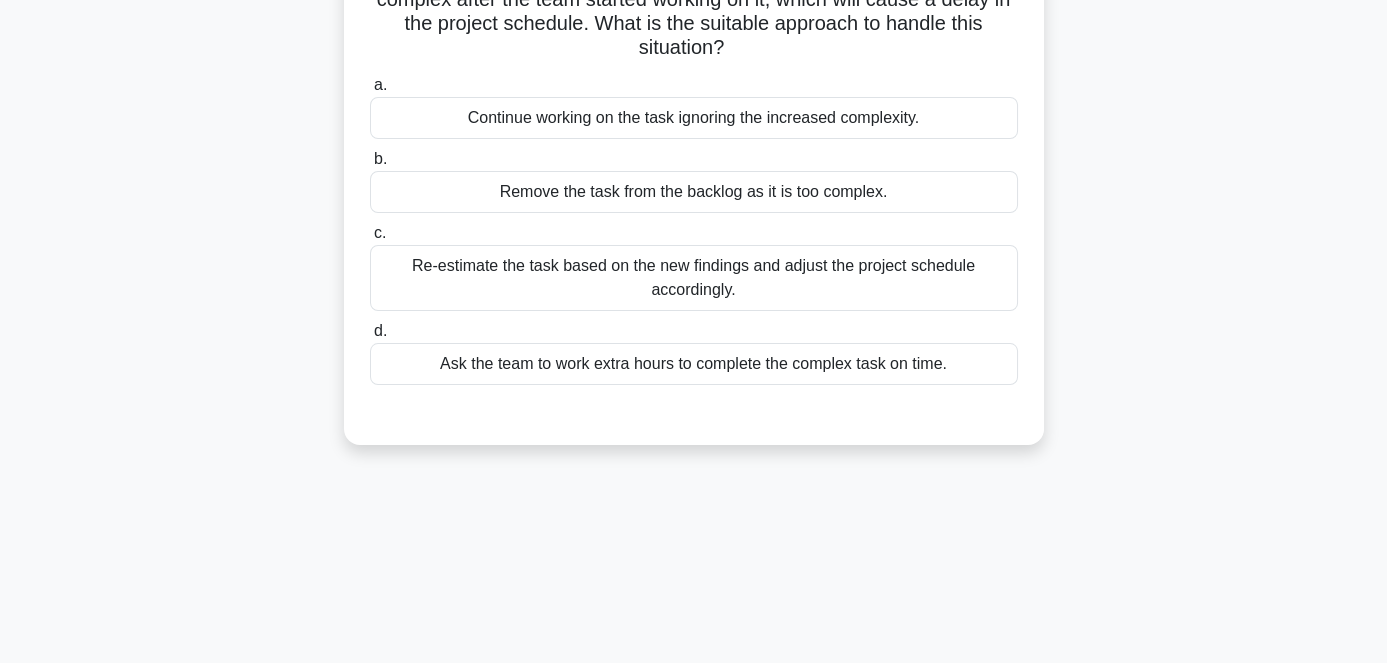 click on "Re-estimate the task based on the new findings and adjust the project schedule accordingly." at bounding box center [694, 278] 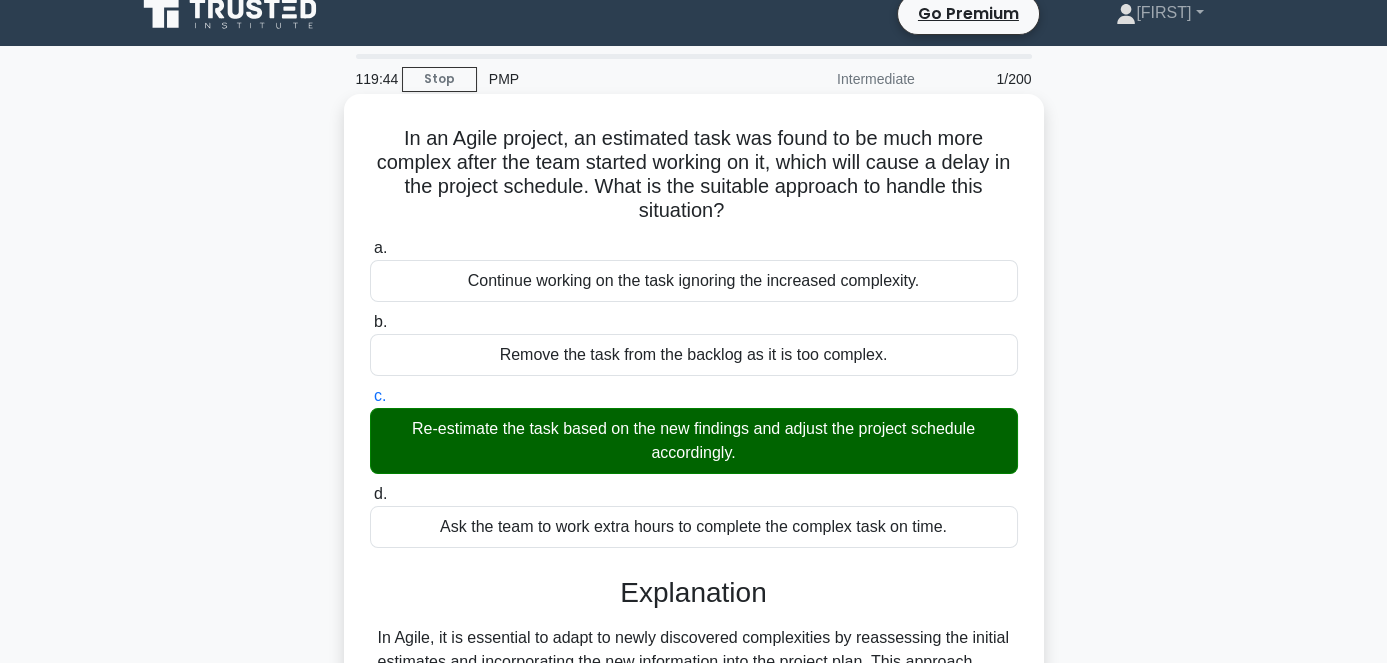 scroll, scrollTop: 0, scrollLeft: 0, axis: both 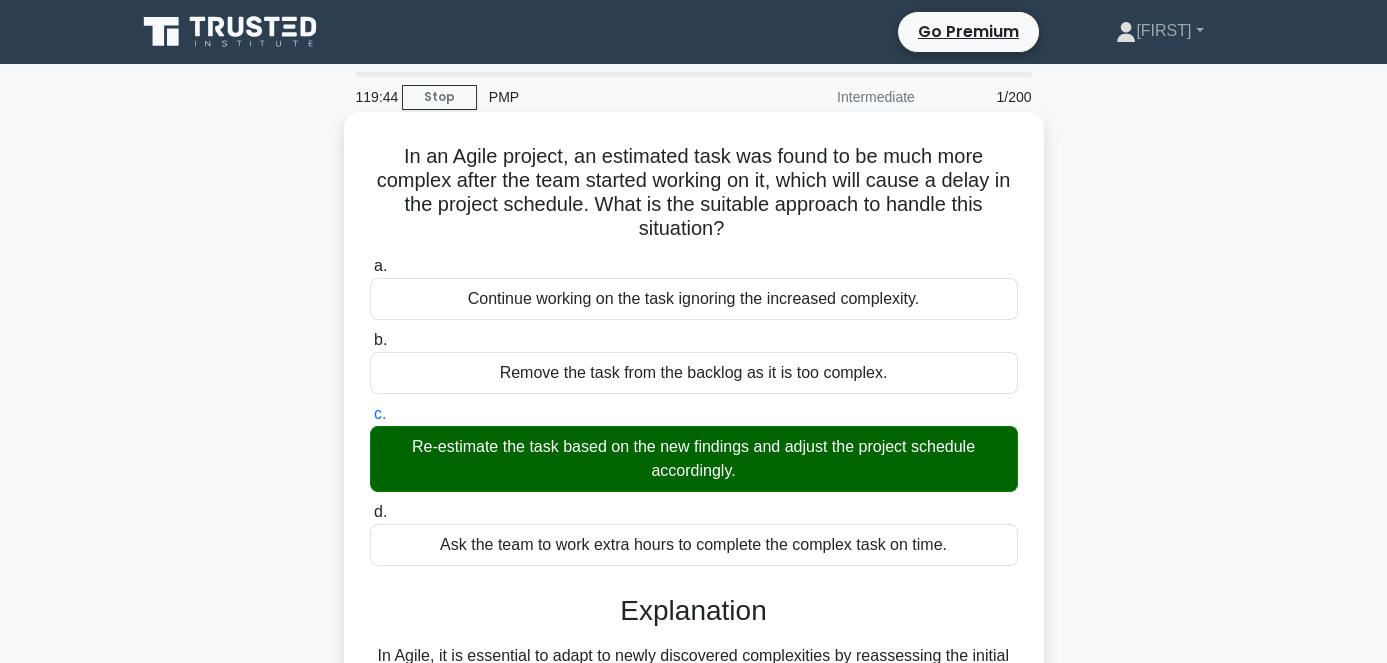 click on "Re-estimate the task based on the new findings and adjust the project schedule accordingly." at bounding box center (694, 459) 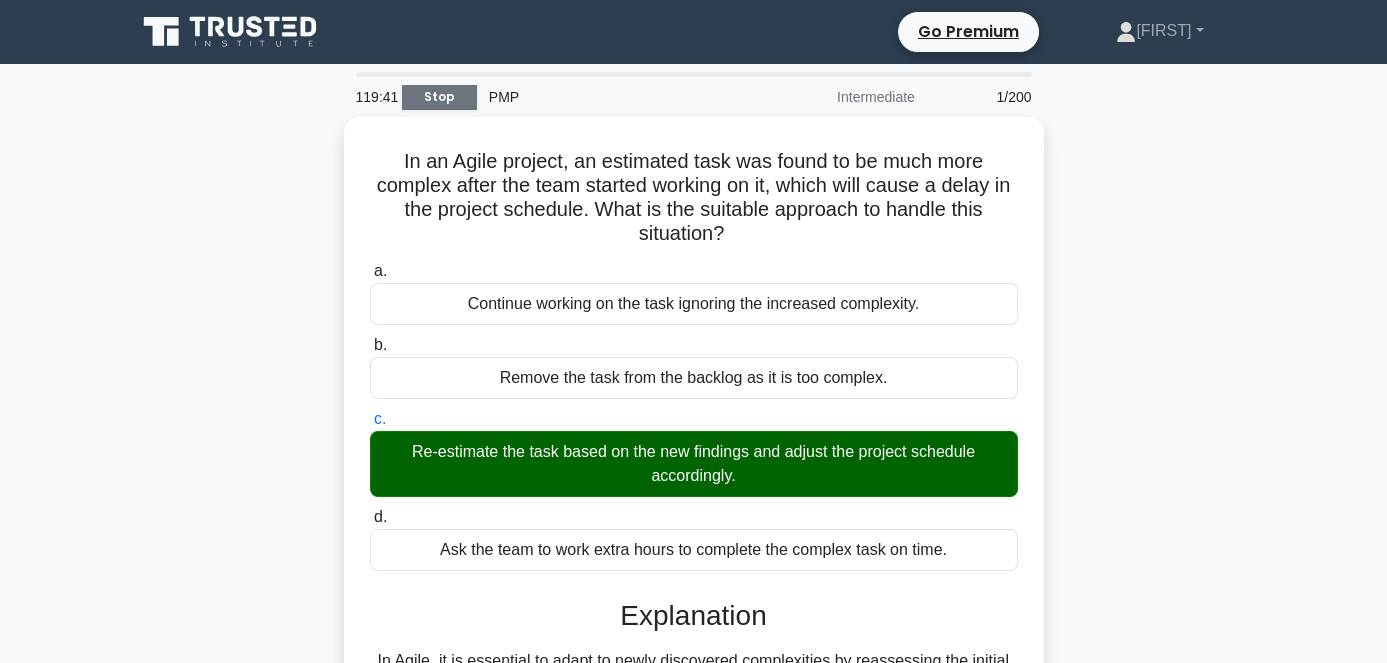 click on "Stop" at bounding box center (439, 97) 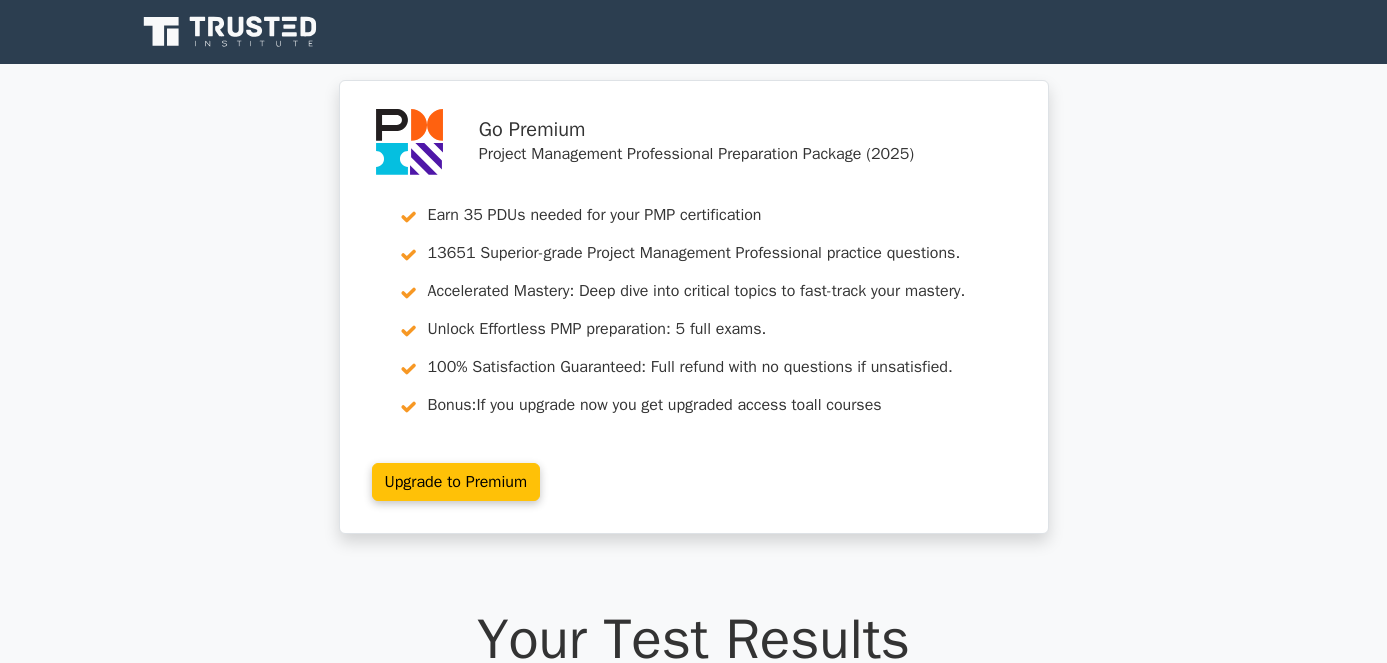 scroll, scrollTop: 0, scrollLeft: 0, axis: both 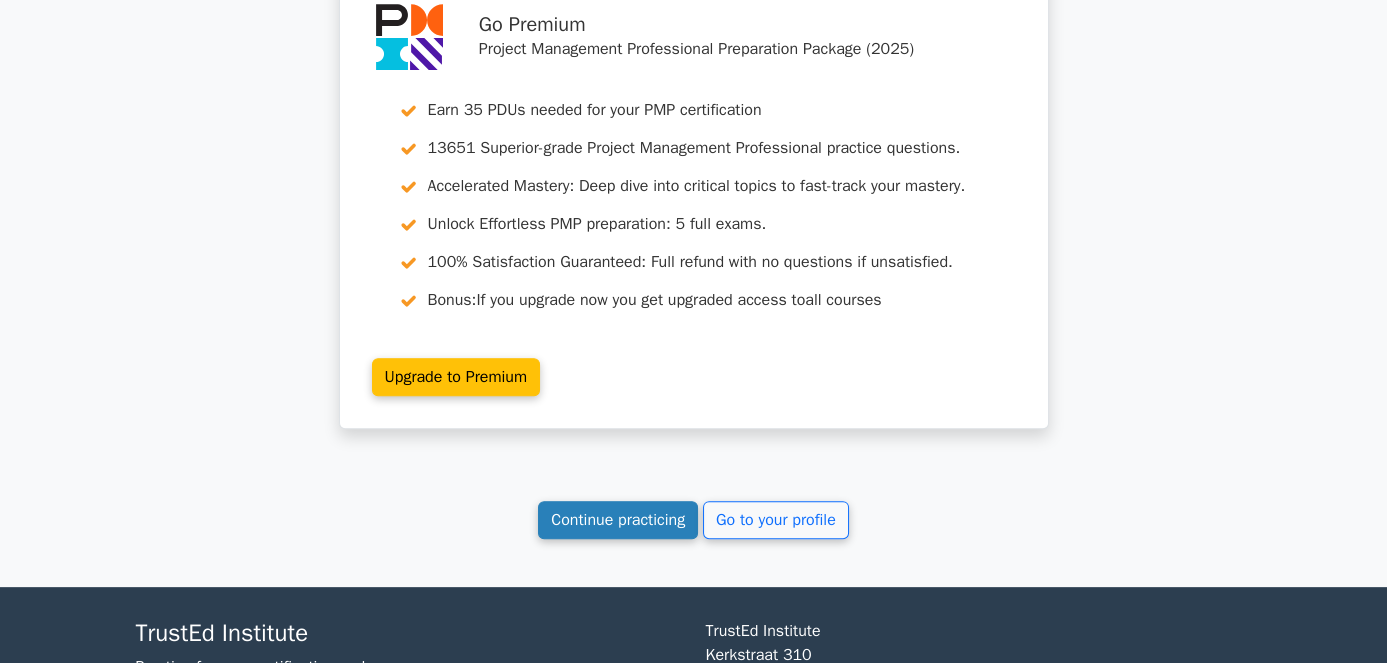 drag, startPoint x: 598, startPoint y: 509, endPoint x: 574, endPoint y: 510, distance: 24.020824 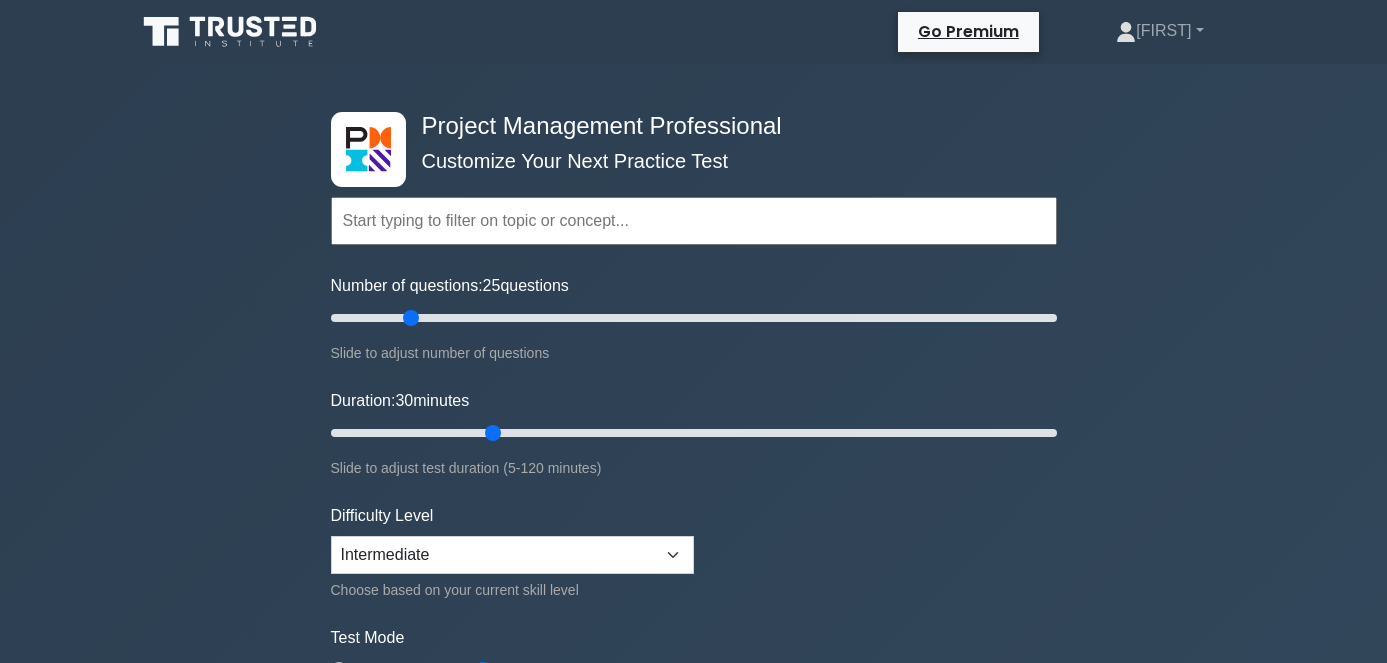 scroll, scrollTop: 0, scrollLeft: 0, axis: both 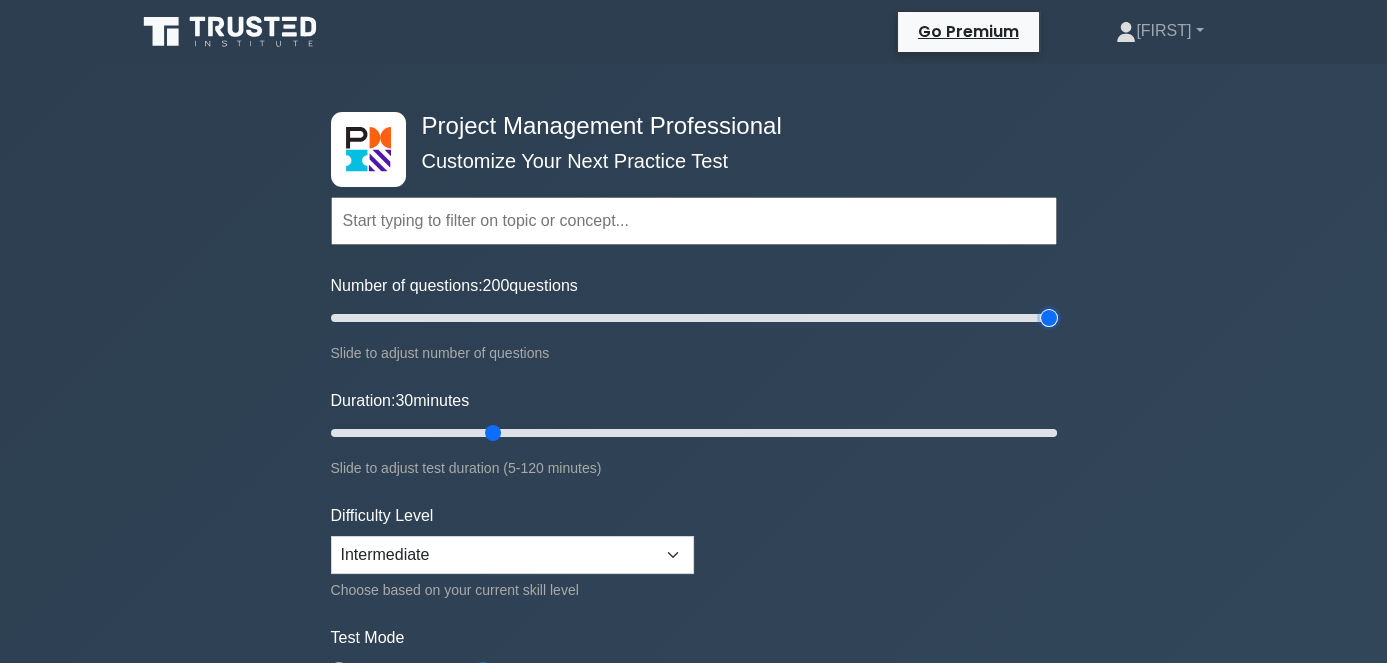 drag, startPoint x: 412, startPoint y: 322, endPoint x: 729, endPoint y: 419, distance: 331.50867 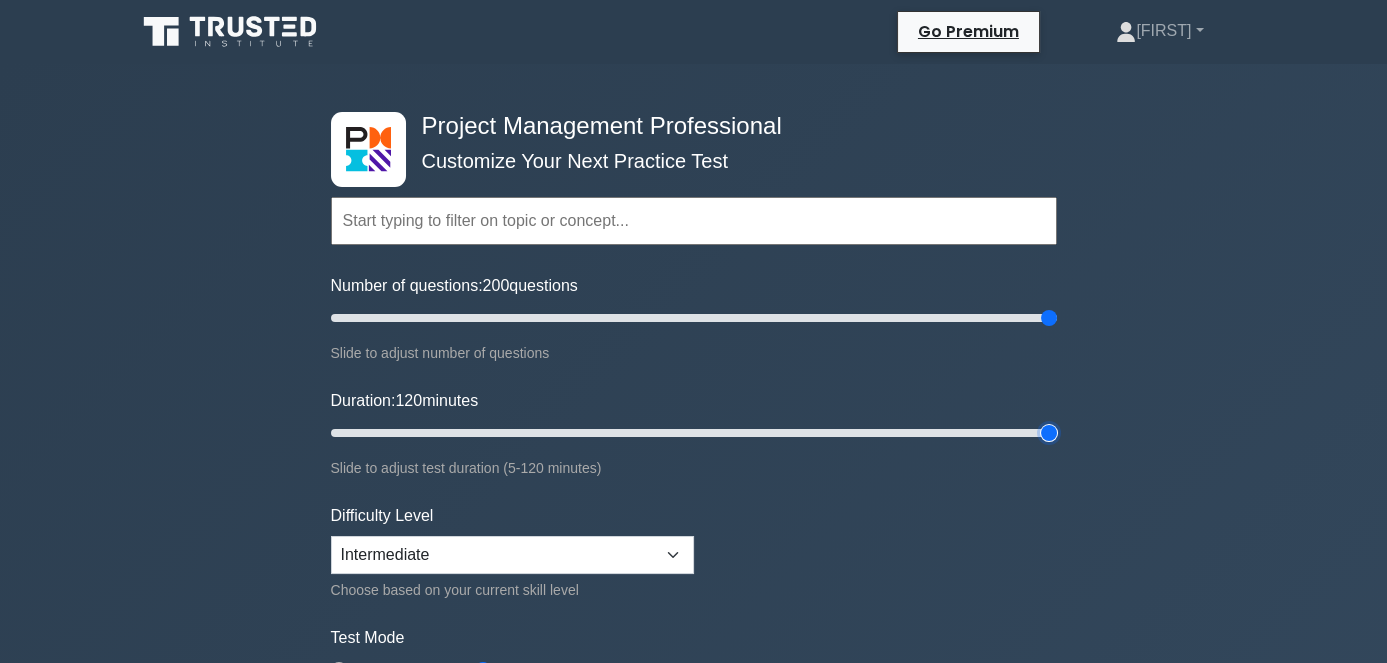 drag, startPoint x: 488, startPoint y: 427, endPoint x: 1042, endPoint y: 434, distance: 554.04425 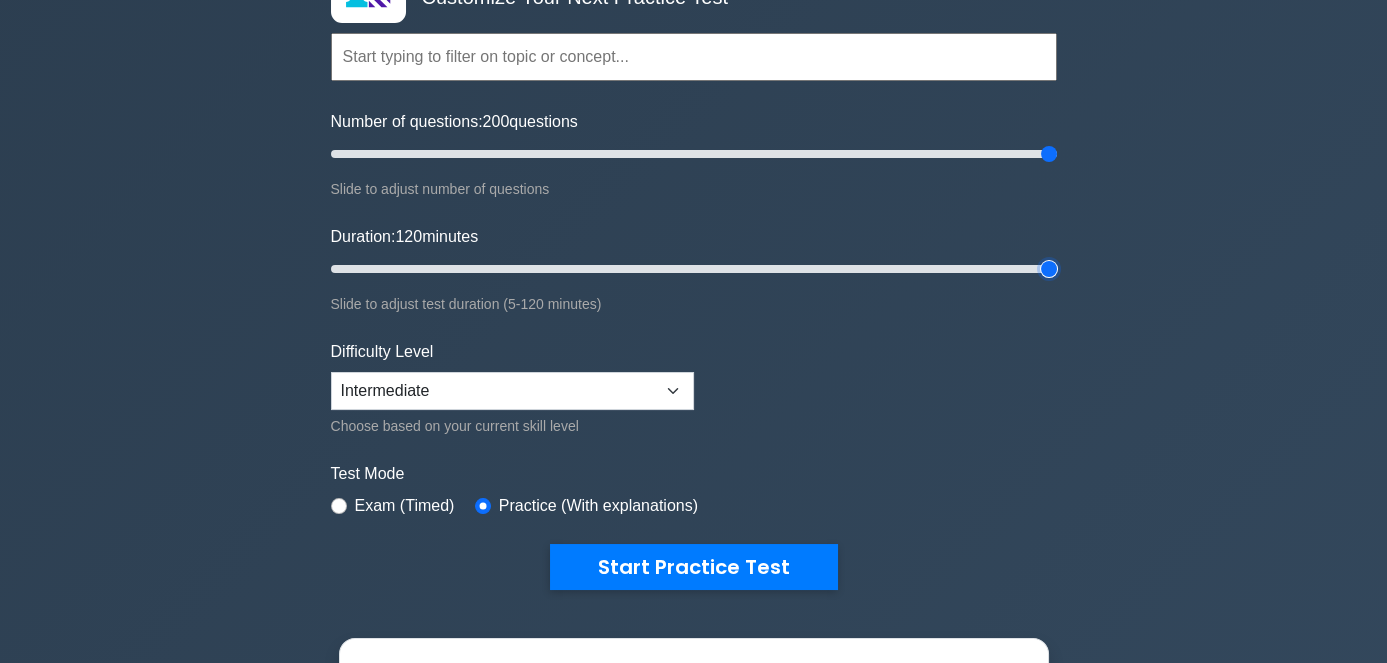 scroll, scrollTop: 181, scrollLeft: 0, axis: vertical 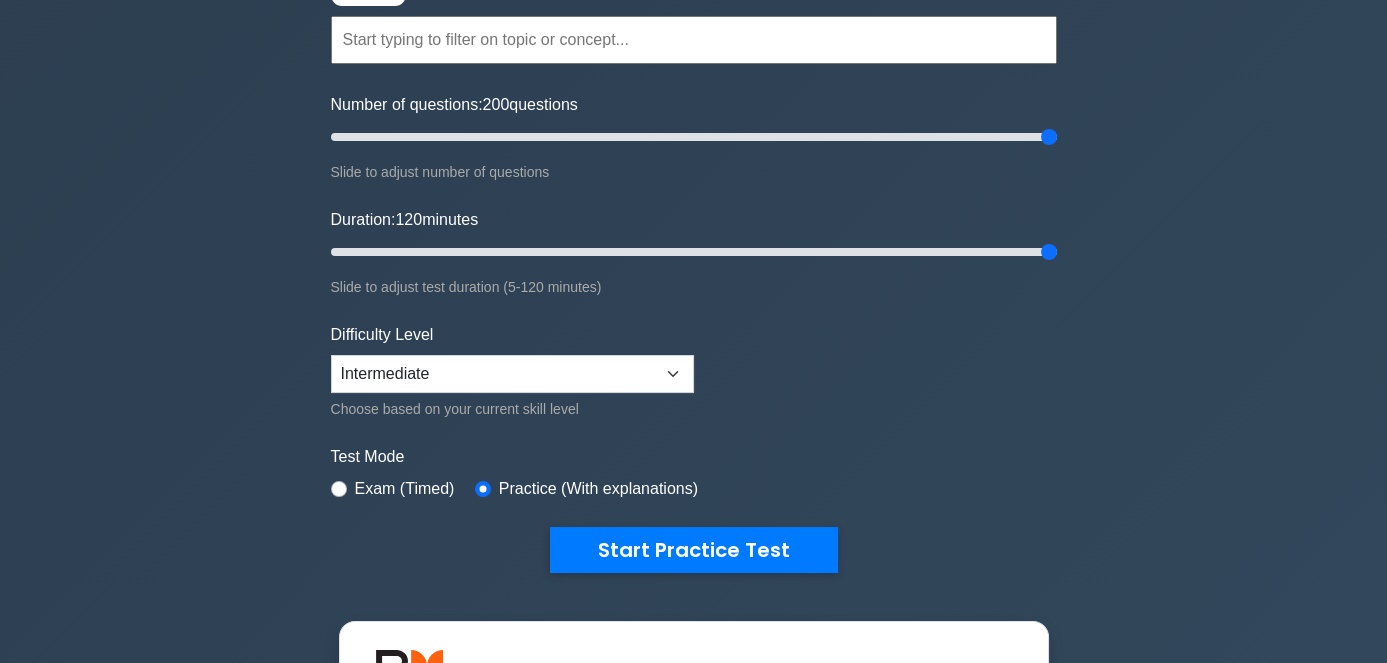 drag, startPoint x: 651, startPoint y: 547, endPoint x: 550, endPoint y: 552, distance: 101.12369 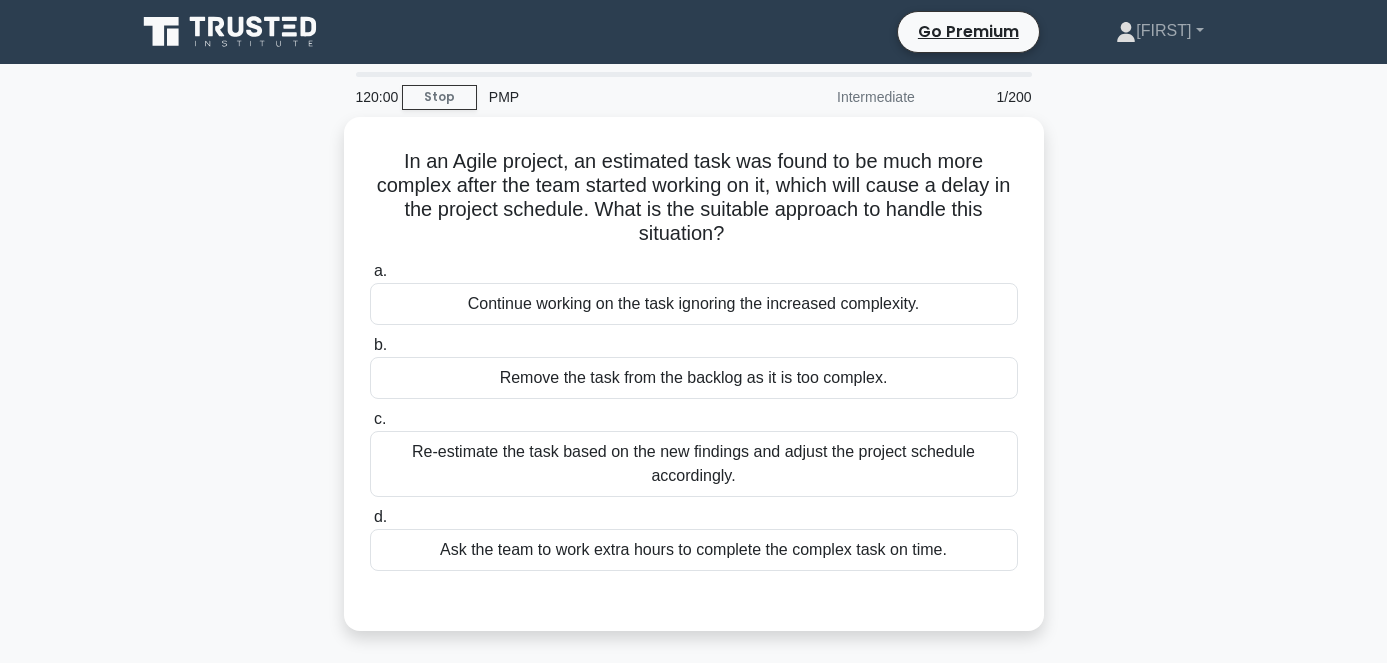 scroll, scrollTop: 0, scrollLeft: 0, axis: both 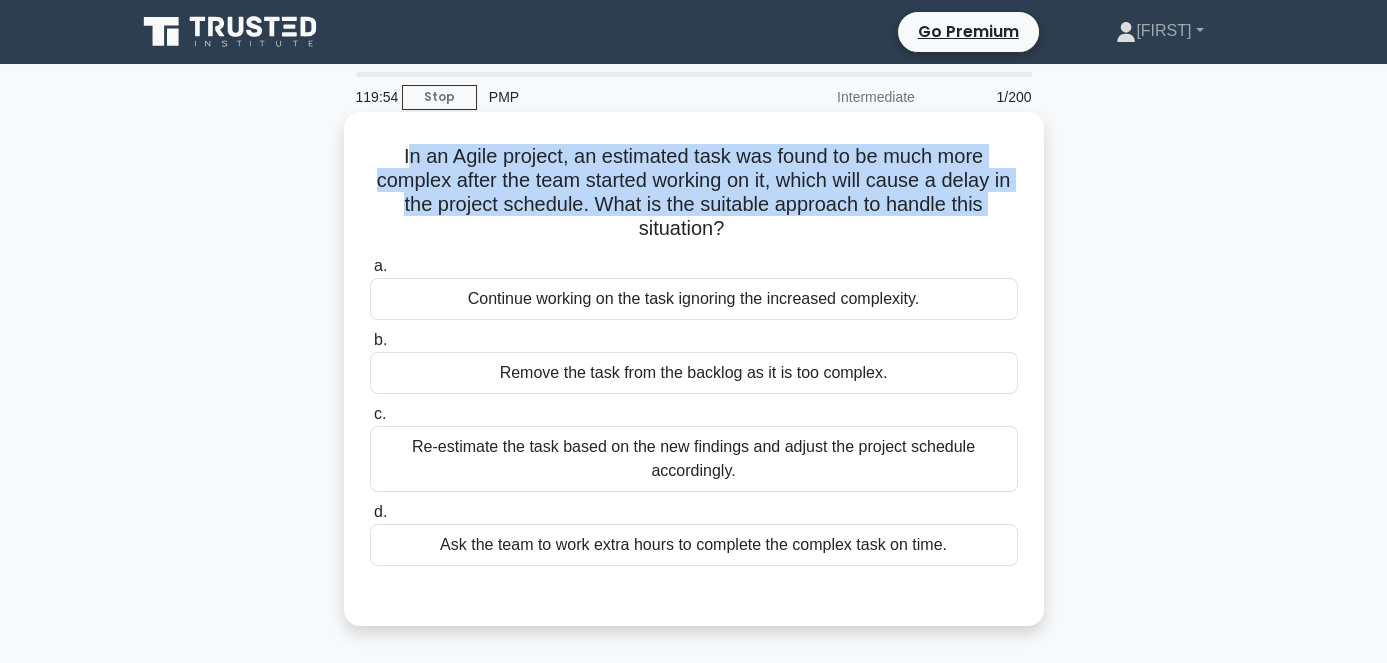 drag, startPoint x: 399, startPoint y: 156, endPoint x: 559, endPoint y: 238, distance: 179.78876 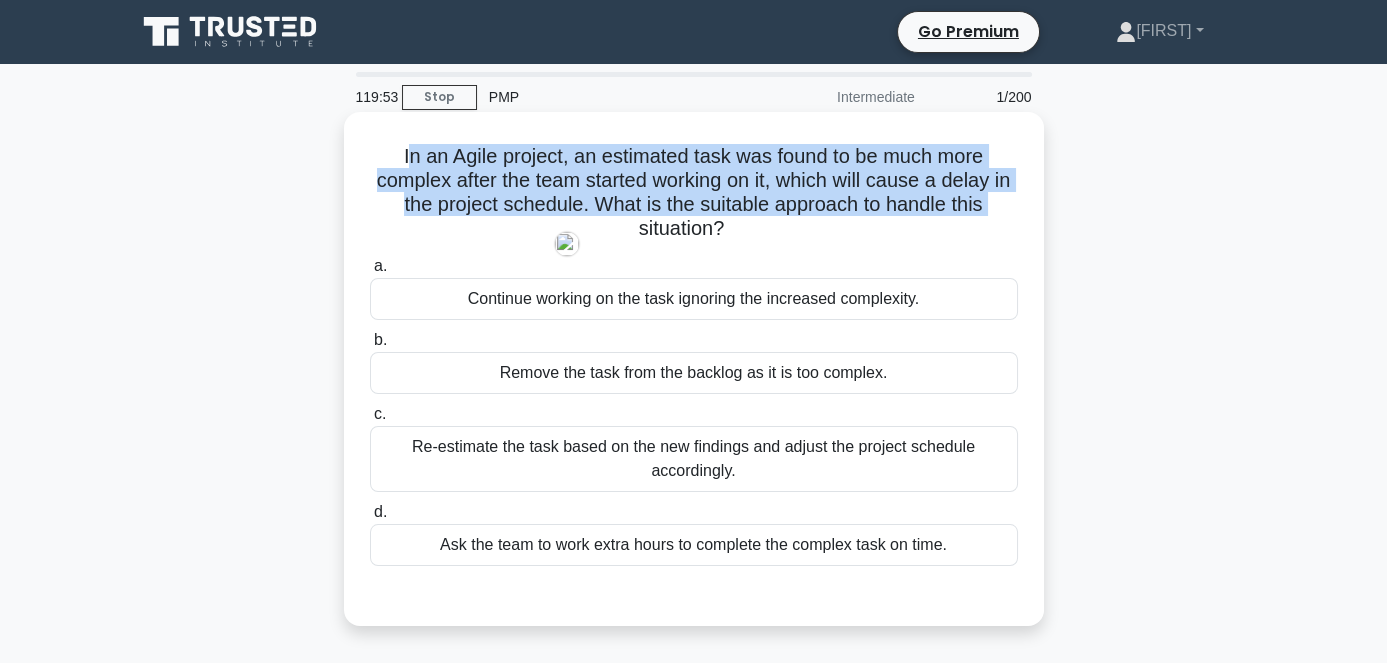 click on "In an Agile project, an estimated task was found to be much more complex after the team started working on it, which will cause a delay in the project schedule. What is the suitable approach to handle this situation?
.spinner_0XTQ{transform-origin:center;animation:spinner_y6GP .75s linear infinite}@keyframes spinner_y6GP{100%{transform:rotate(360deg)}}" at bounding box center (694, 193) 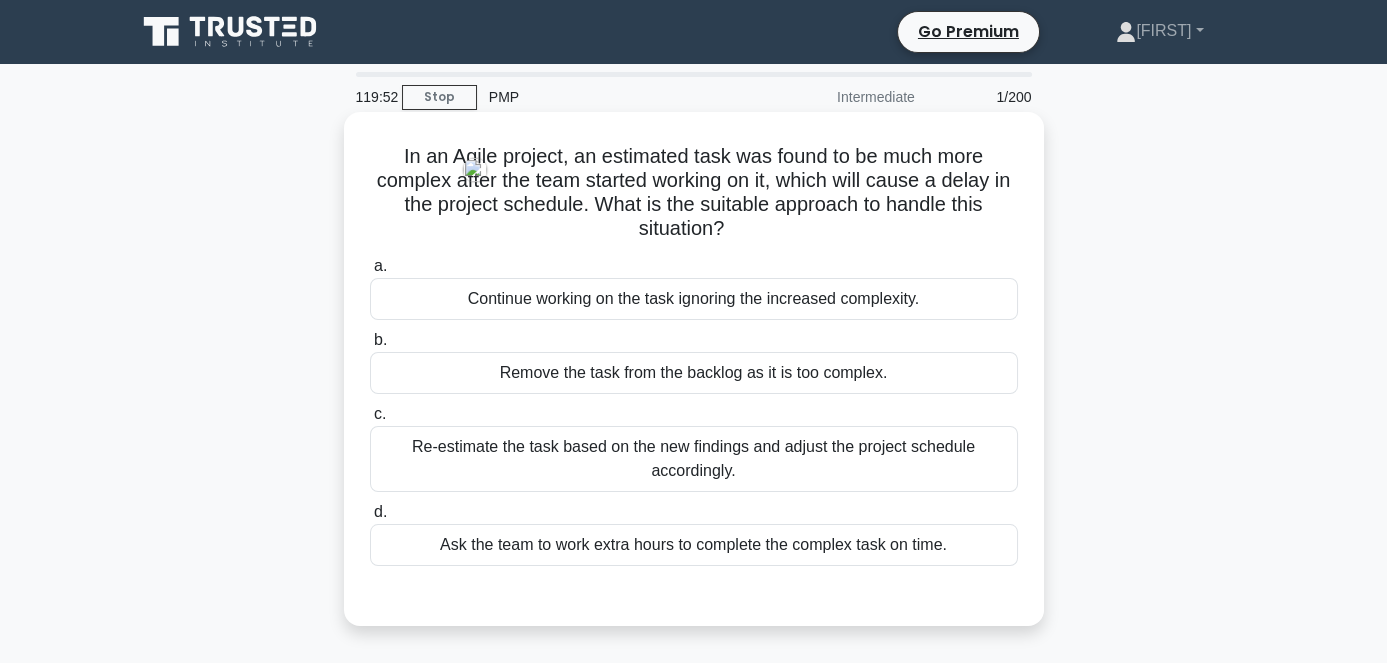 click on "In an Agile project, an estimated task was found to be much more complex after the team started working on it, which will cause a delay in the project schedule. What is the suitable approach to handle this situation?
.spinner_0XTQ{transform-origin:center;animation:spinner_y6GP .75s linear infinite}@keyframes spinner_y6GP{100%{transform:rotate(360deg)}}" at bounding box center (694, 193) 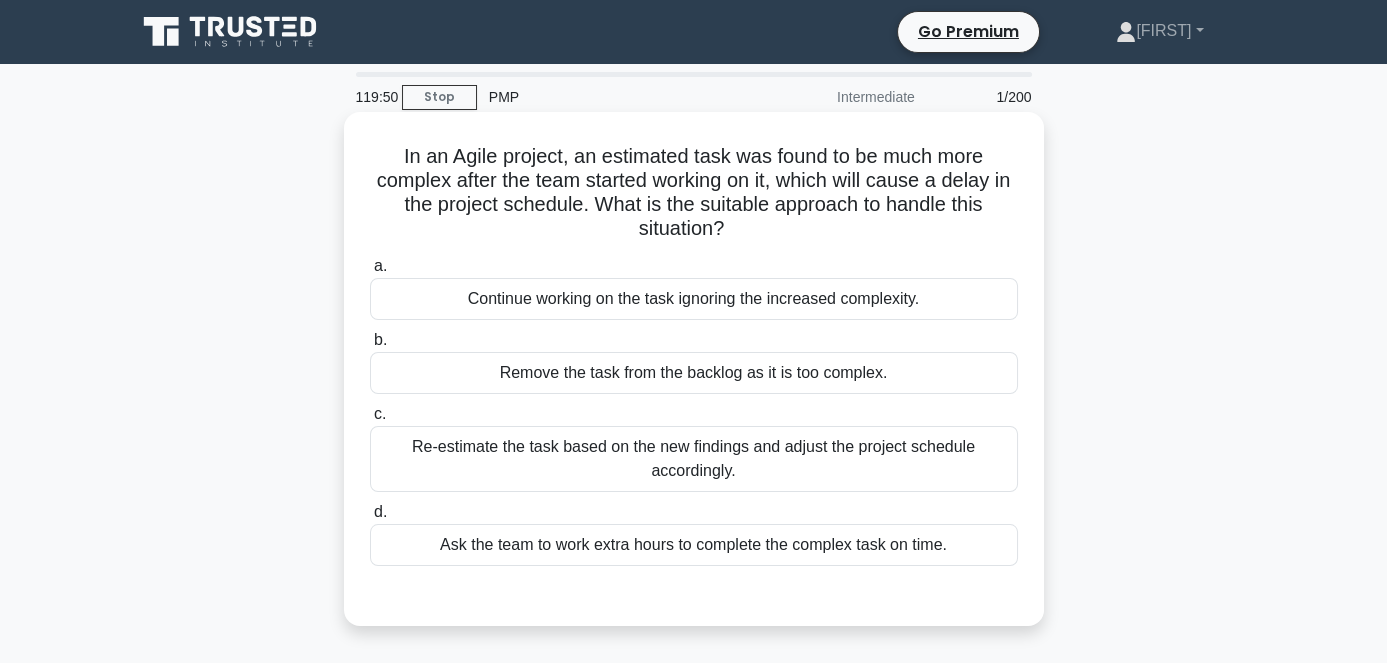 drag, startPoint x: 394, startPoint y: 154, endPoint x: 957, endPoint y: 539, distance: 682.05133 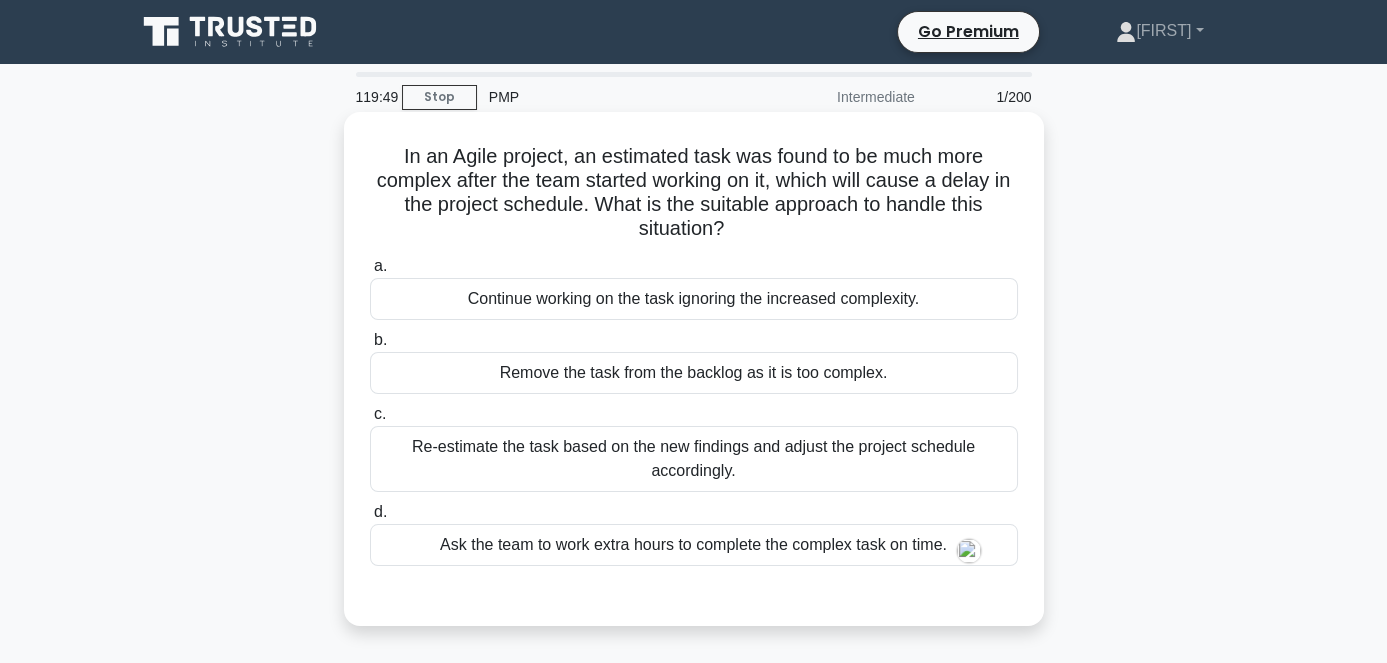 copy on "In an Agile project, an estimated task was found to be much more complex after the team started working on it, which will cause a delay in the project schedule. What is the suitable approach to handle this situation?
.spinner_0XTQ{transform-origin:center;animation:spinner_y6GP .75s linear infinite}@keyframes spinner_y6GP{100%{transform:rotate(360deg)}}
a.
Continue working on the task ignoring the increased complexity.
b.
Remove the task from the backlog as it is too complex.
c.
Re-estimate the task based on the new findings and adjust the project schedule accordingly.
d.
Ask the team to work extra hours to complete the complex task on time." 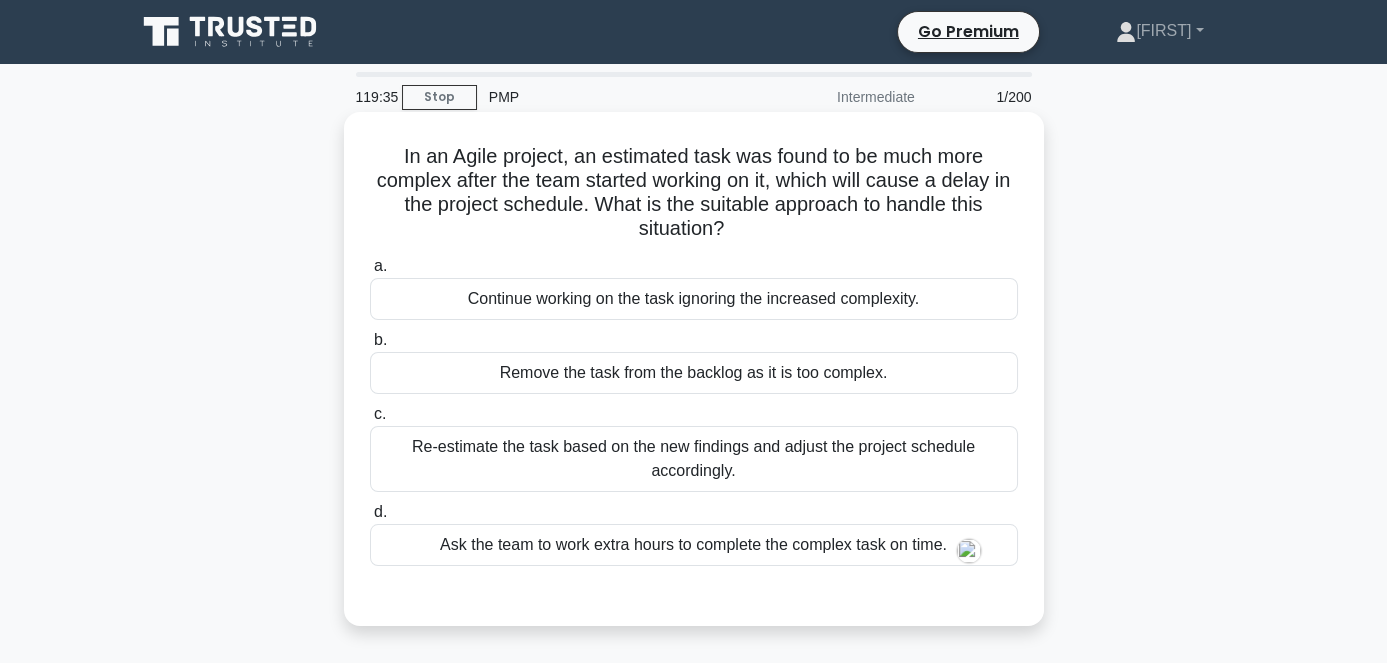 scroll, scrollTop: 90, scrollLeft: 0, axis: vertical 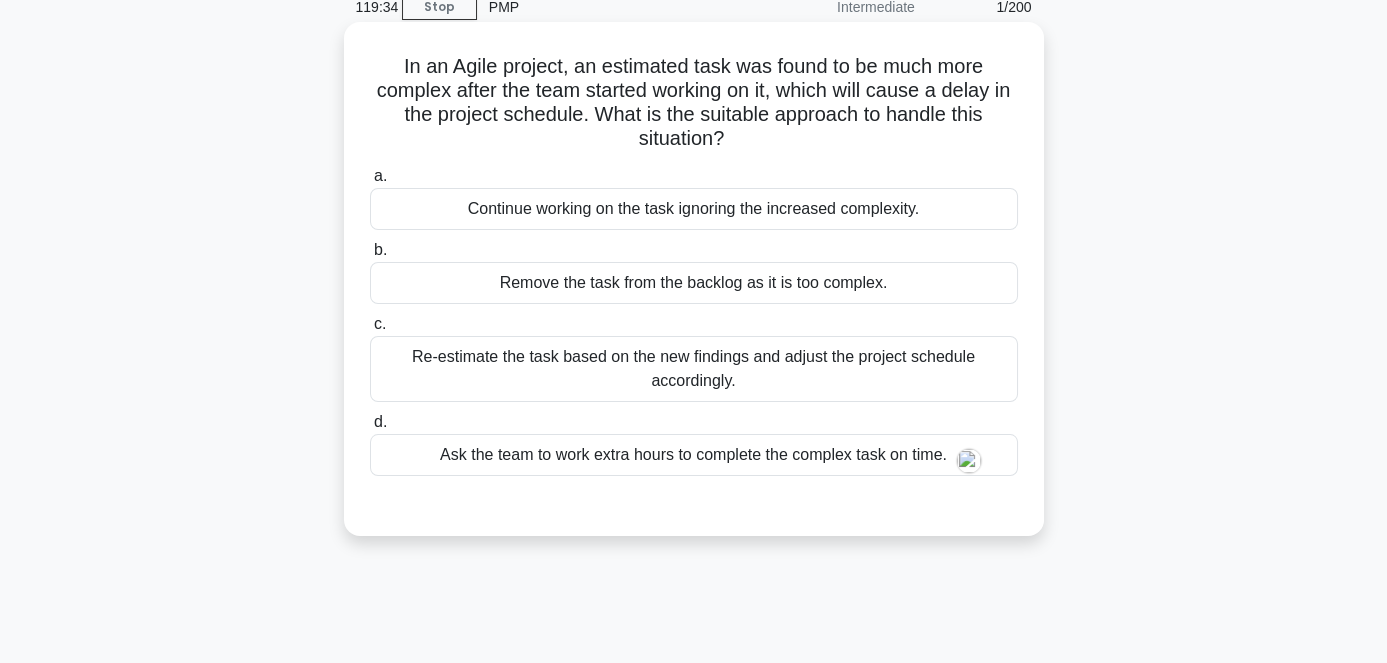 click on "Re-estimate the task based on the new findings and adjust the project schedule accordingly." at bounding box center [694, 369] 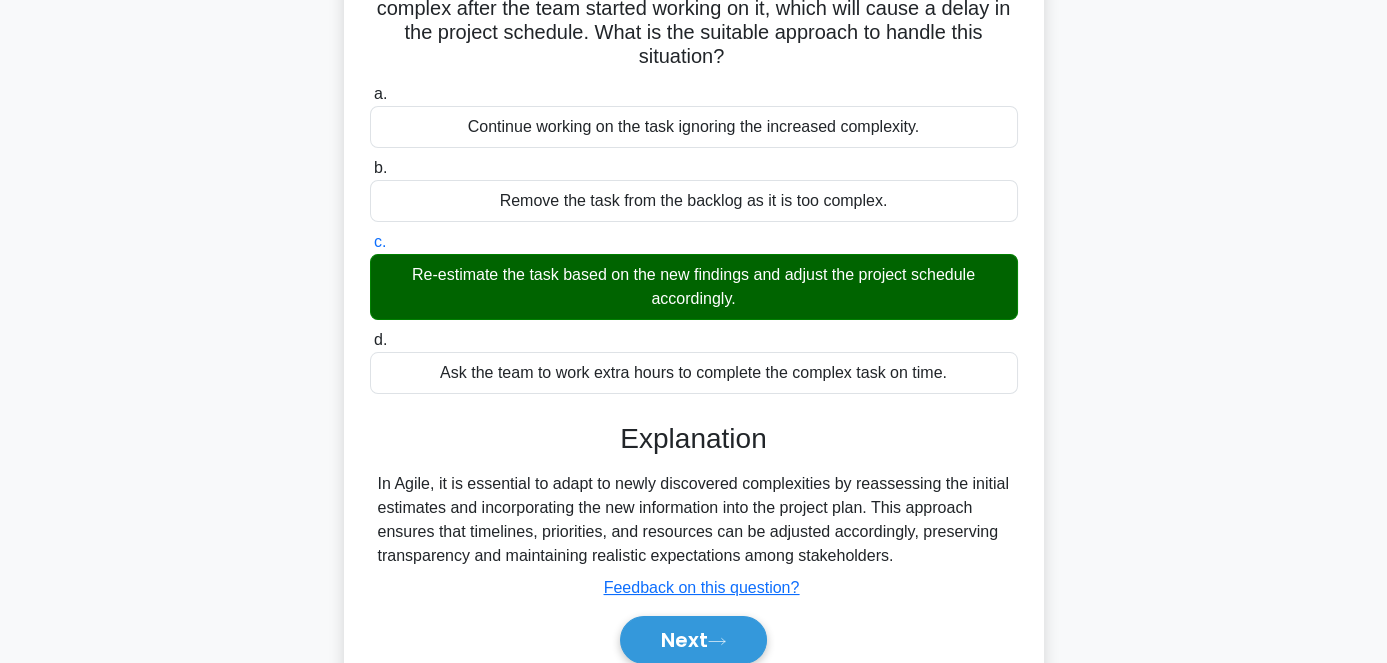 scroll, scrollTop: 272, scrollLeft: 0, axis: vertical 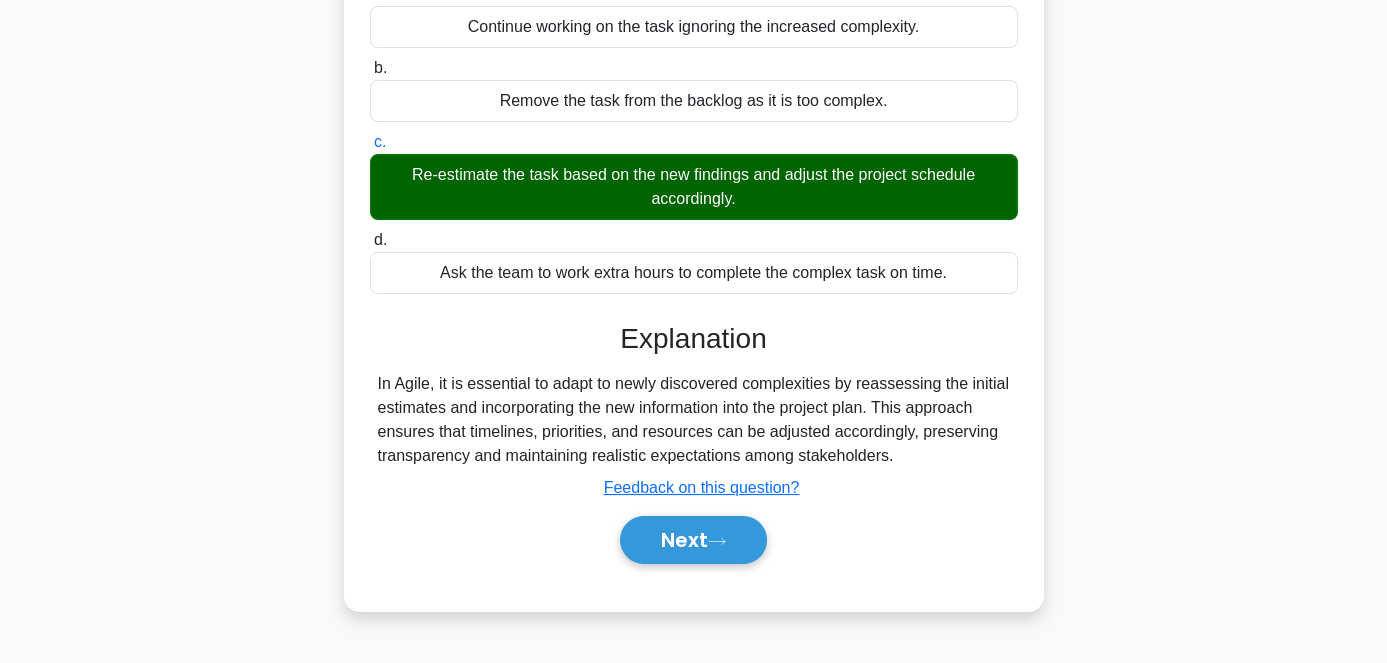 drag, startPoint x: 618, startPoint y: 339, endPoint x: 901, endPoint y: 450, distance: 303.99014 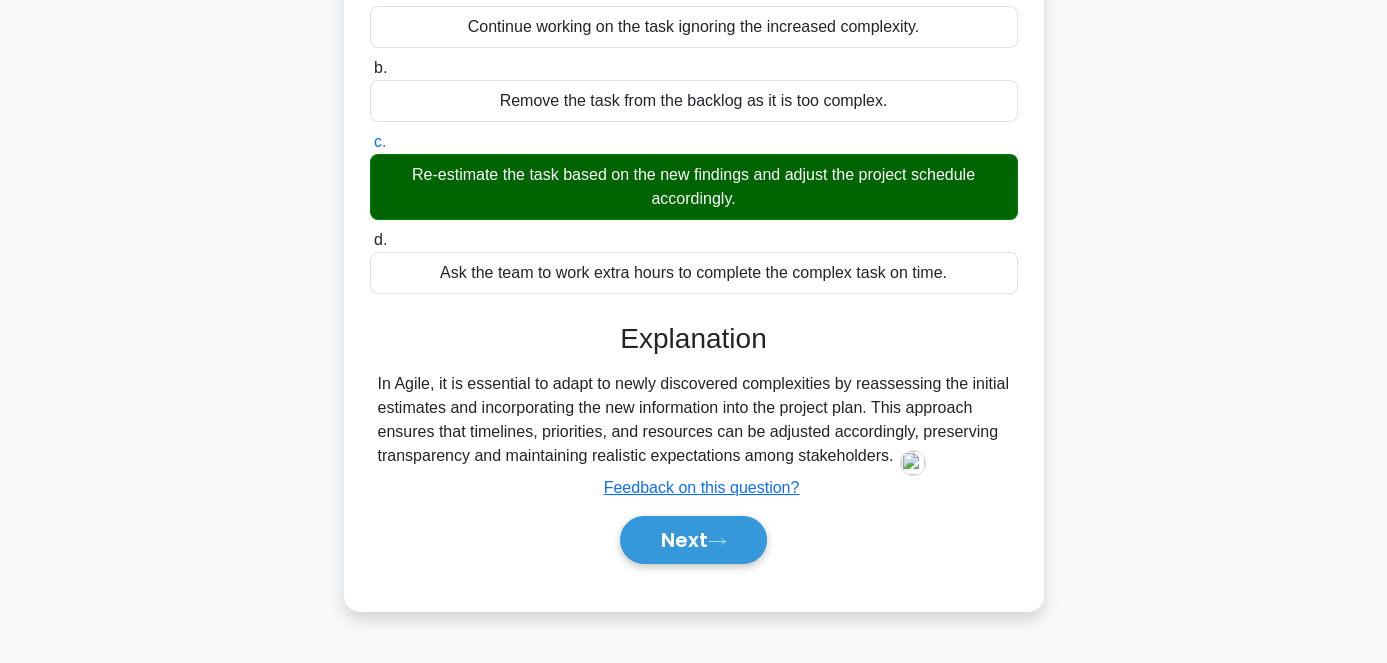 copy on "Explanation
In Agile, it is essential to adapt to newly discovered complexities by reassessing the initial estimates and incorporating the new information into the project plan. This approach ensures that timelines, priorities, and resources can be adjusted accordingly, preserving transparency and maintaining realistic expectations among stakeholders." 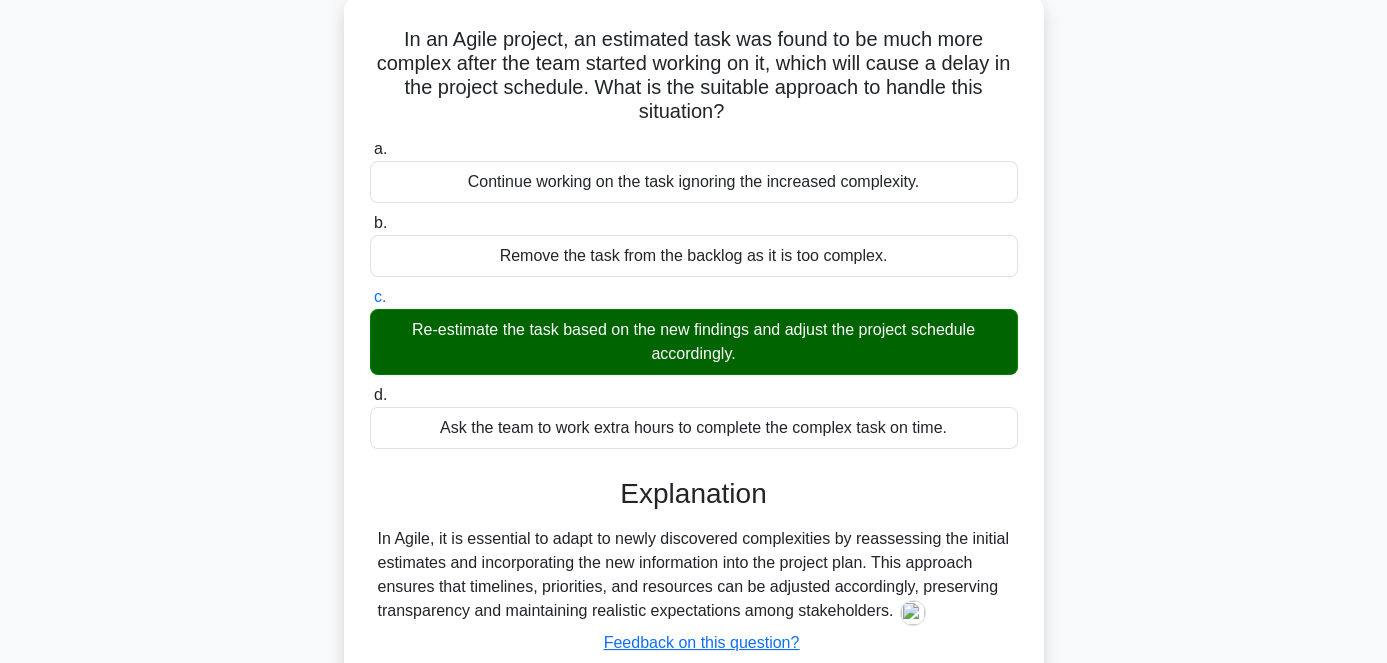 scroll, scrollTop: 90, scrollLeft: 0, axis: vertical 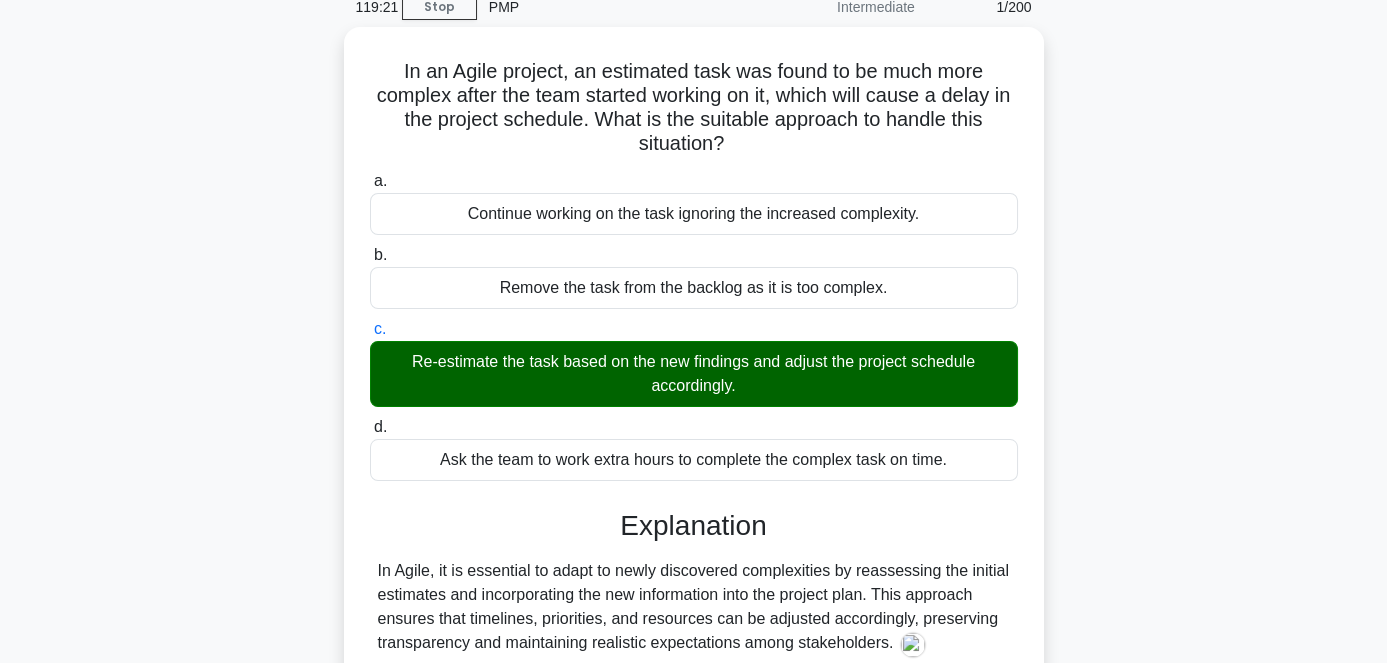 click on "In an Agile project, an estimated task was found to be much more complex after the team started working on it, which will cause a delay in the project schedule. What is the suitable approach to handle this situation?
.spinner_0XTQ{transform-origin:center;animation:spinner_y6GP .75s linear infinite}@keyframes spinner_y6GP{100%{transform:rotate(360deg)}}
a.
b. c. d." at bounding box center (694, 424) 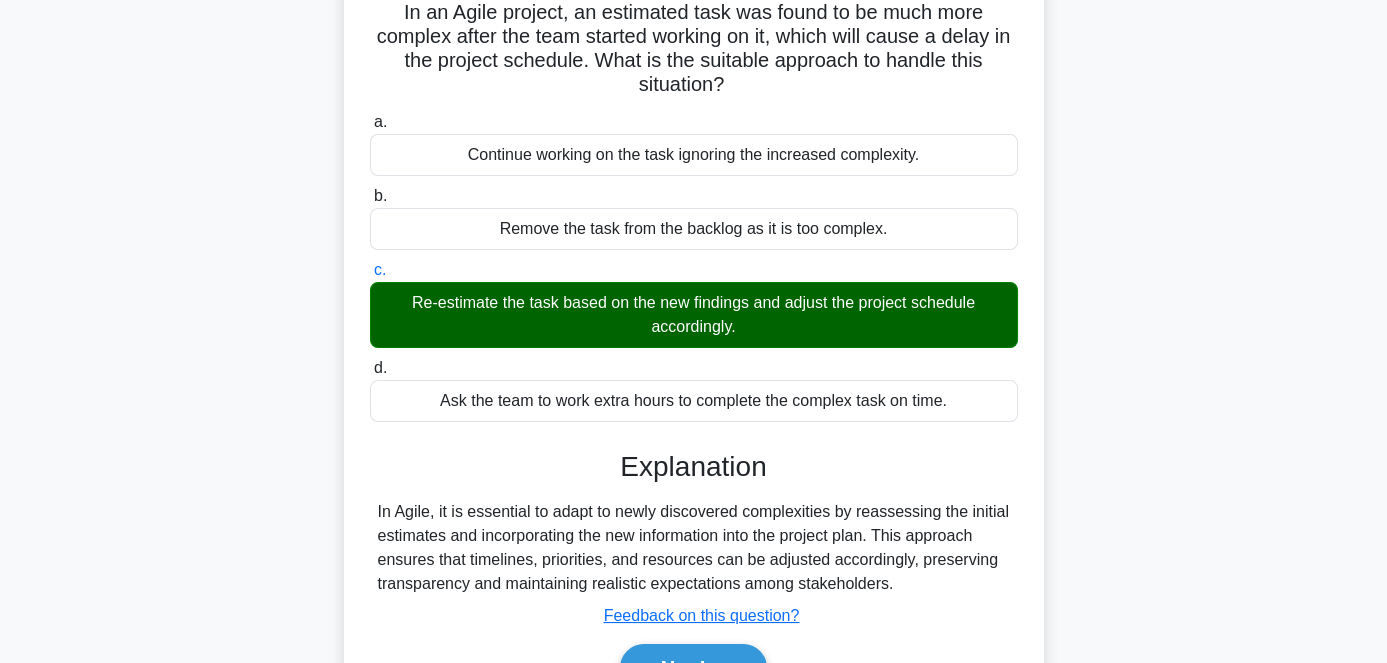scroll, scrollTop: 181, scrollLeft: 0, axis: vertical 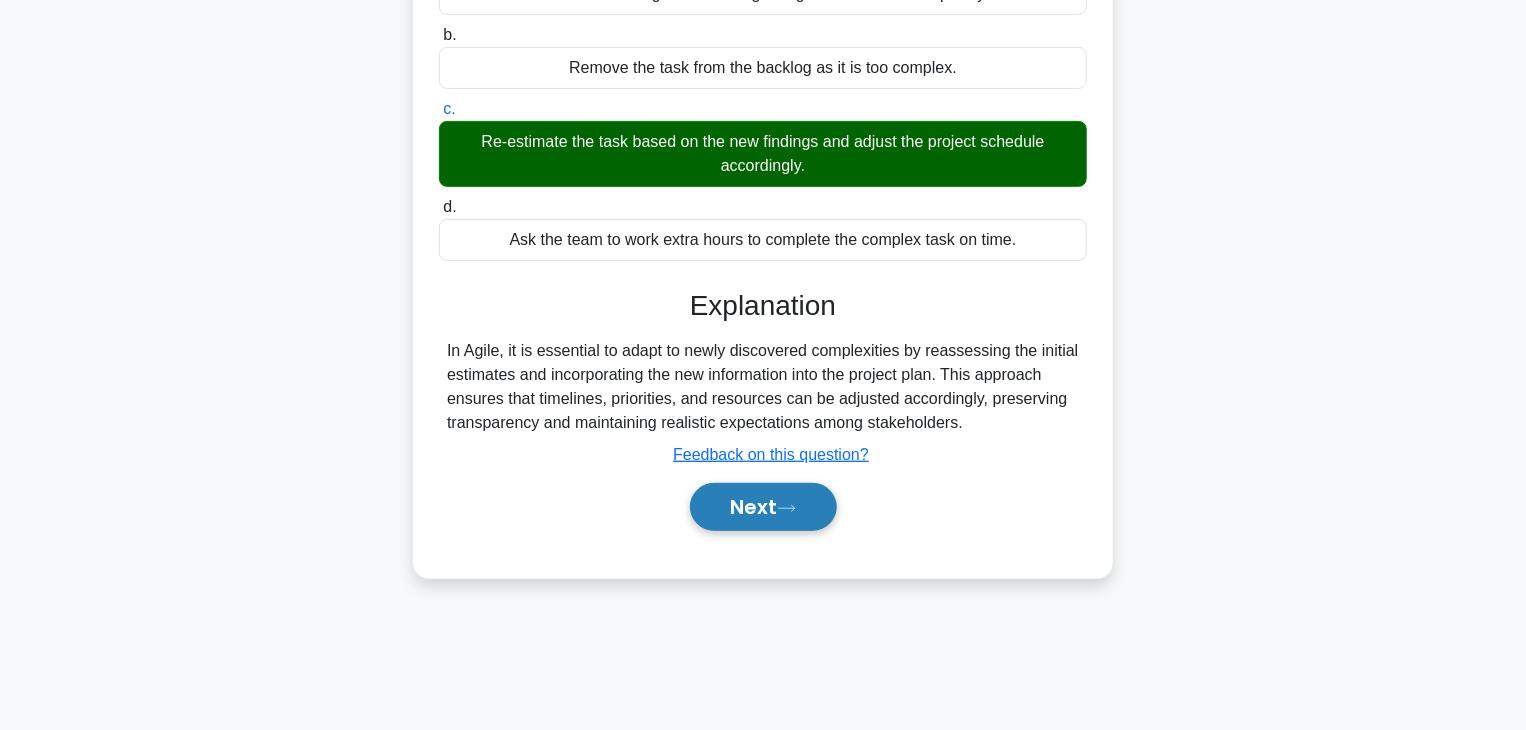 click on "Next" at bounding box center [763, 507] 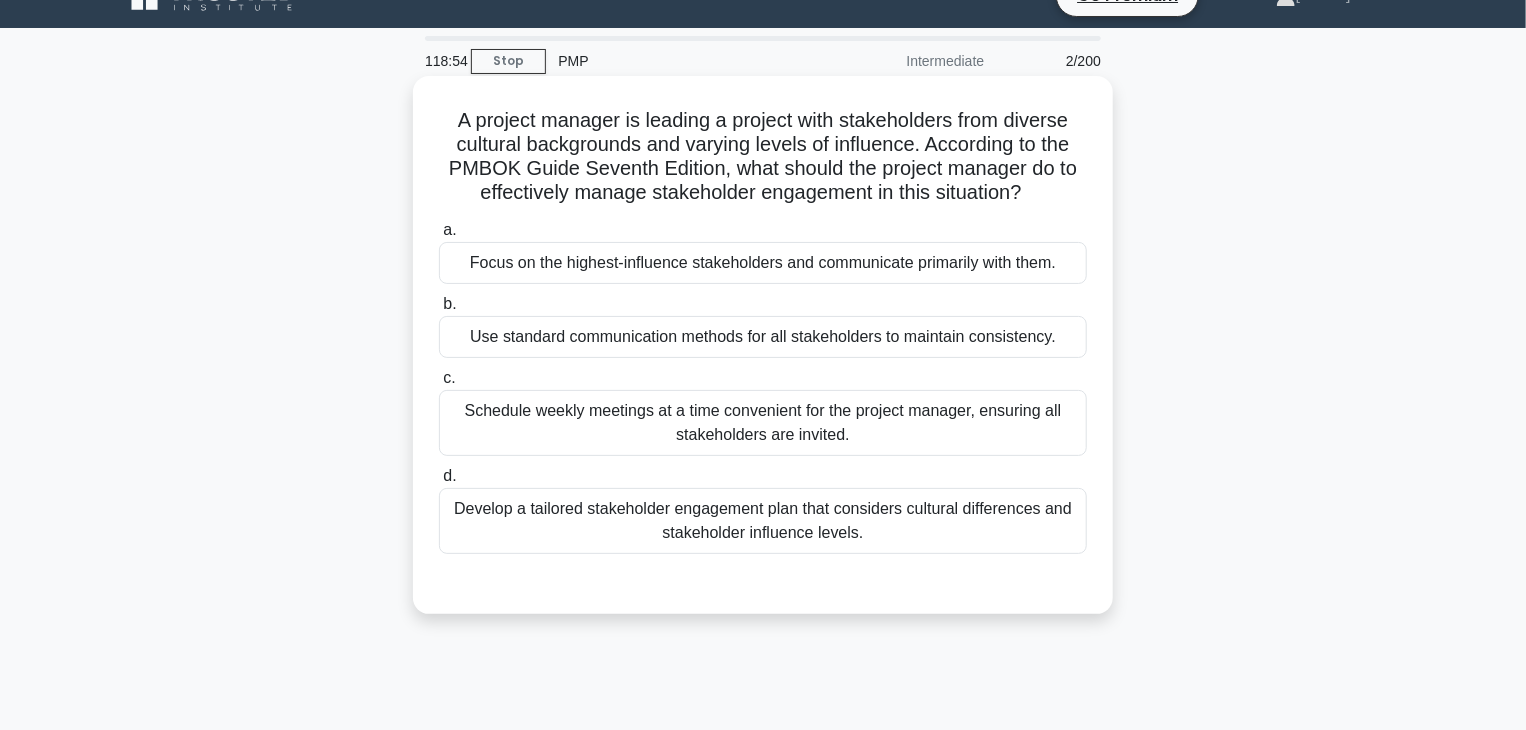 scroll, scrollTop: 5, scrollLeft: 0, axis: vertical 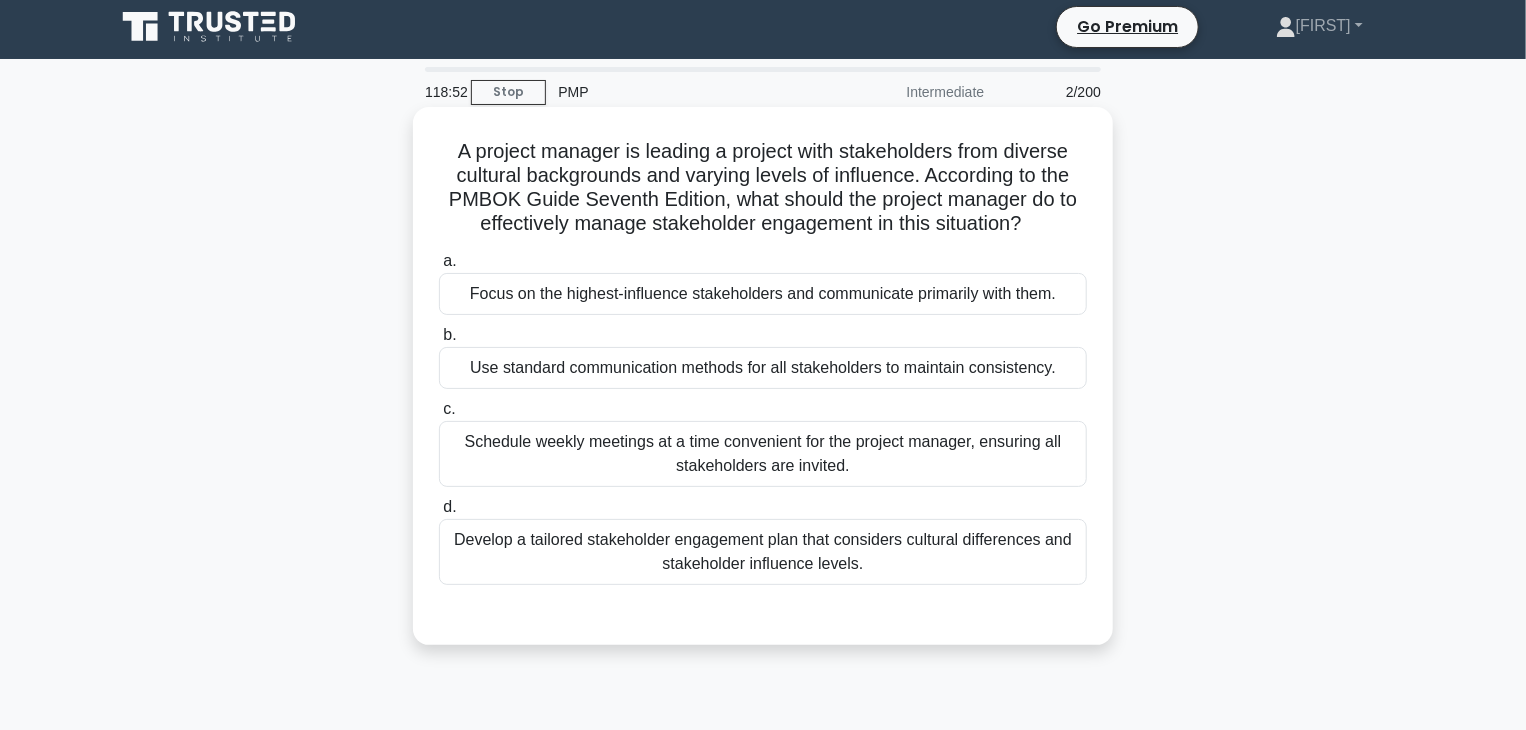 click on "Focus on the highest-influence stakeholders and communicate primarily with them." at bounding box center [763, 294] 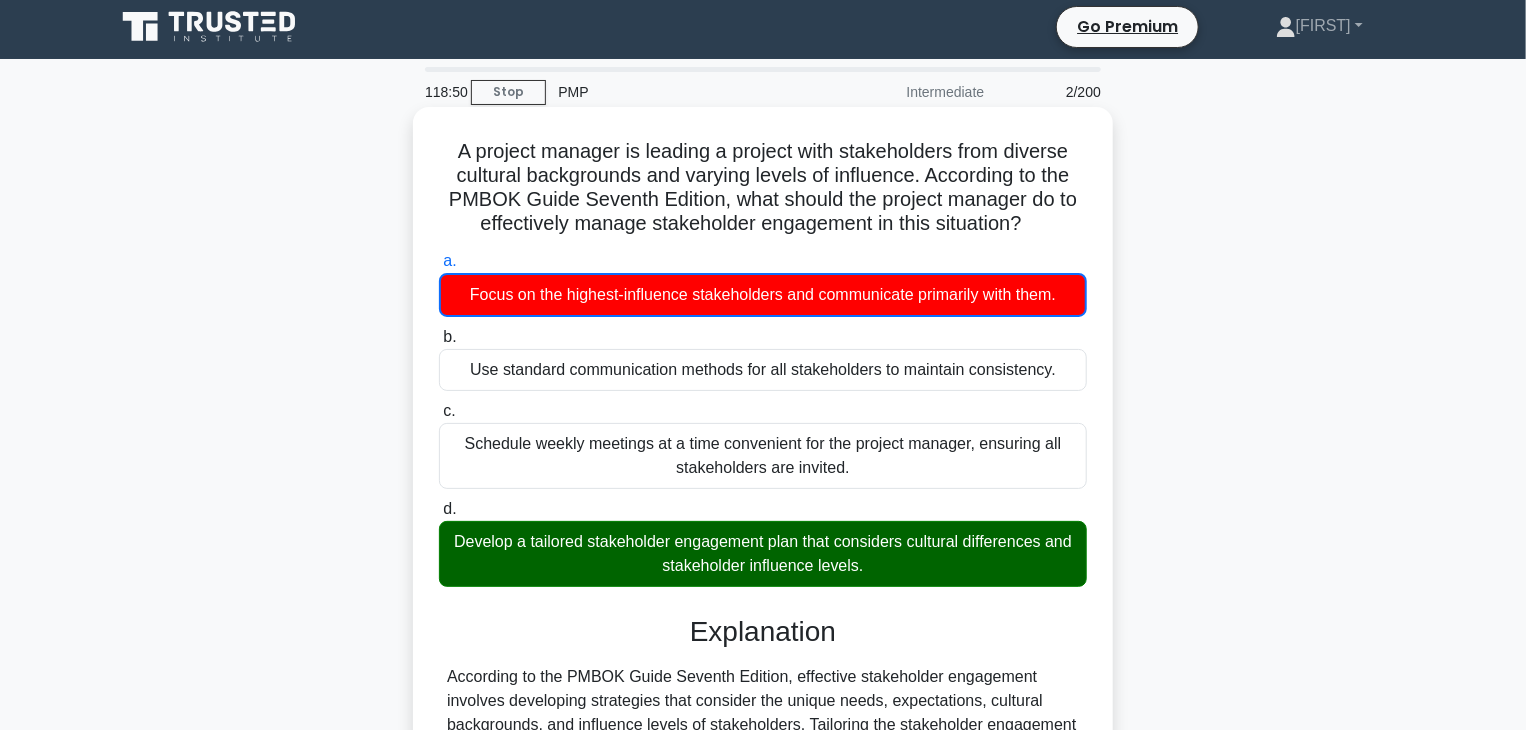 click on "Focus on the highest-influence stakeholders and communicate primarily with them." at bounding box center [763, 295] 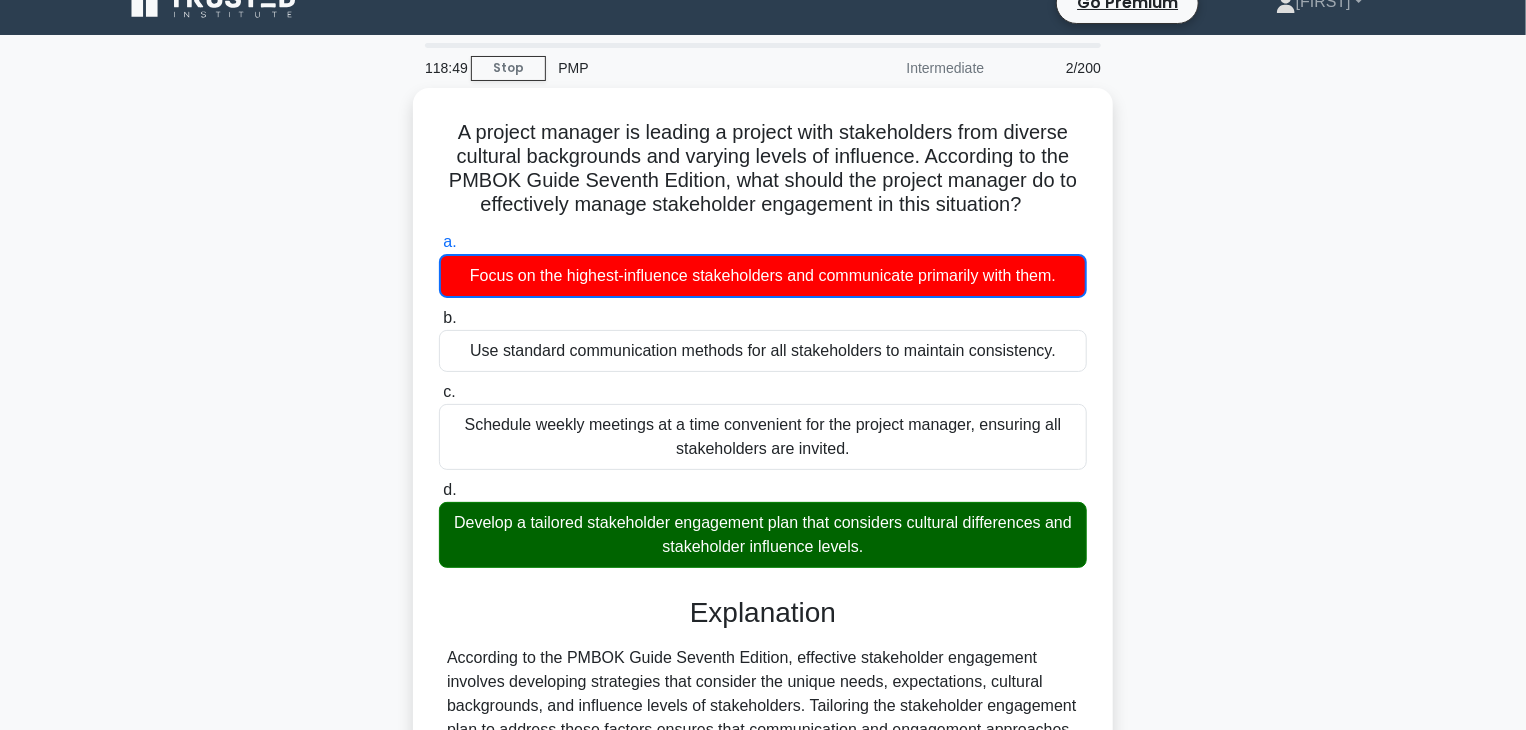 scroll, scrollTop: 105, scrollLeft: 0, axis: vertical 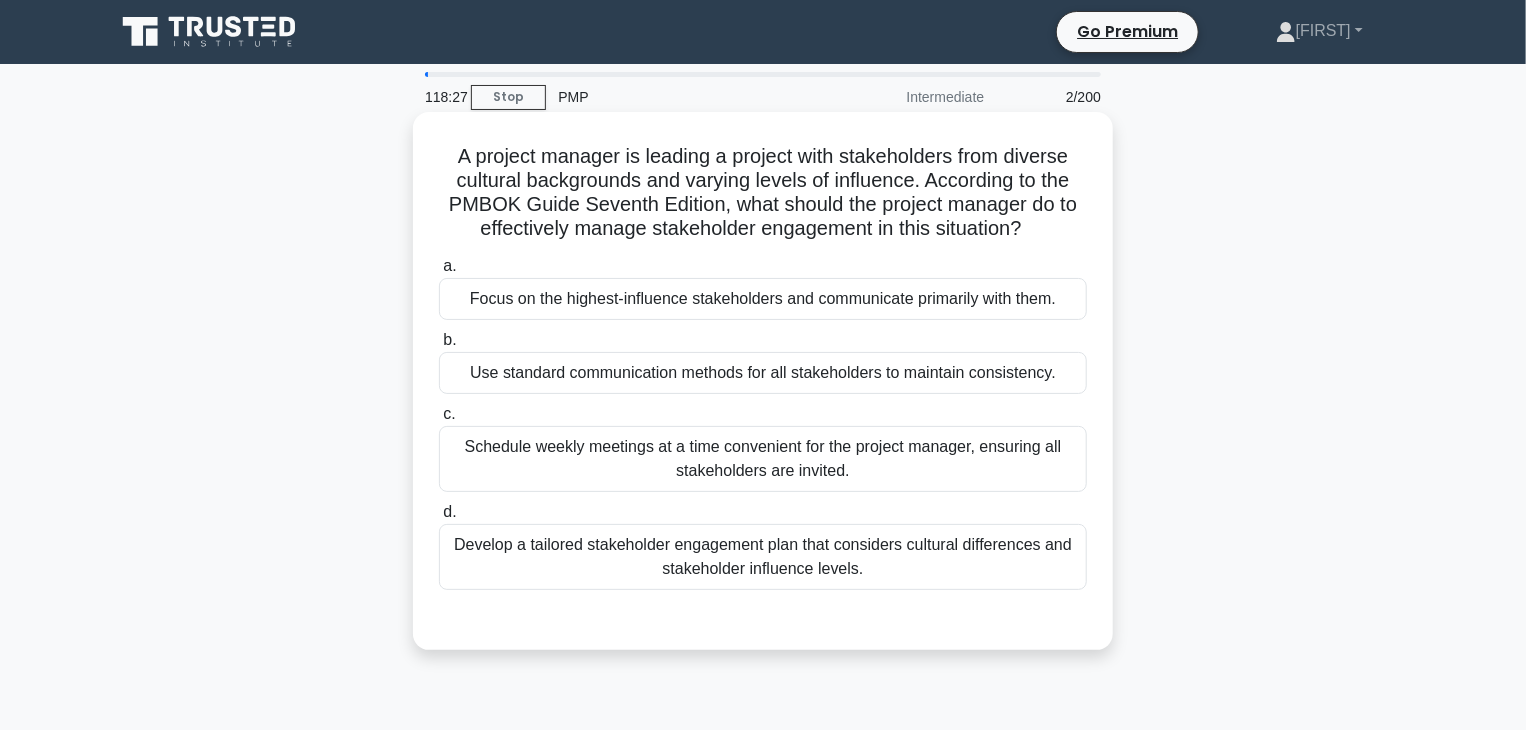 drag, startPoint x: 453, startPoint y: 163, endPoint x: 877, endPoint y: 588, distance: 600.33405 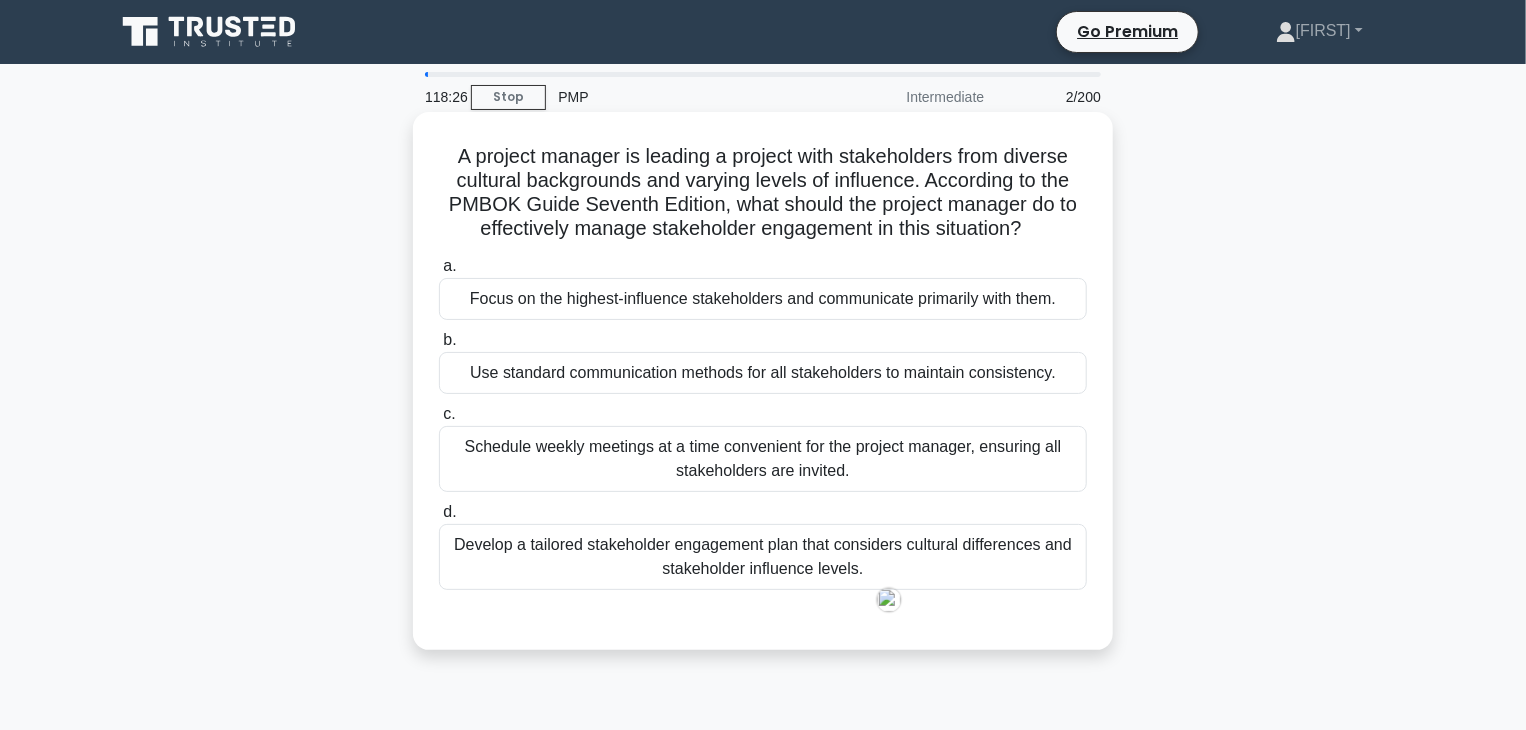 copy on "A project manager is leading a project with stakeholders from diverse cultural backgrounds and varying levels of influence. According to the PMBOK Guide Seventh Edition, what should the project manager do to effectively manage stakeholder engagement in this situation?
.spinner_0XTQ{transform-origin:center;animation:spinner_y6GP .75s linear infinite}@keyframes spinner_y6GP{100%{transform:rotate(360deg)}}
a.
Focus on the highest-influence stakeholders and communicate primarily with them.
b.
Use standard communication methods for all stakeholders to maintain consistency.
c.
Schedule weekly meetings at a time convenient for the project manager, ensuring all stakeholders are invited.
d.
Develop a tailored stake..." 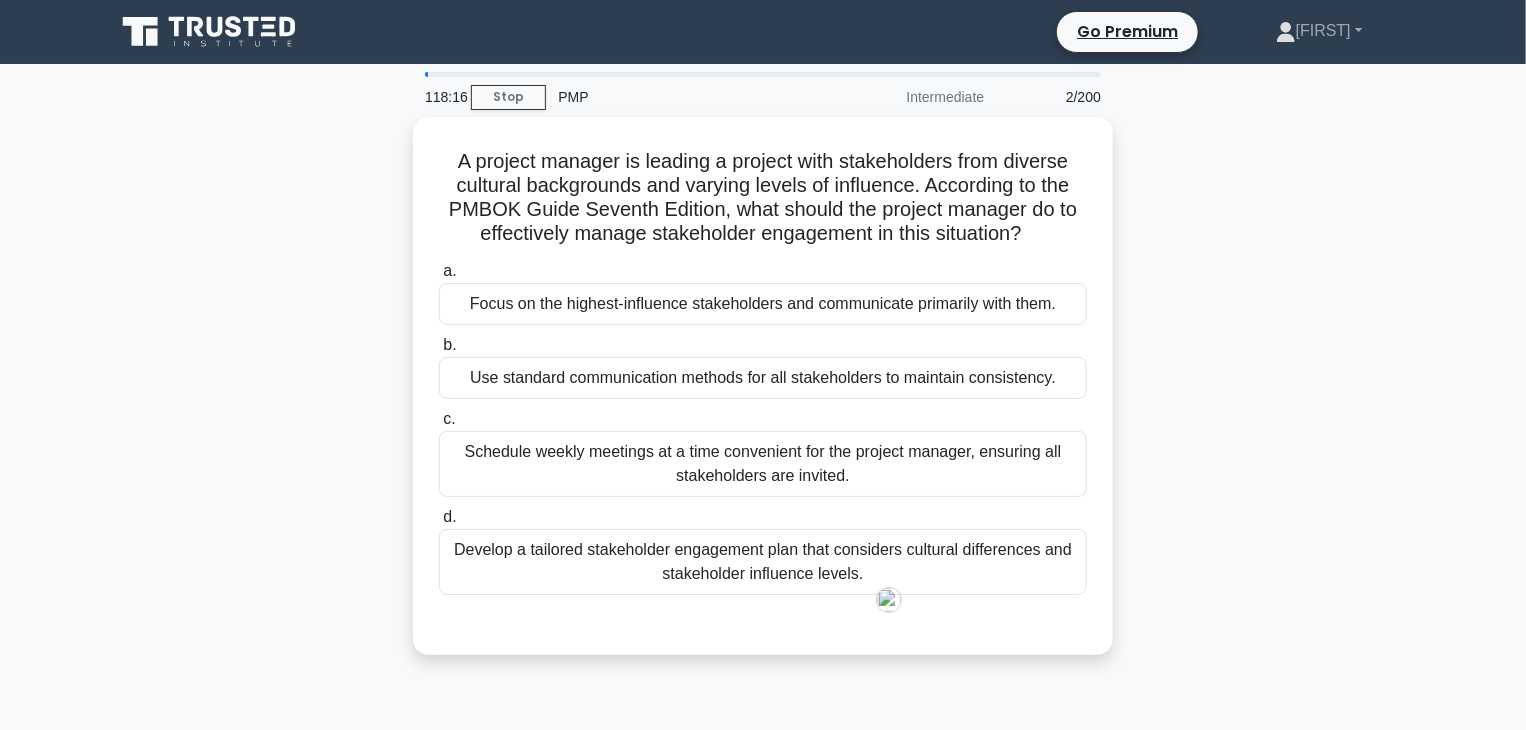 click on "A project manager is leading a project with stakeholders from diverse cultural backgrounds and varying levels of influence. According to the PMBOK Guide Seventh Edition, what should the project manager do to effectively manage stakeholder engagement in this situation?
.spinner_0XTQ{transform-origin:center;animation:spinner_y6GP .75s linear infinite}@keyframes spinner_y6GP{100%{transform:rotate(360deg)}}
a." at bounding box center [763, 398] 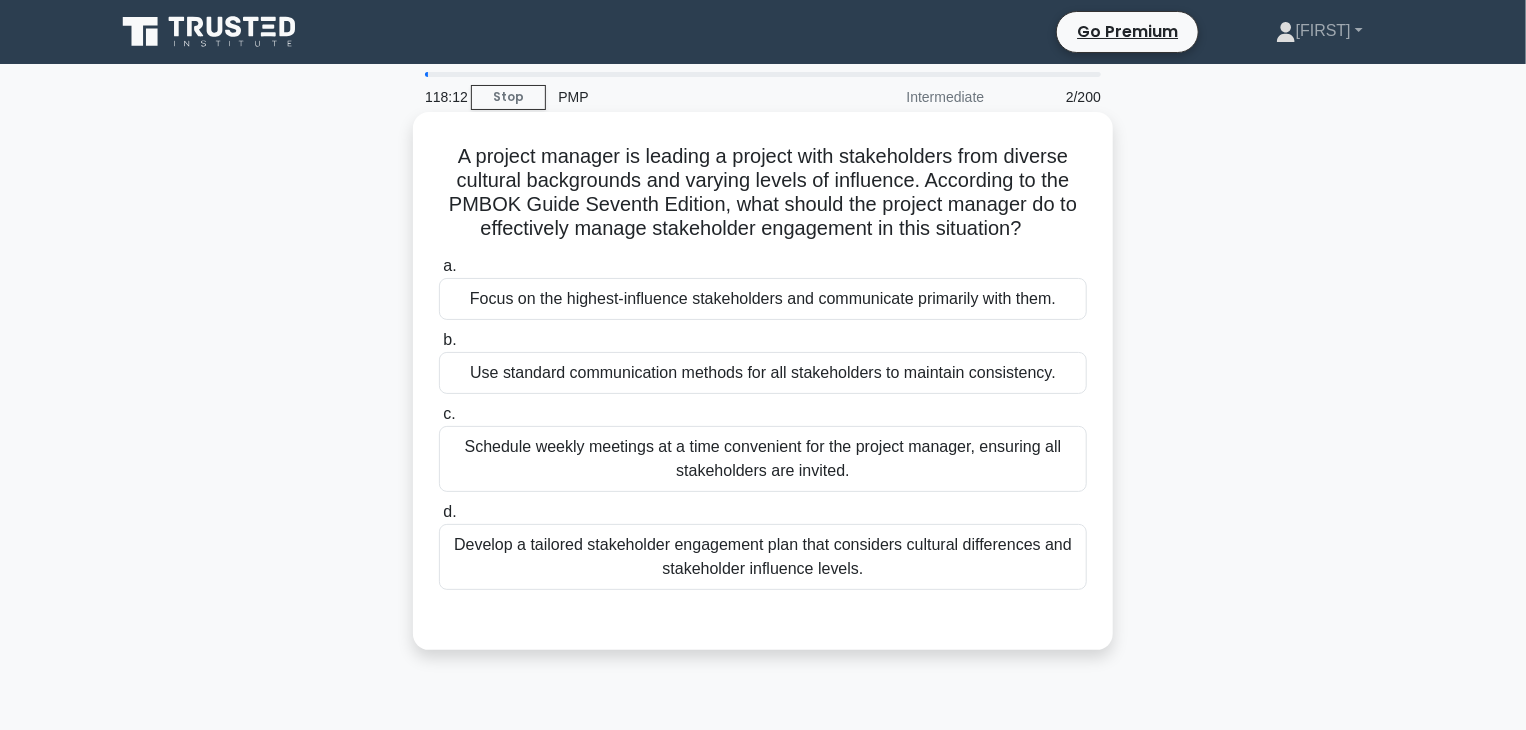 click on "Use standard communication methods for all stakeholders to maintain consistency." at bounding box center [763, 373] 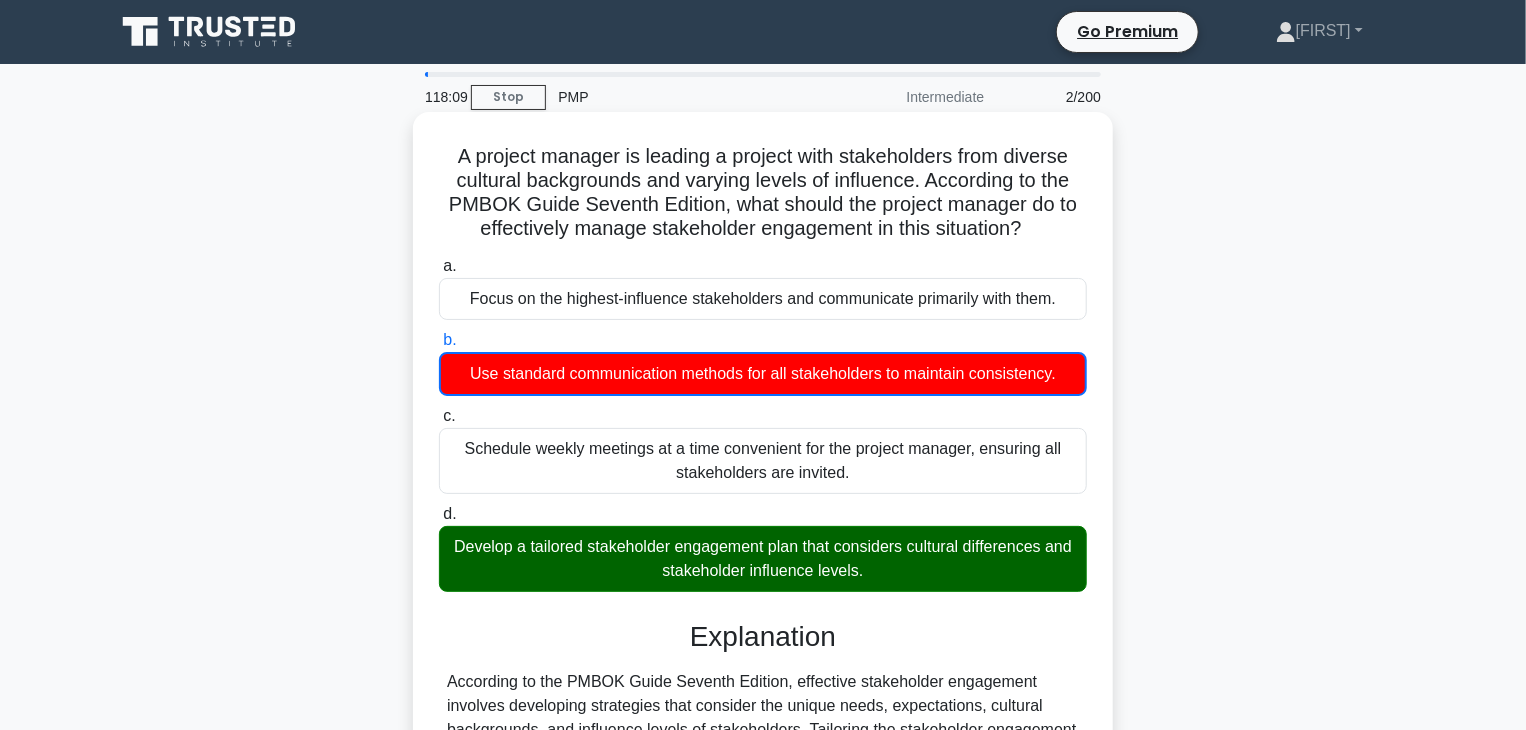click on "Use standard communication methods for all stakeholders to maintain consistency." at bounding box center (763, 374) 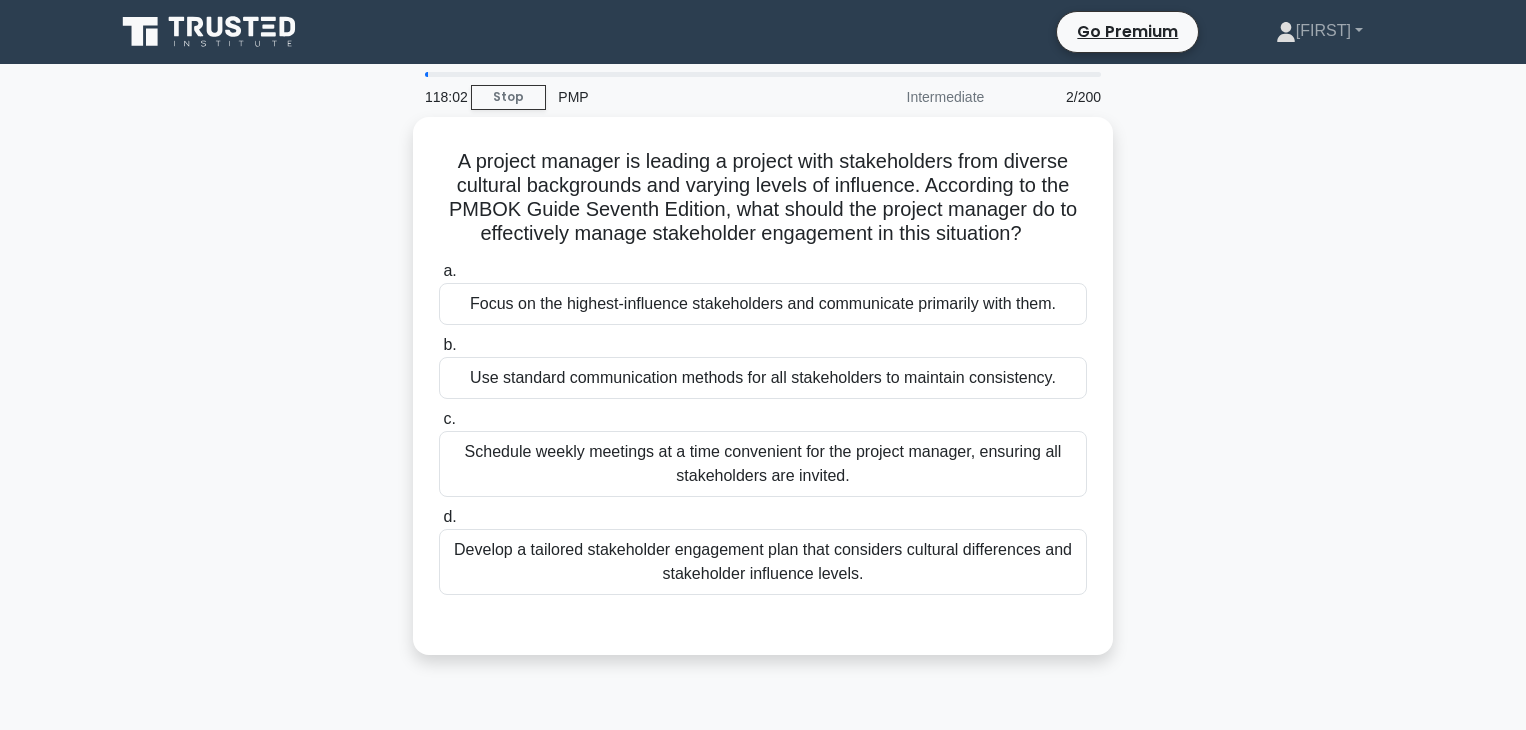 scroll, scrollTop: 0, scrollLeft: 0, axis: both 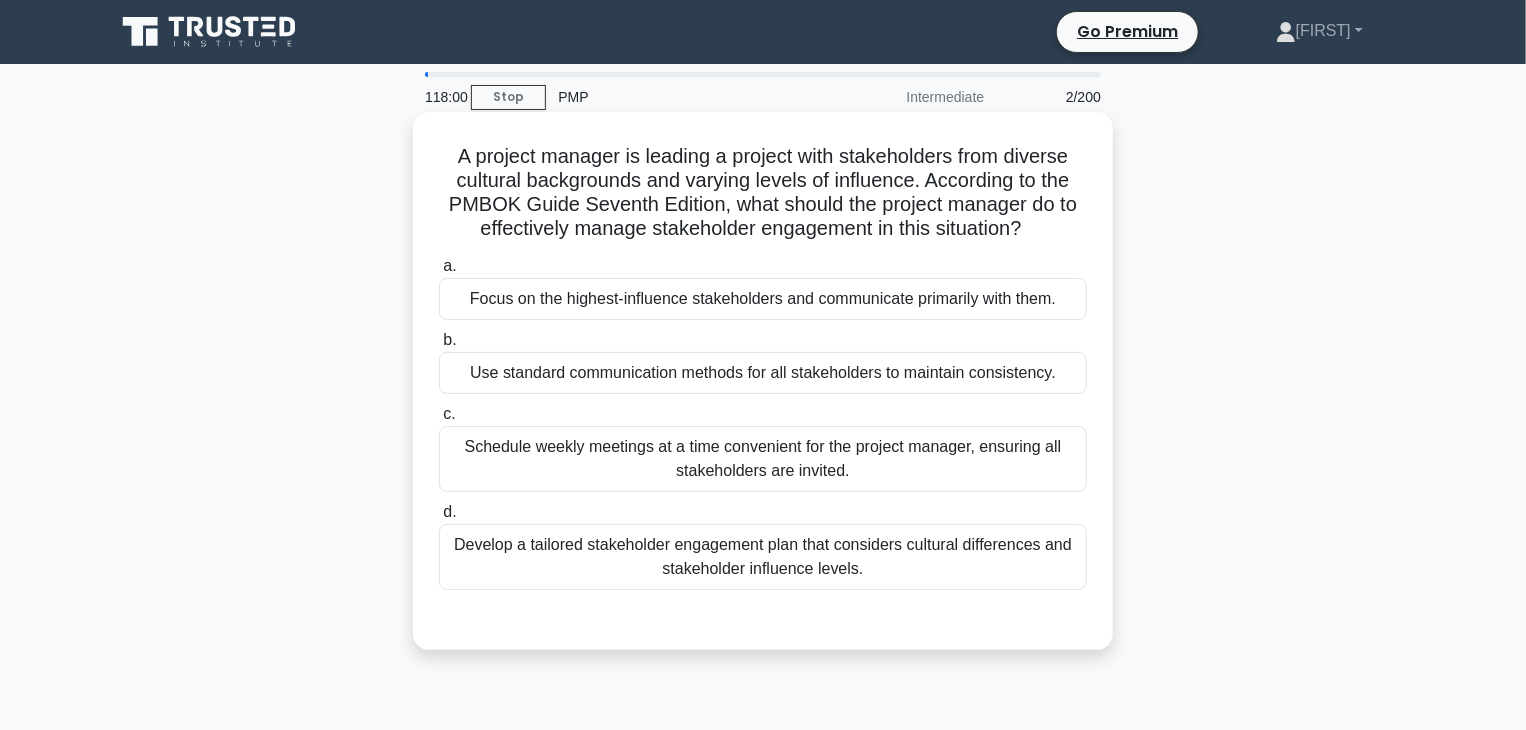 click on "Develop a tailored stakeholder engagement plan that considers cultural differences and stakeholder influence levels." at bounding box center (763, 557) 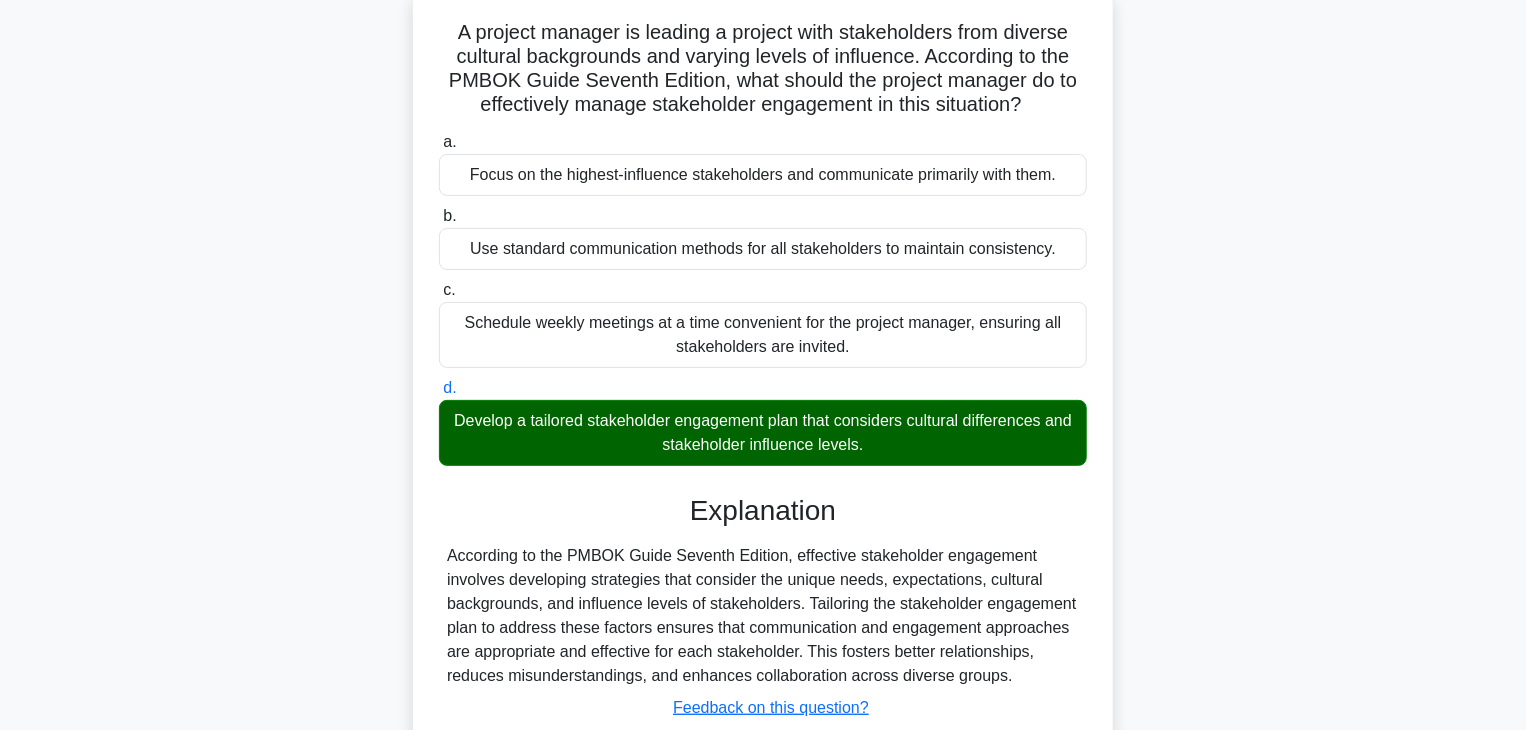 scroll, scrollTop: 130, scrollLeft: 0, axis: vertical 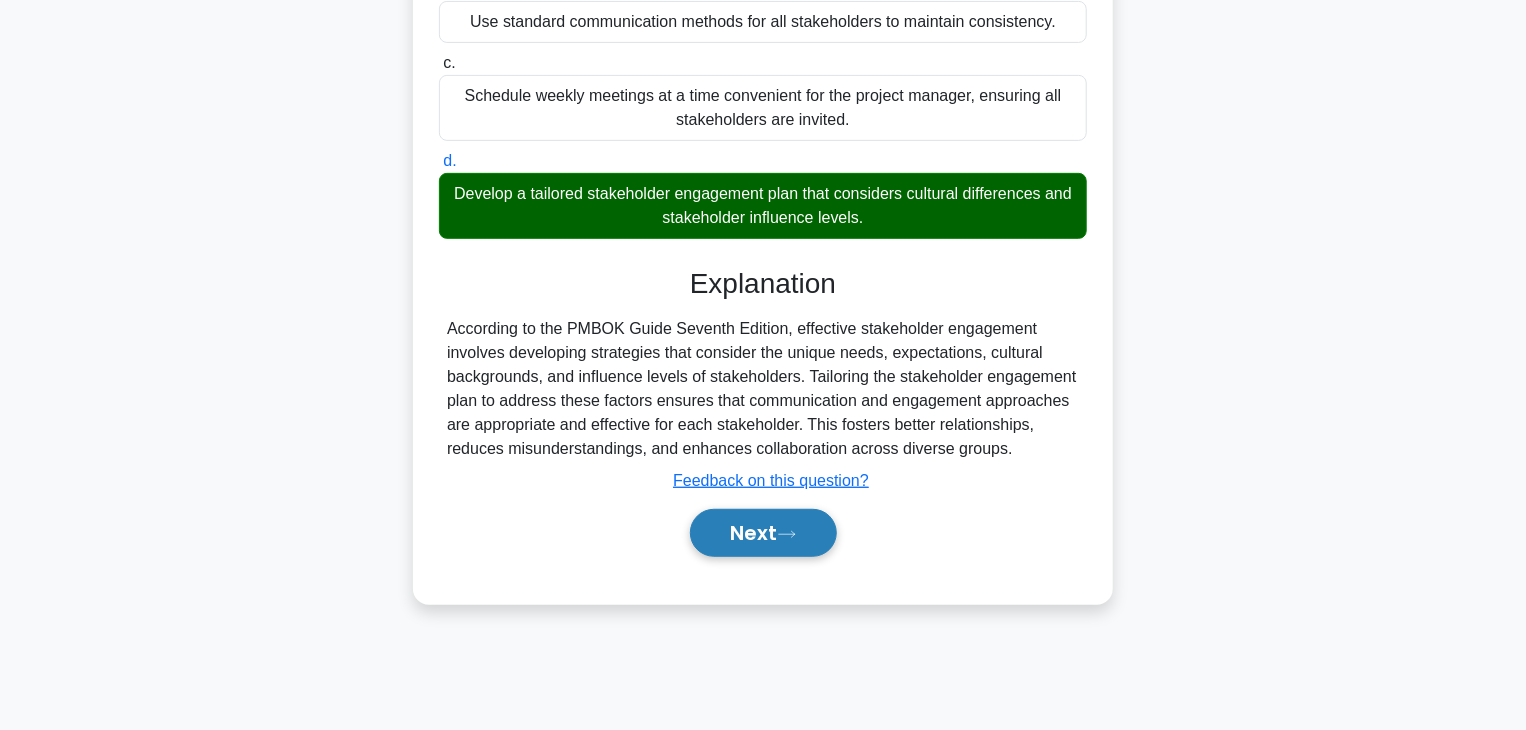 click on "Next" at bounding box center (763, 533) 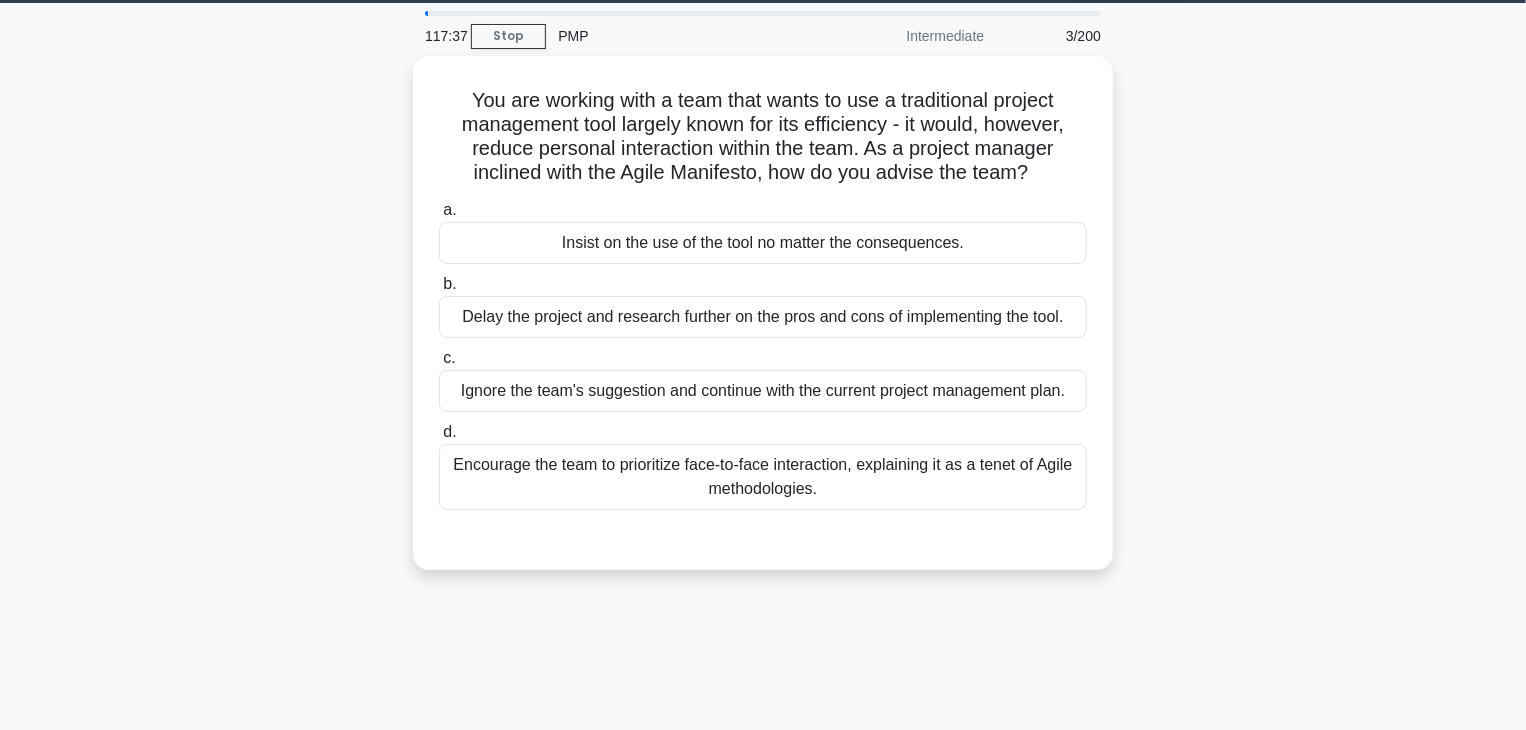 scroll, scrollTop: 51, scrollLeft: 0, axis: vertical 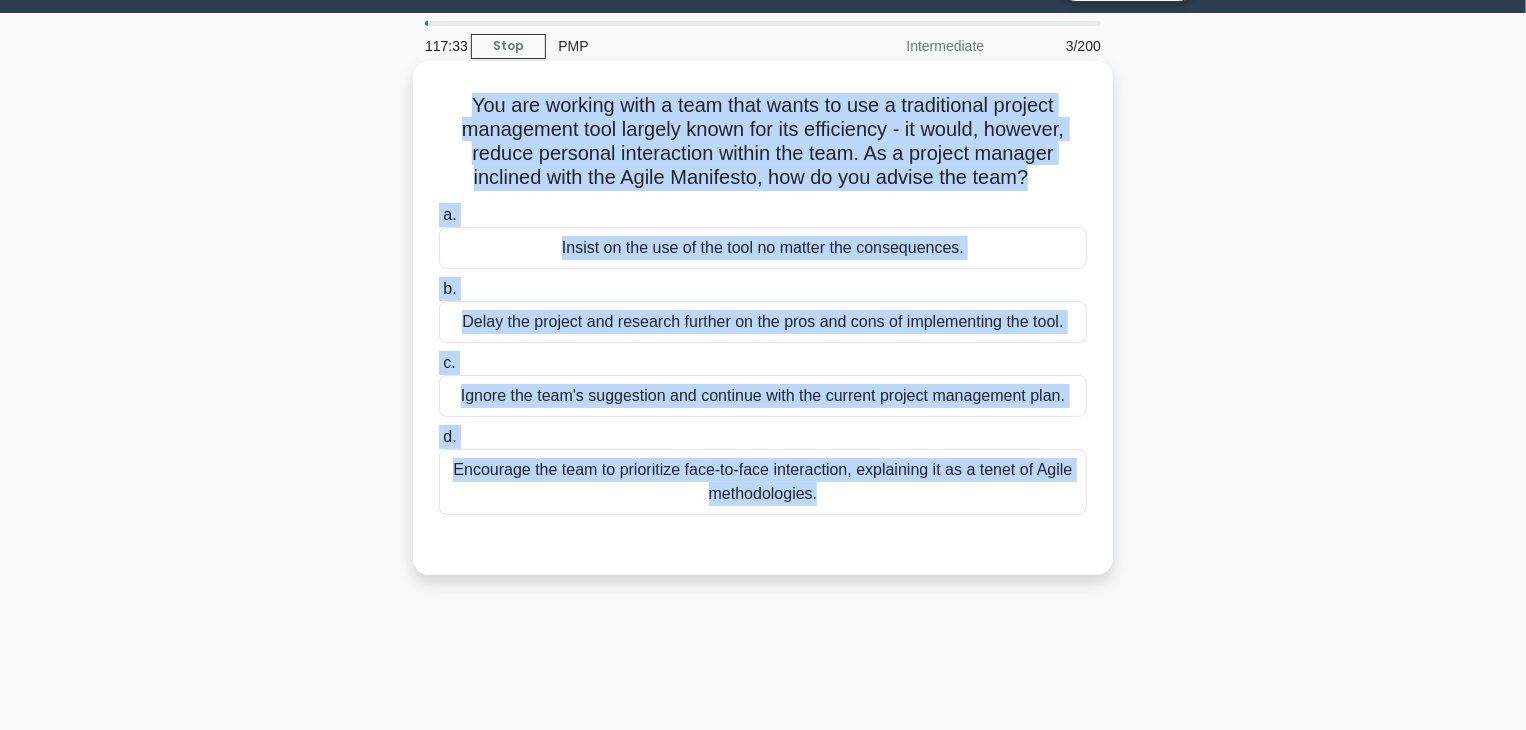 drag, startPoint x: 464, startPoint y: 106, endPoint x: 820, endPoint y: 522, distance: 547.53265 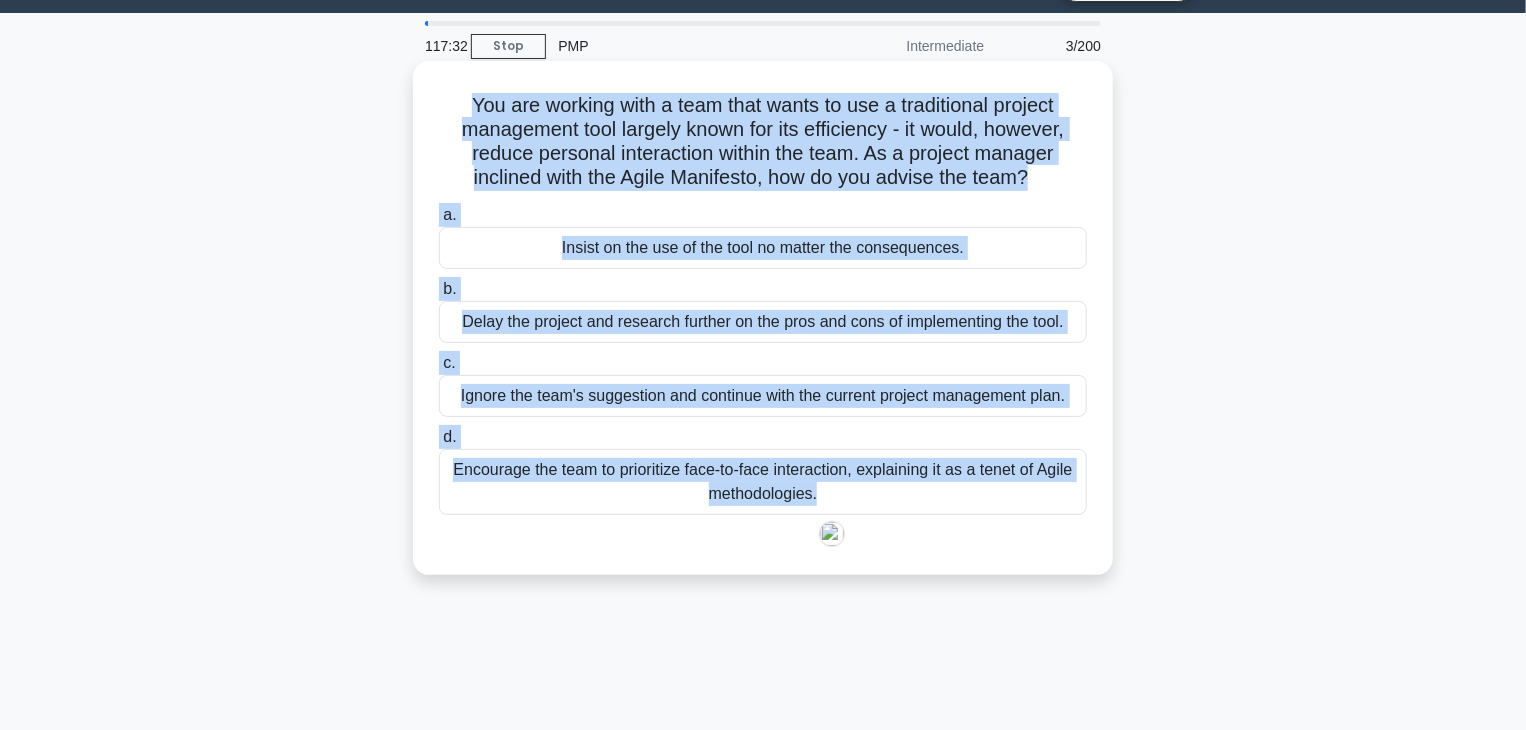 copy on "You are working with a team that wants to use a traditional project management tool largely known for its efficiency - it would, however, reduce personal interaction within the team. As a project manager inclined with the Agile Manifesto, how do you advise the team?
.spinner_0XTQ{transform-origin:center;animation:spinner_y6GP .75s linear infinite}@keyframes spinner_y6GP{100%{transform:rotate(360deg)}}
a.
Insist on the use of the tool no matter the consequences.
b.
Delay the project and research further on the pros and cons of implementing the tool.
c.
Ignore the team's suggestion and continue with the current project management plan.
d.
Encourage the team to prioritize face-to-face interaction, explaining ..." 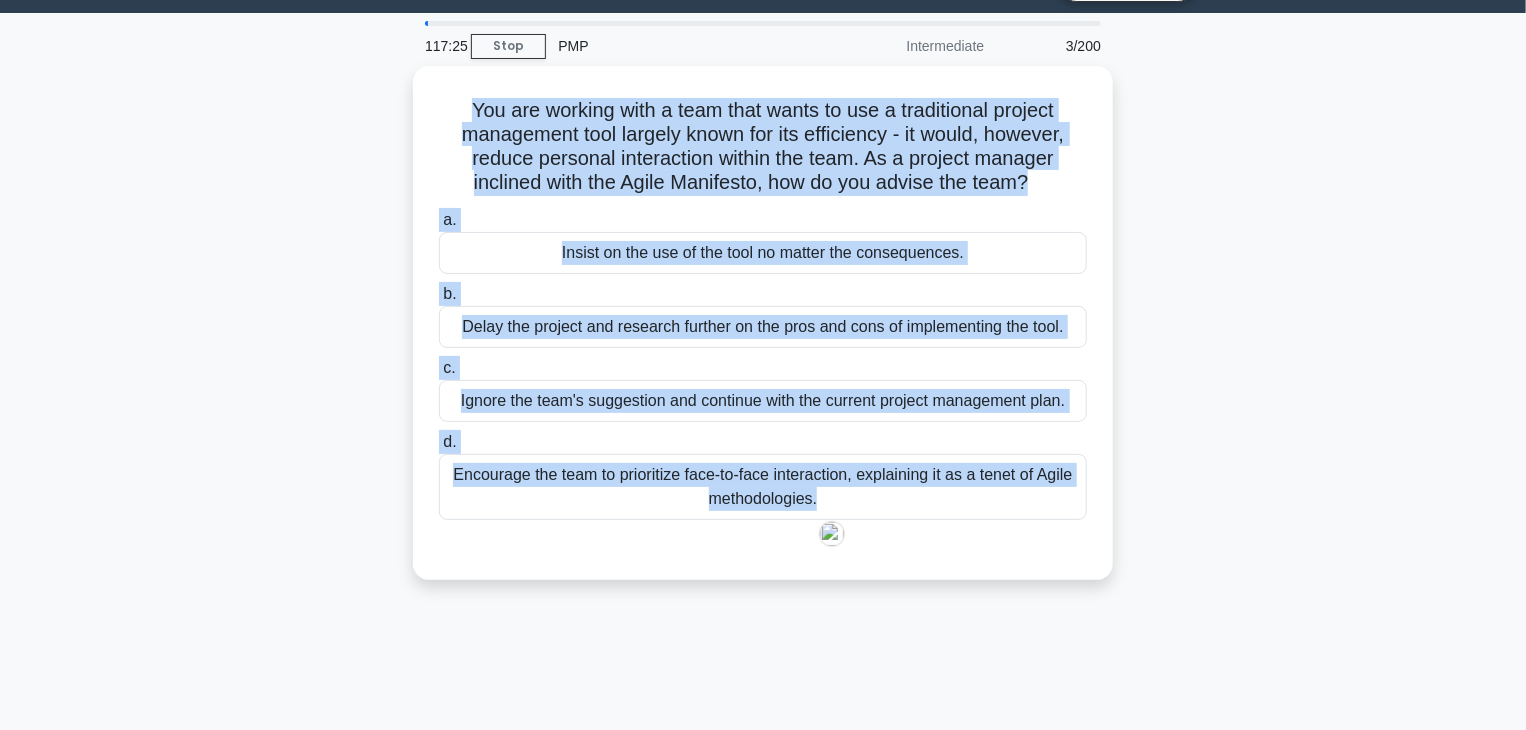 click on "You are working with a team that wants to use a traditional project management tool largely known for its efficiency - it would, however, reduce personal interaction within the team. As a project manager inclined with the Agile Manifesto, how do you advise the team?
.spinner_0XTQ{transform-origin:center;animation:spinner_y6GP .75s linear infinite}@keyframes spinner_y6GP{100%{transform:rotate(360deg)}}
a.
b." at bounding box center [763, 335] 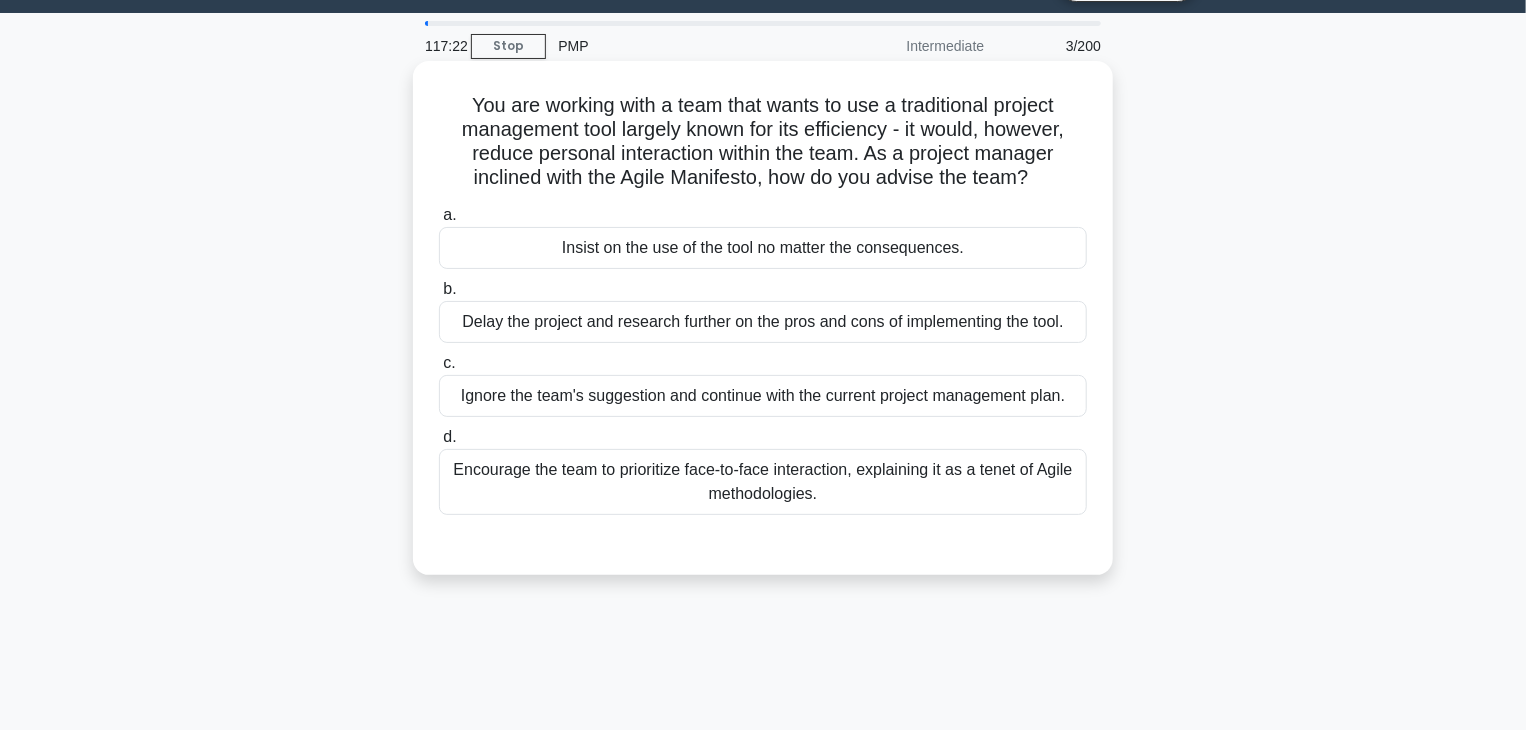 click on "Ignore the team's suggestion and continue with the current project management plan." at bounding box center [763, 396] 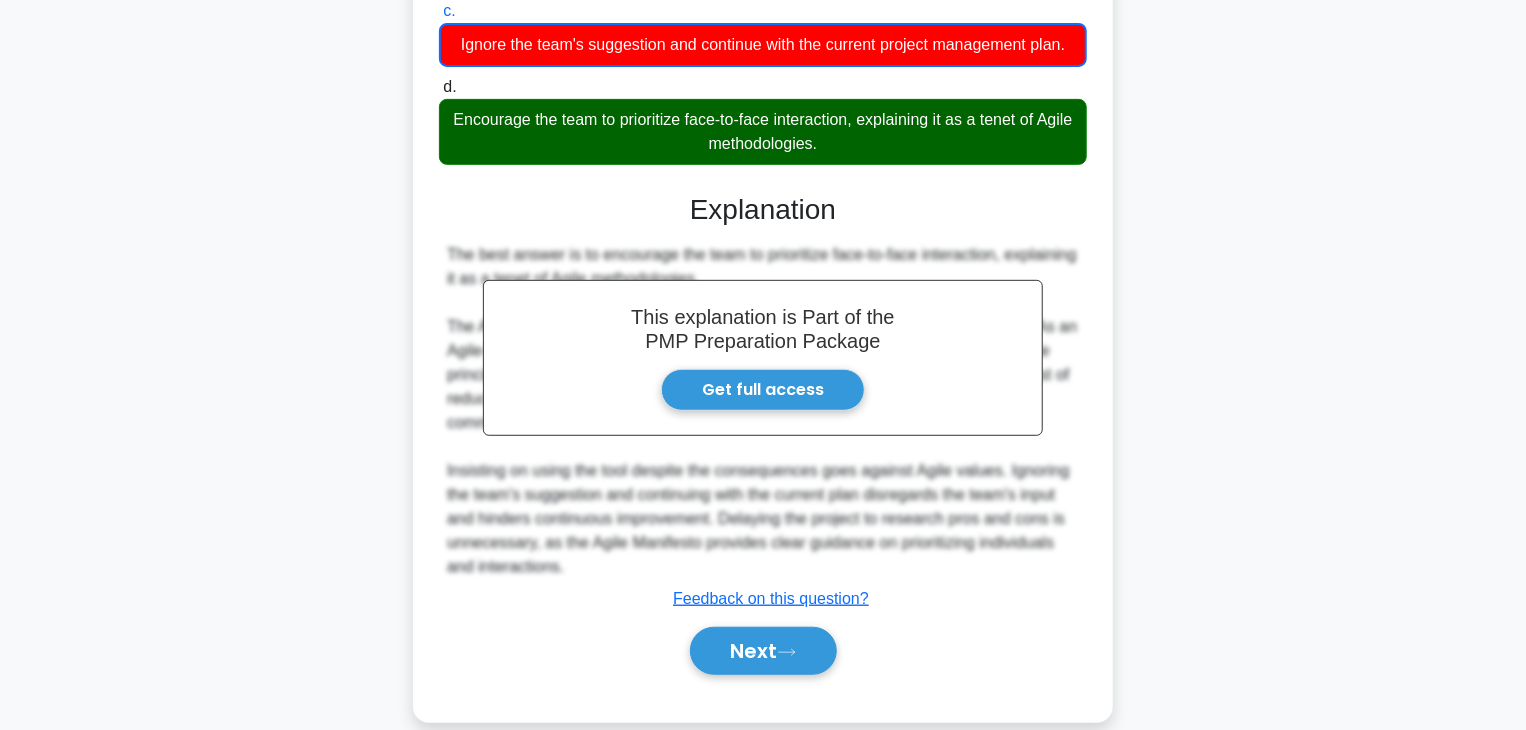 scroll, scrollTop: 432, scrollLeft: 0, axis: vertical 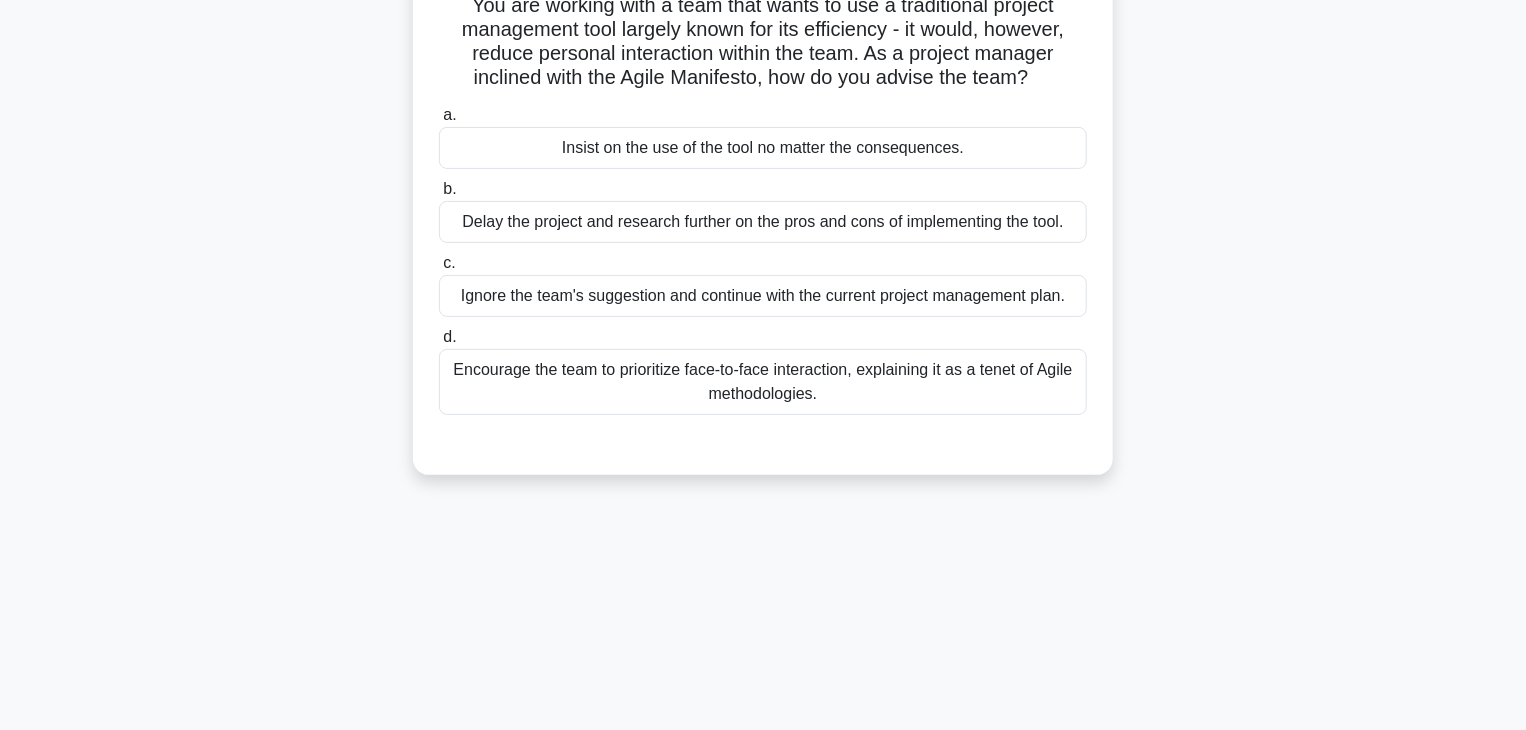 click on "Encourage the team to prioritize face-to-face interaction, explaining it as a tenet of Agile methodologies." at bounding box center [763, 382] 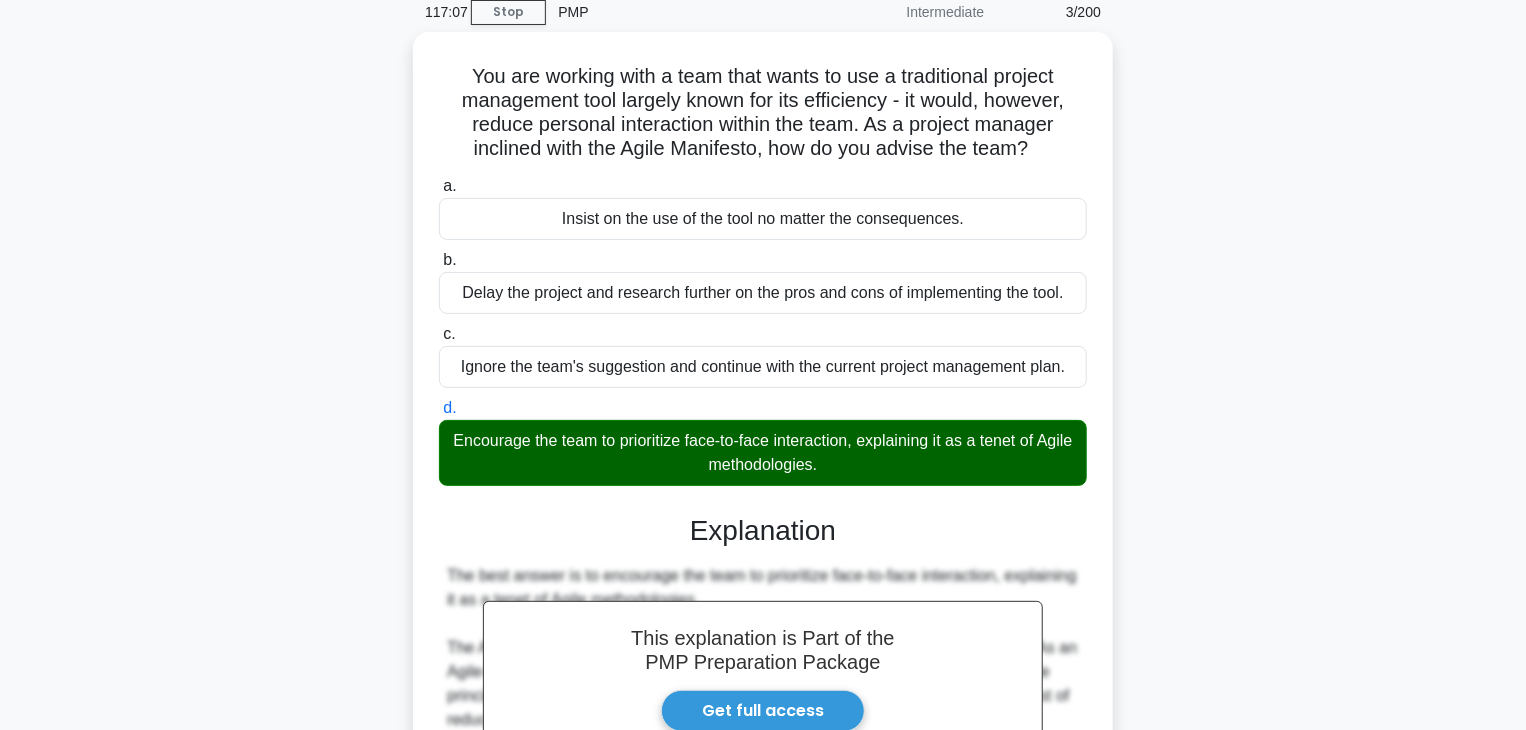 scroll, scrollTop: 51, scrollLeft: 0, axis: vertical 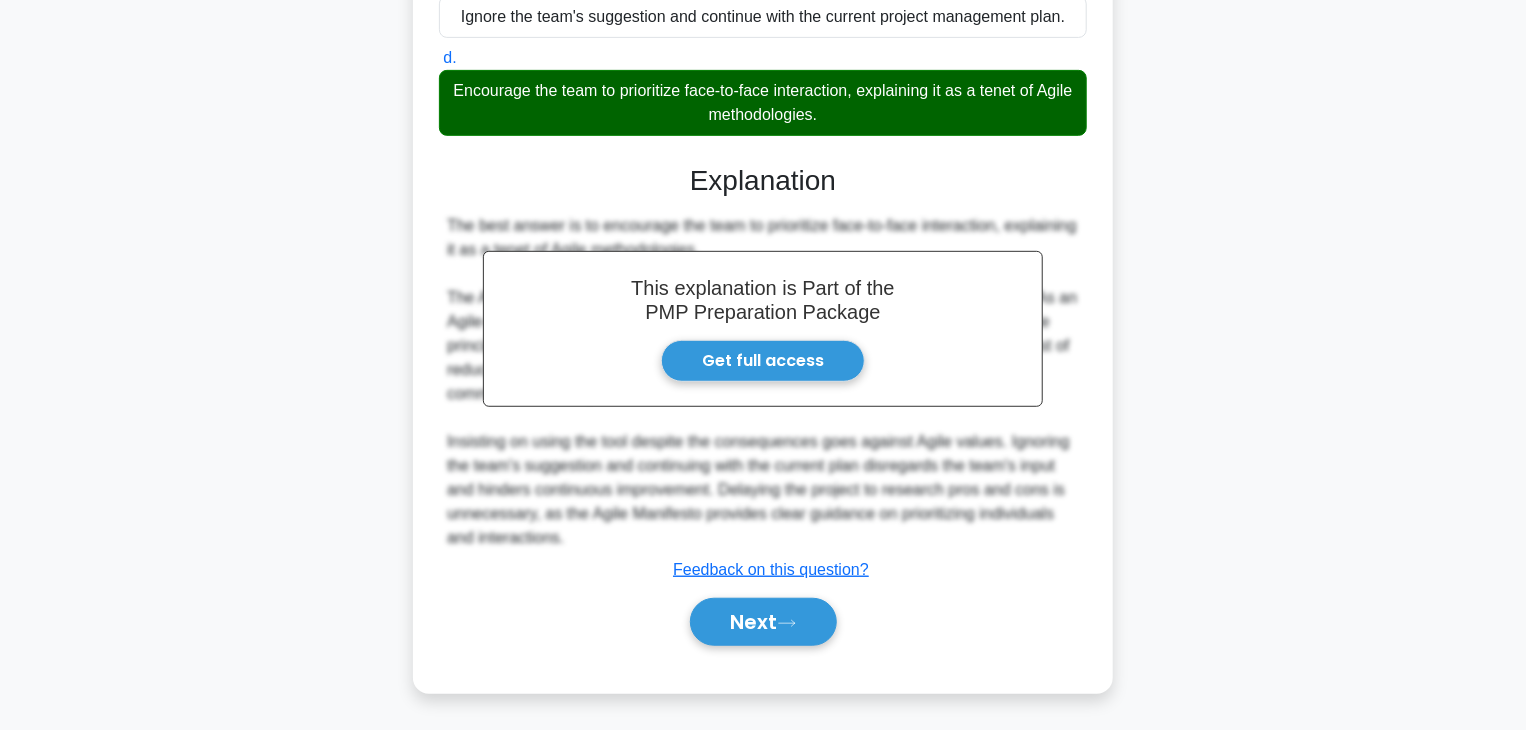 drag, startPoint x: 750, startPoint y: 621, endPoint x: 891, endPoint y: 615, distance: 141.12761 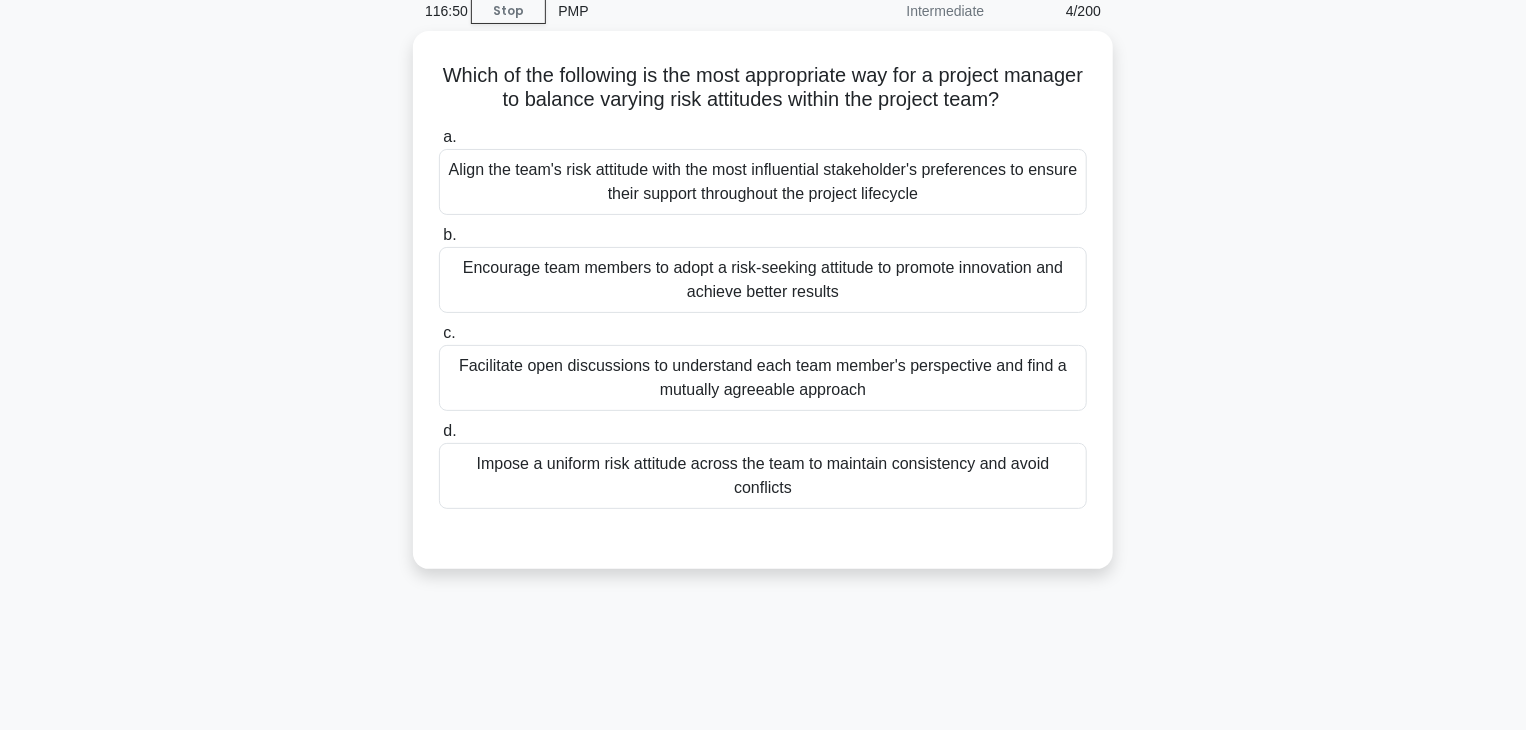 scroll, scrollTop: 51, scrollLeft: 0, axis: vertical 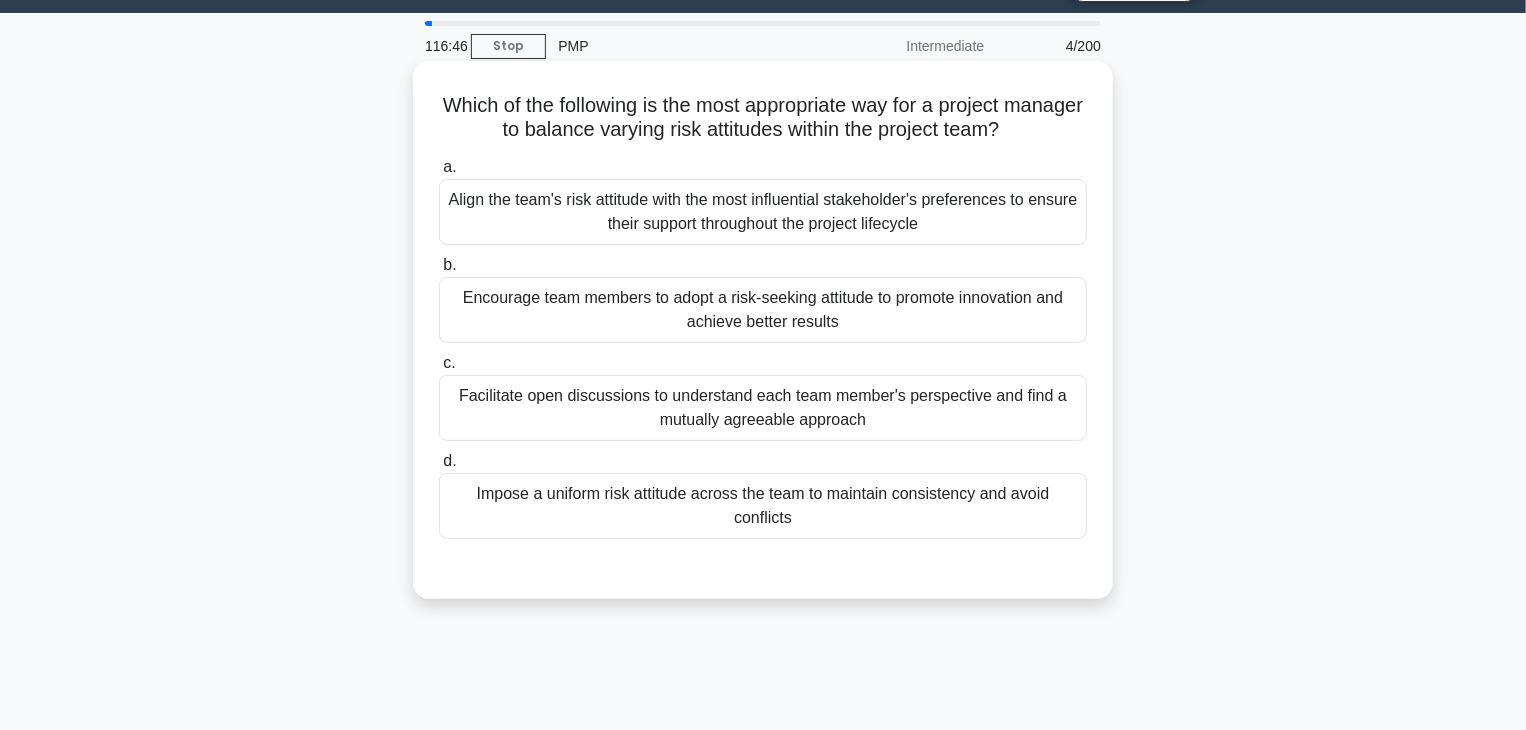 drag, startPoint x: 476, startPoint y: 101, endPoint x: 1036, endPoint y: 490, distance: 681.85114 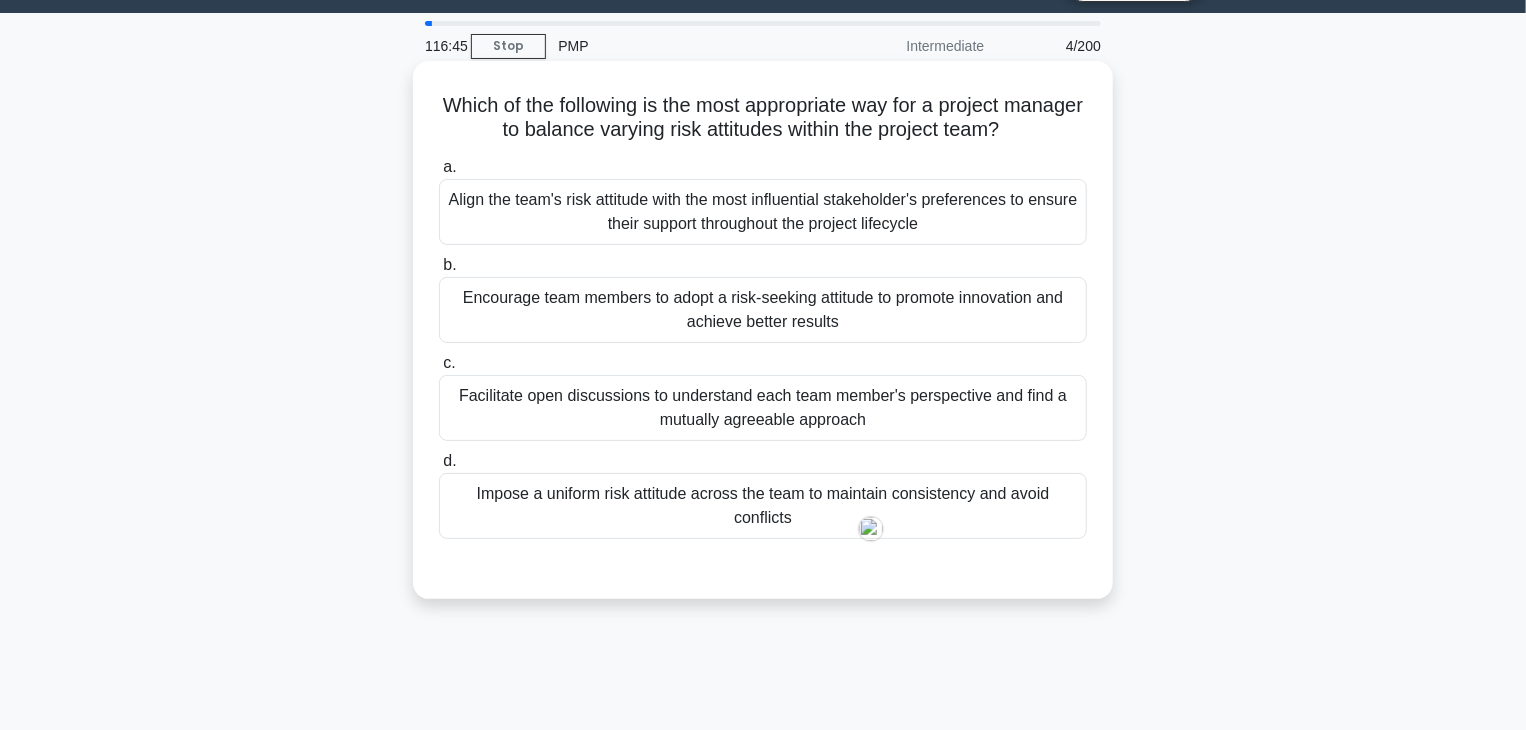 copy on "Which of the following is the most appropriate way for a project manager to balance varying risk attitudes within the project team?
.spinner_0XTQ{transform-origin:center;animation:spinner_y6GP .75s linear infinite}@keyframes spinner_y6GP{100%{transform:rotate(360deg)}}
a.
Align the team's risk attitude with the most influential stakeholder's preferences to ensure their support throughout the project lifecycle
b.
Encourage team members to adopt a risk-seeking attitude to promote innovation and achieve better results
c.
Facilitate open discussions to understand each team member's perspective and find a mutually agreeable approach
d.
Impose a uniform risk attitude across the team to maintain consistency and a..." 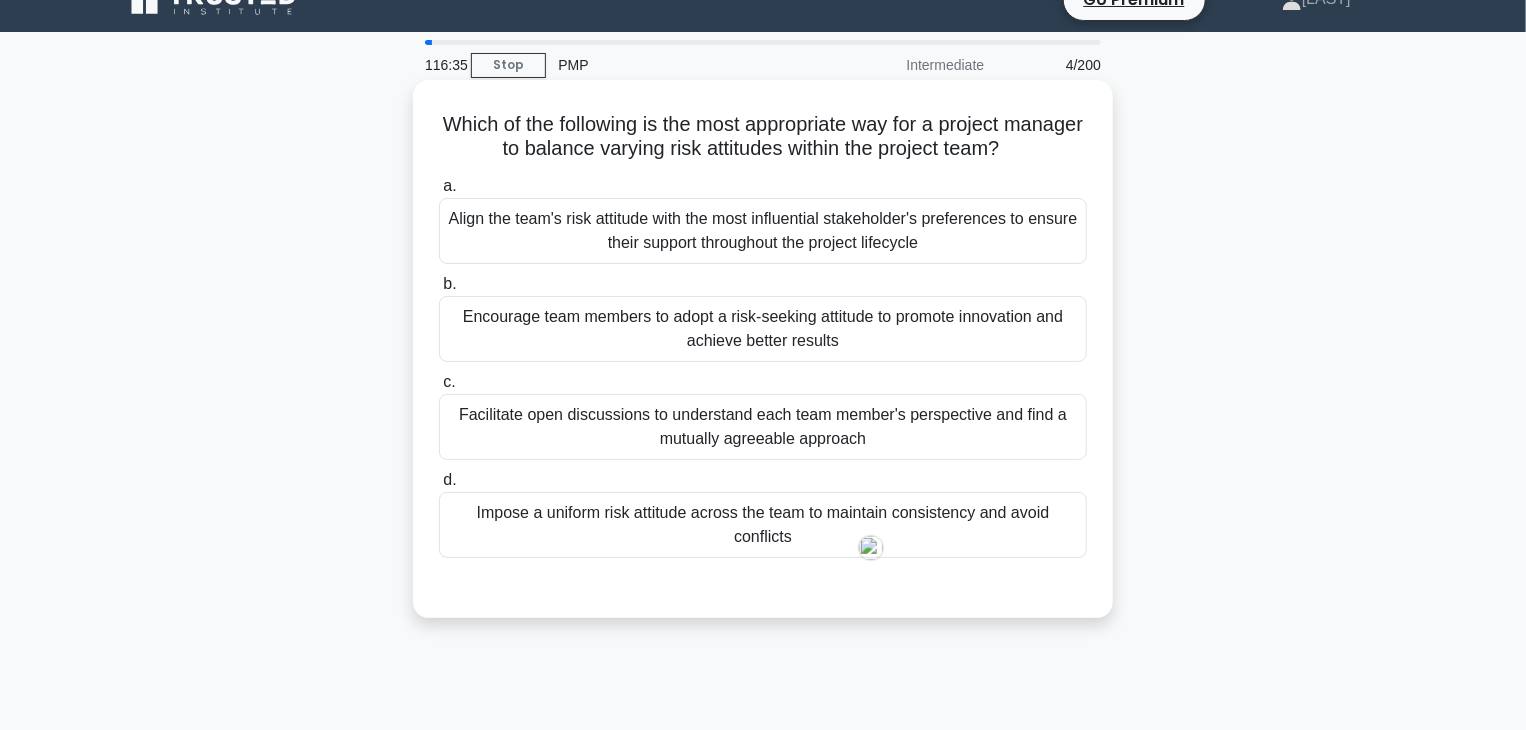 scroll, scrollTop: 0, scrollLeft: 0, axis: both 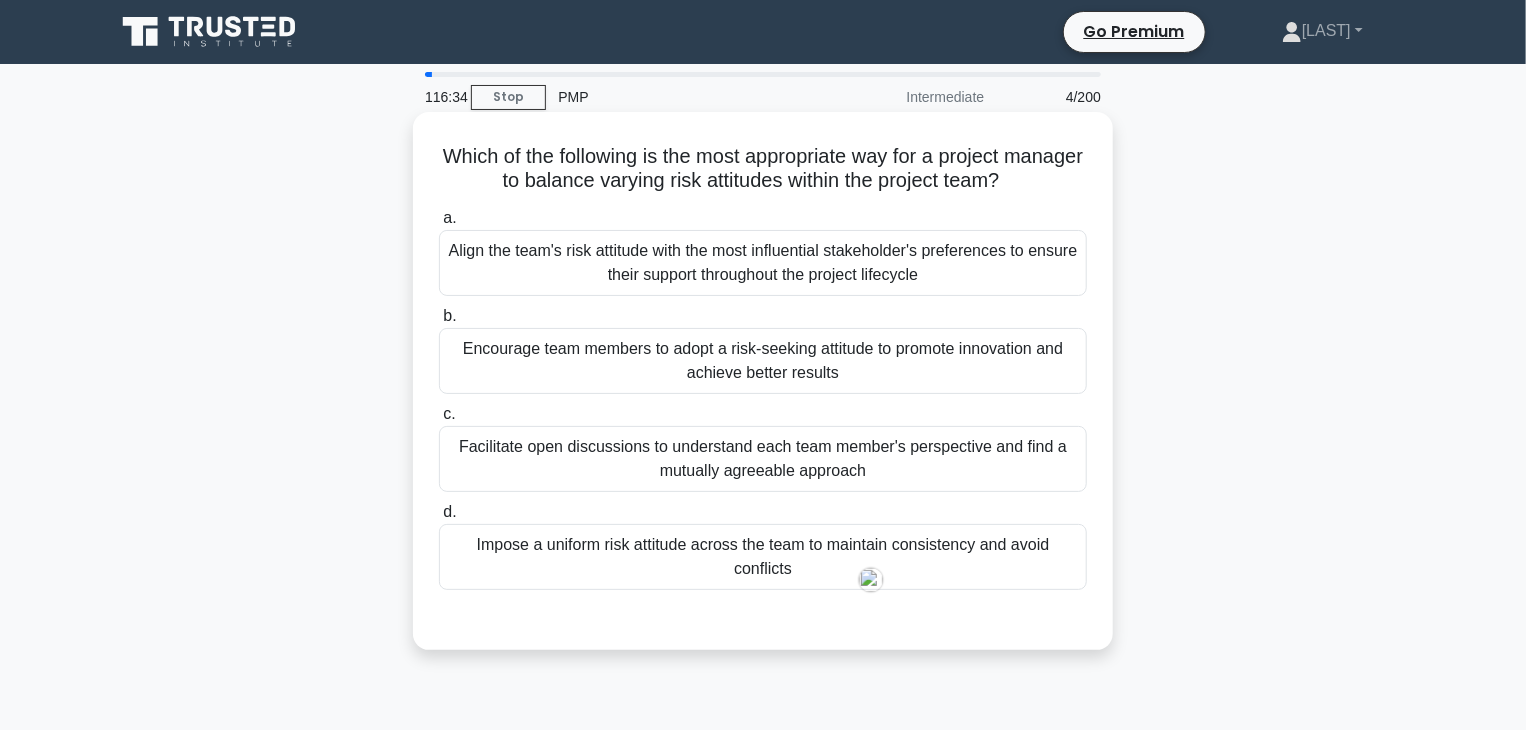 click on "Facilitate open discussions to understand each team member's perspective and find a mutually agreeable approach" at bounding box center [763, 459] 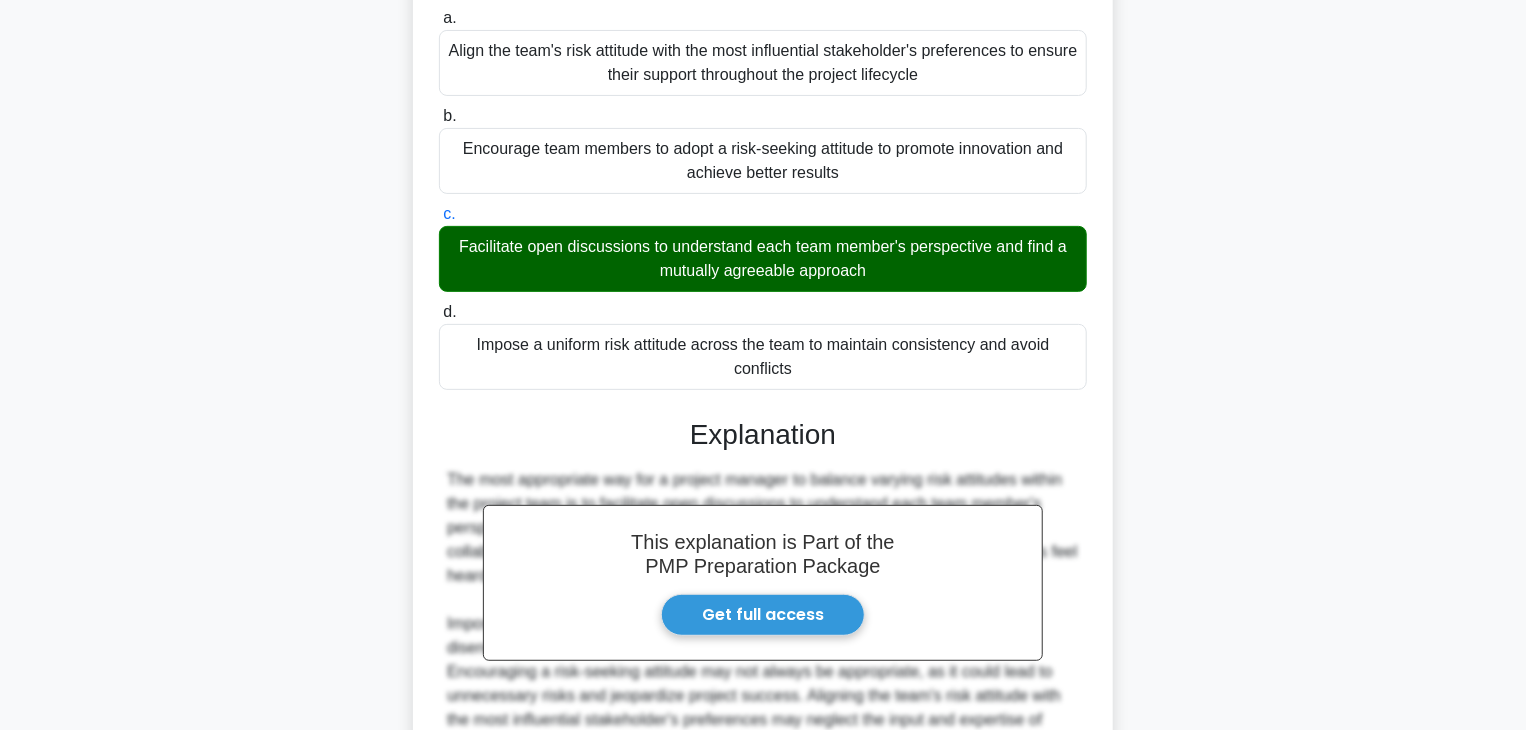 scroll, scrollTop: 406, scrollLeft: 0, axis: vertical 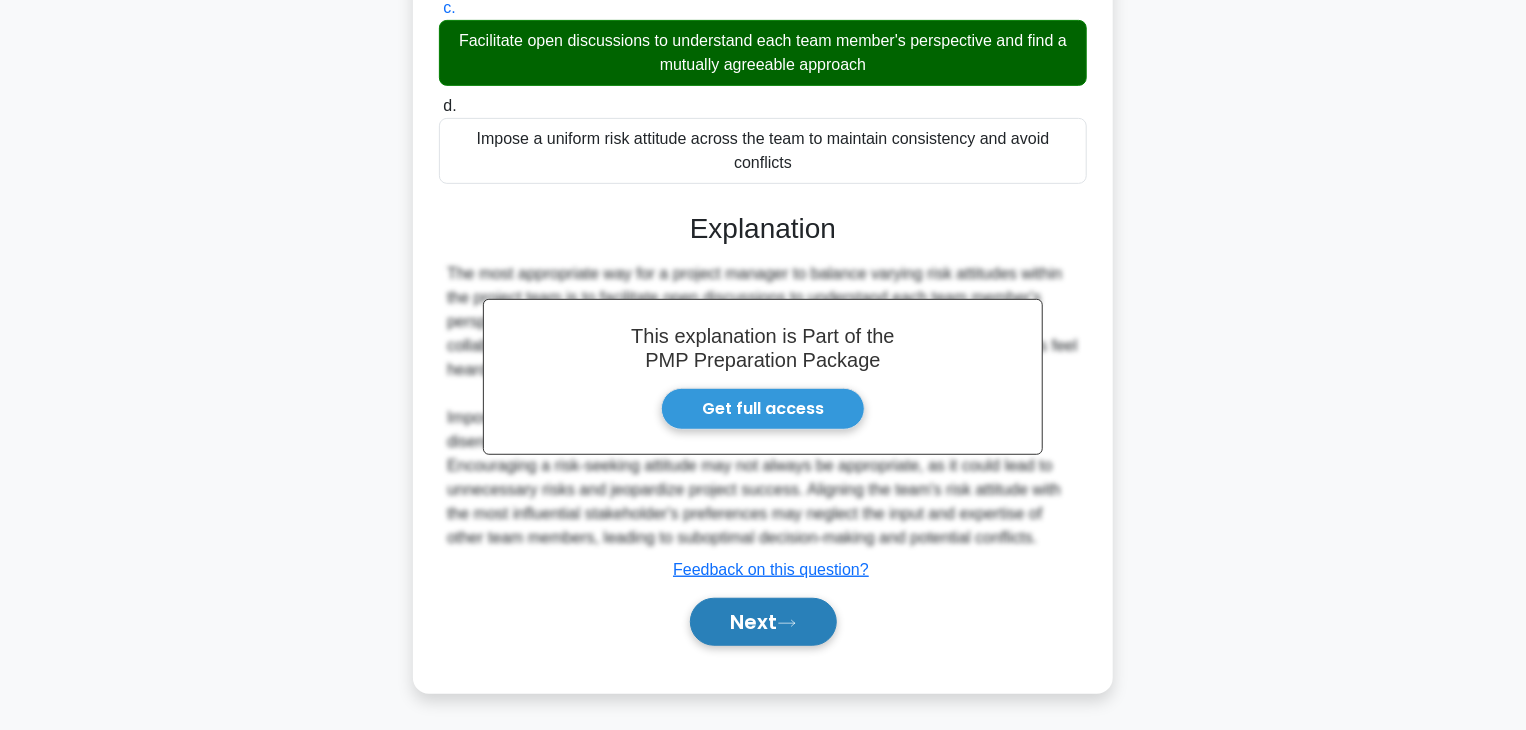 click on "Next" at bounding box center (763, 622) 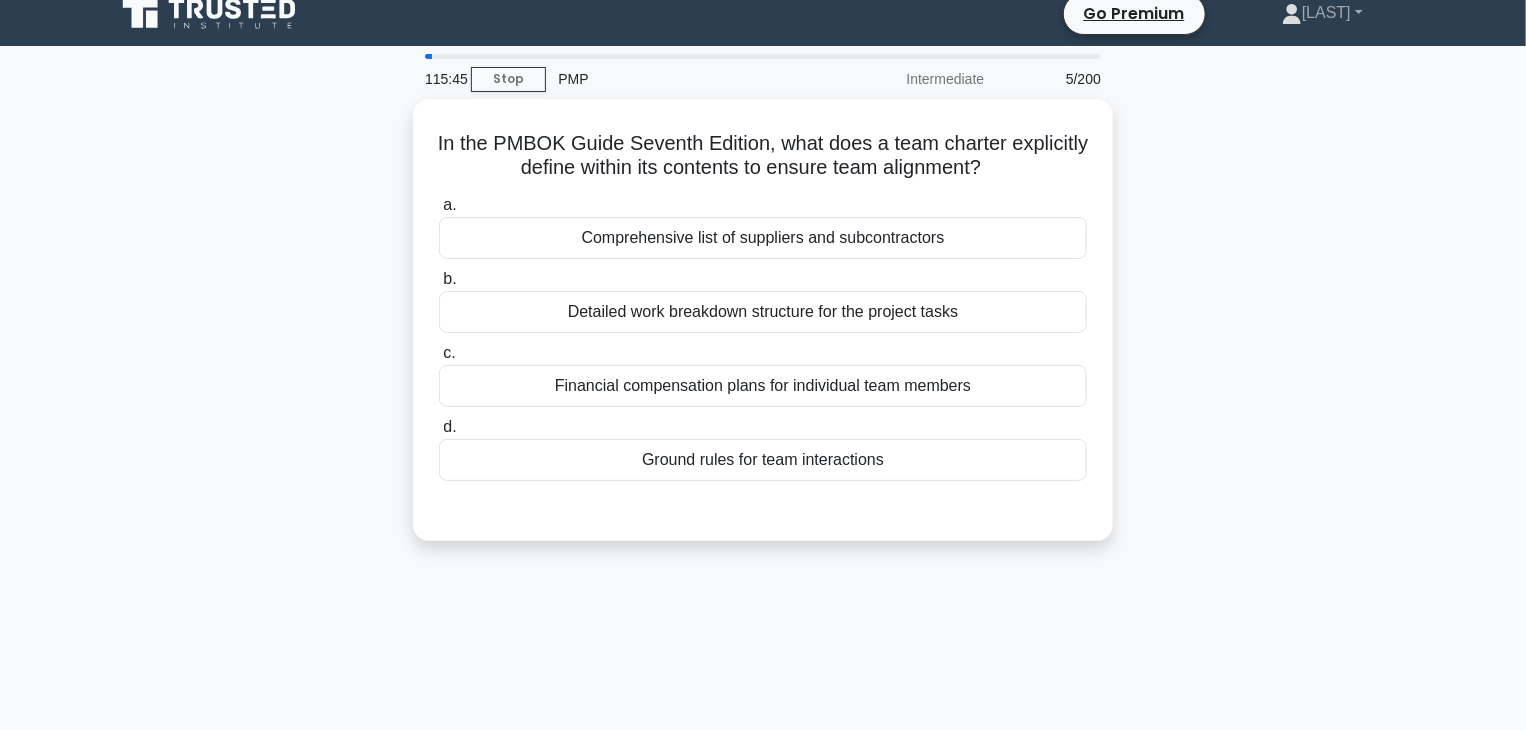 scroll, scrollTop: 0, scrollLeft: 0, axis: both 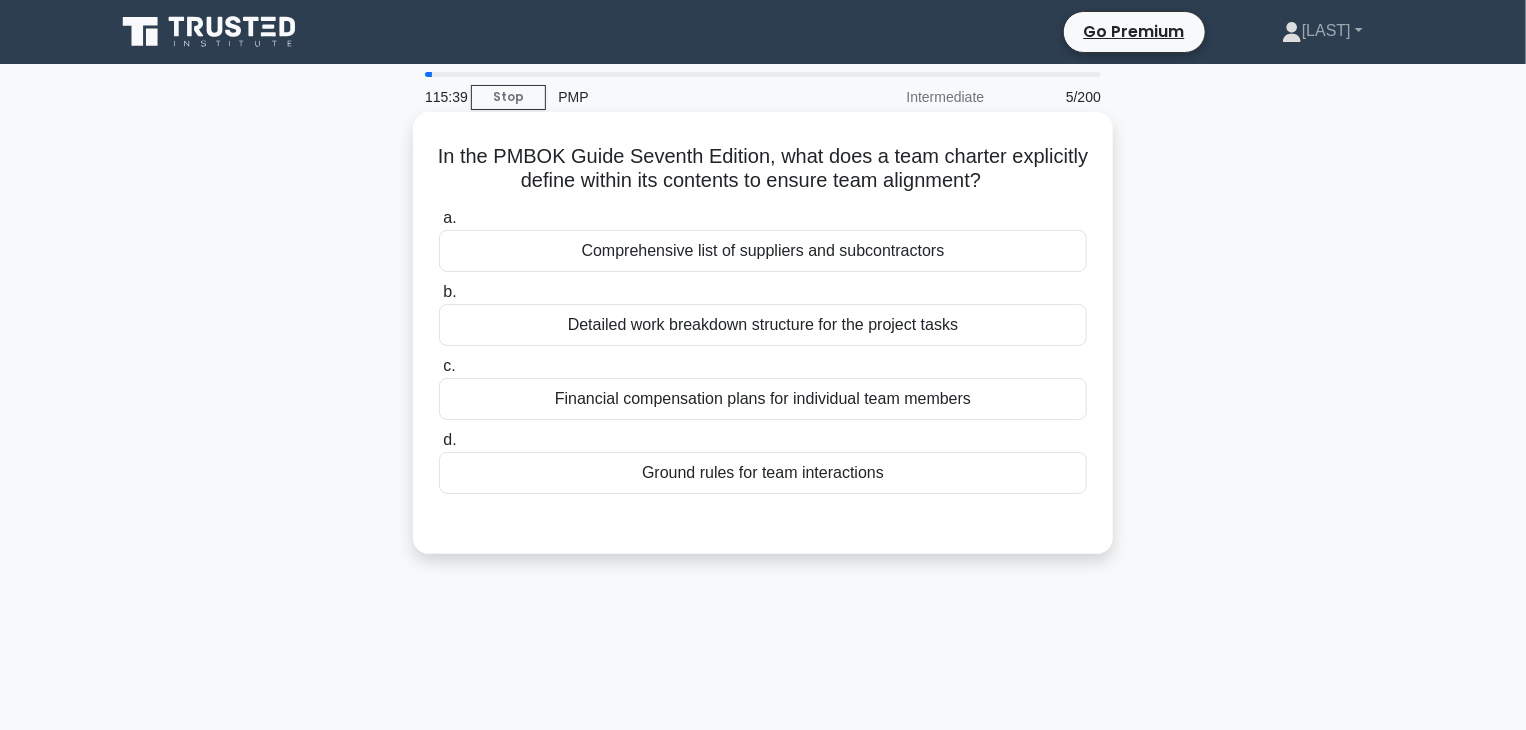 drag, startPoint x: 476, startPoint y: 154, endPoint x: 875, endPoint y: 506, distance: 532.0761 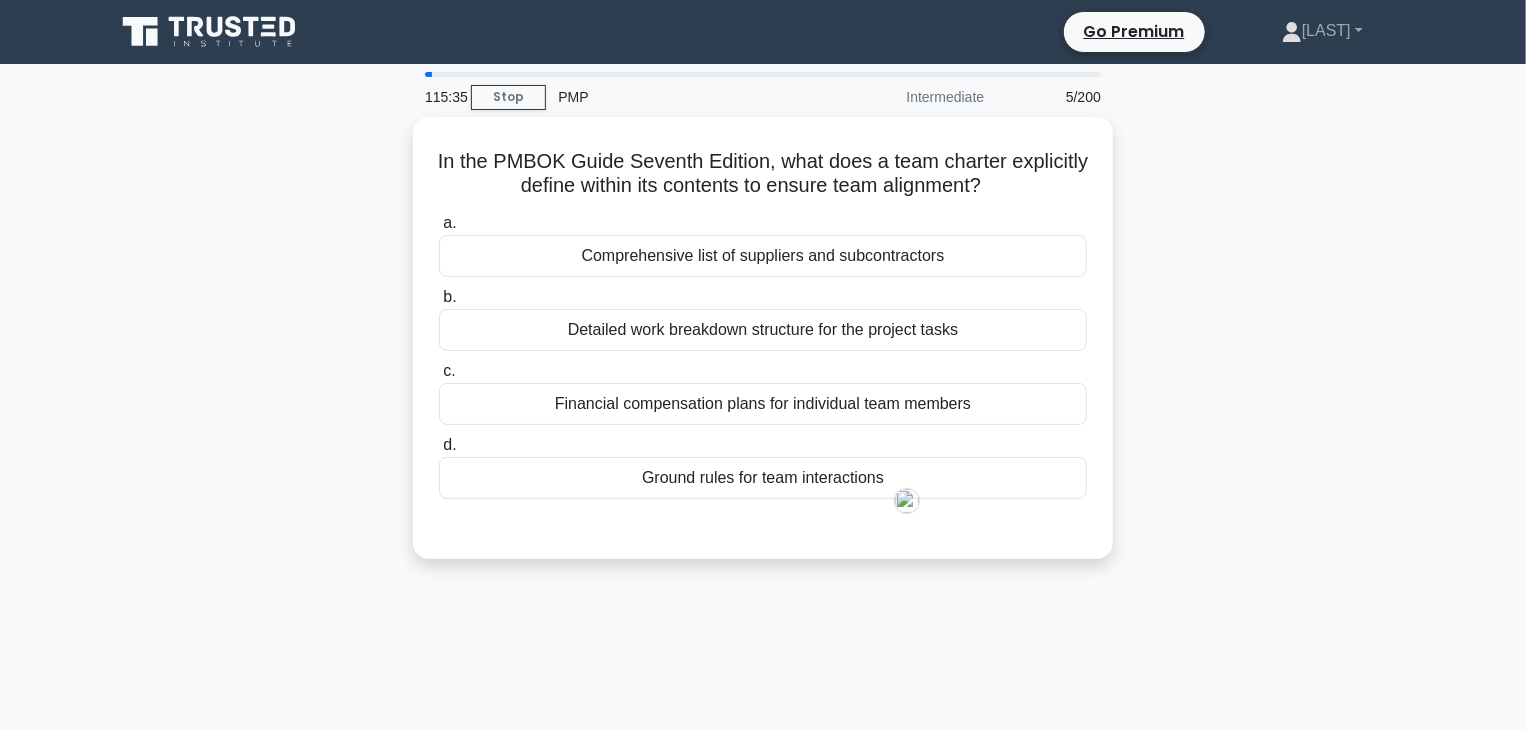 click on "115:35
Stop
PMP
Intermediate
5/200
In the PMBOK Guide Seventh Edition, what does a team charter explicitly define within its contents to ensure team alignment?
.spinner_0XTQ{transform-origin:center;animation:spinner_y6GP .75s linear infinite}@keyframes spinner_y6GP{100%{transform:rotate(360deg)}}
a.
b. c. d." at bounding box center [763, 572] 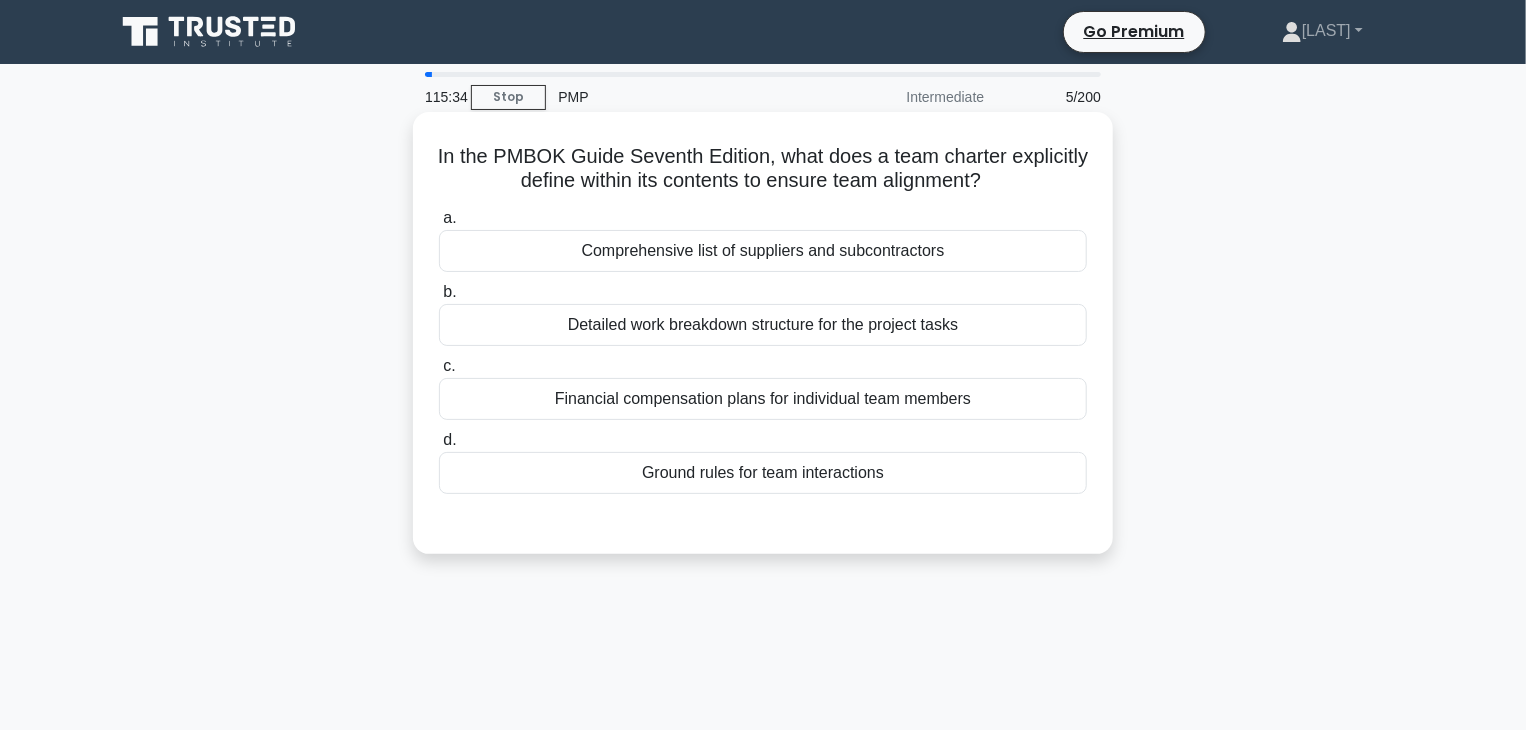 click on "Financial compensation plans for individual team members" at bounding box center [763, 399] 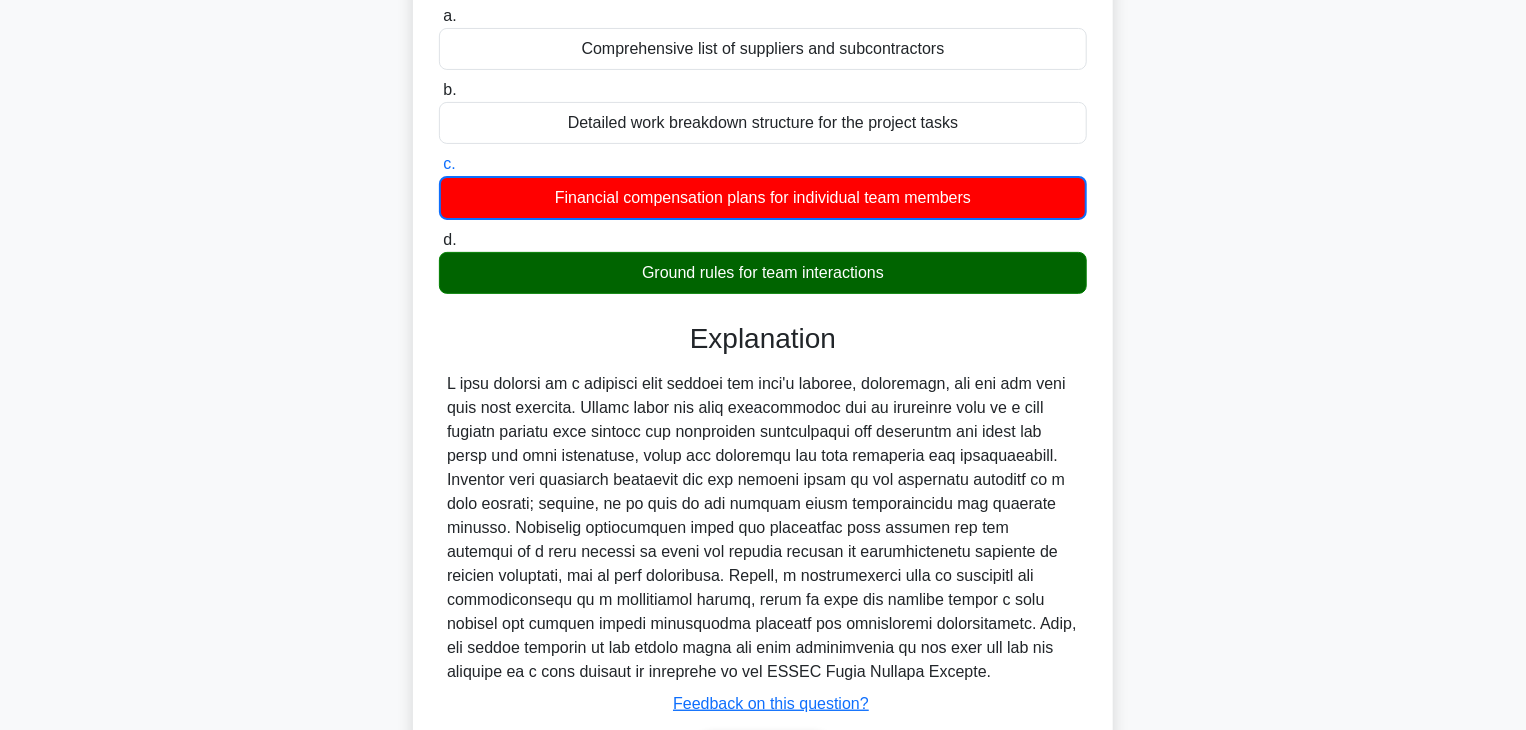 scroll, scrollTop: 300, scrollLeft: 0, axis: vertical 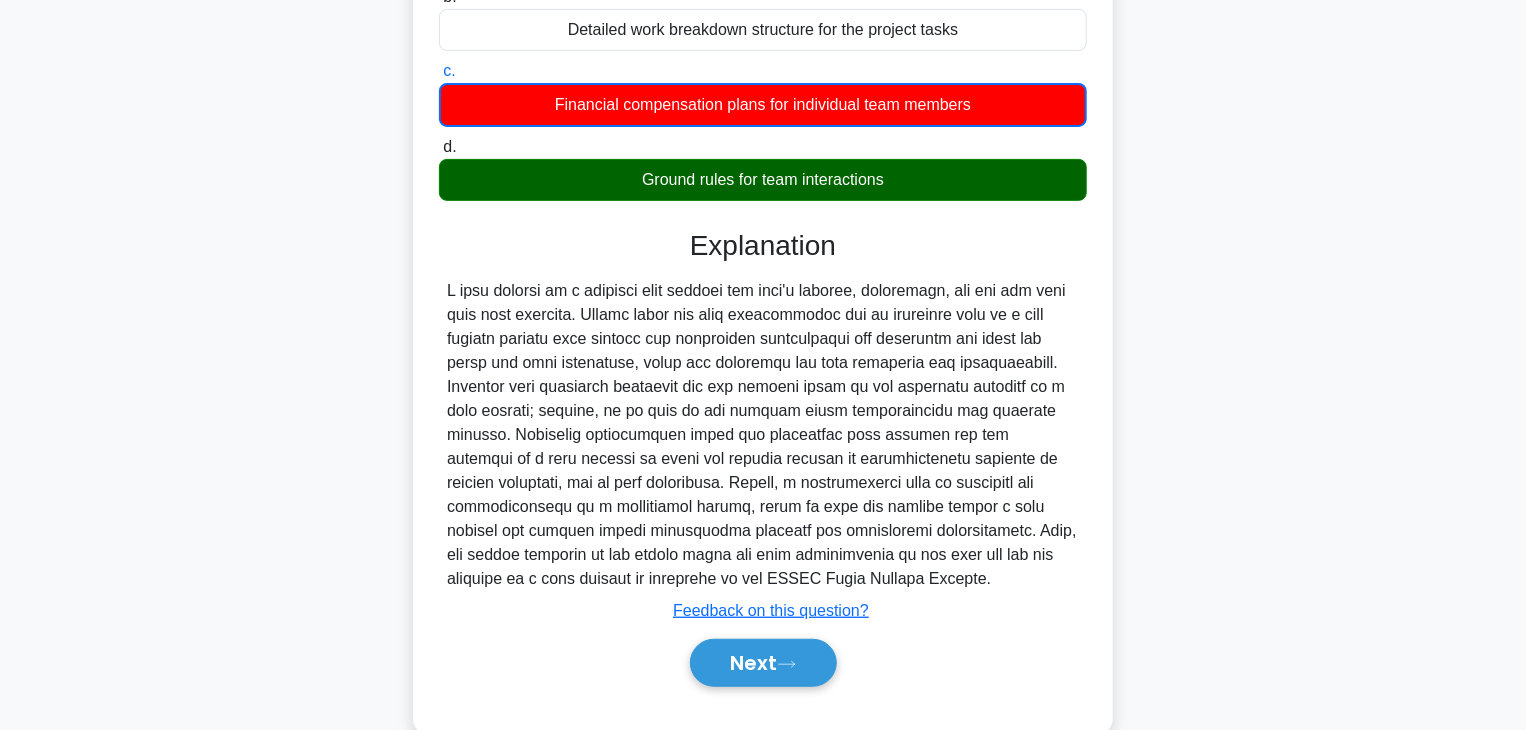 drag, startPoint x: 769, startPoint y: 656, endPoint x: 280, endPoint y: 644, distance: 489.14722 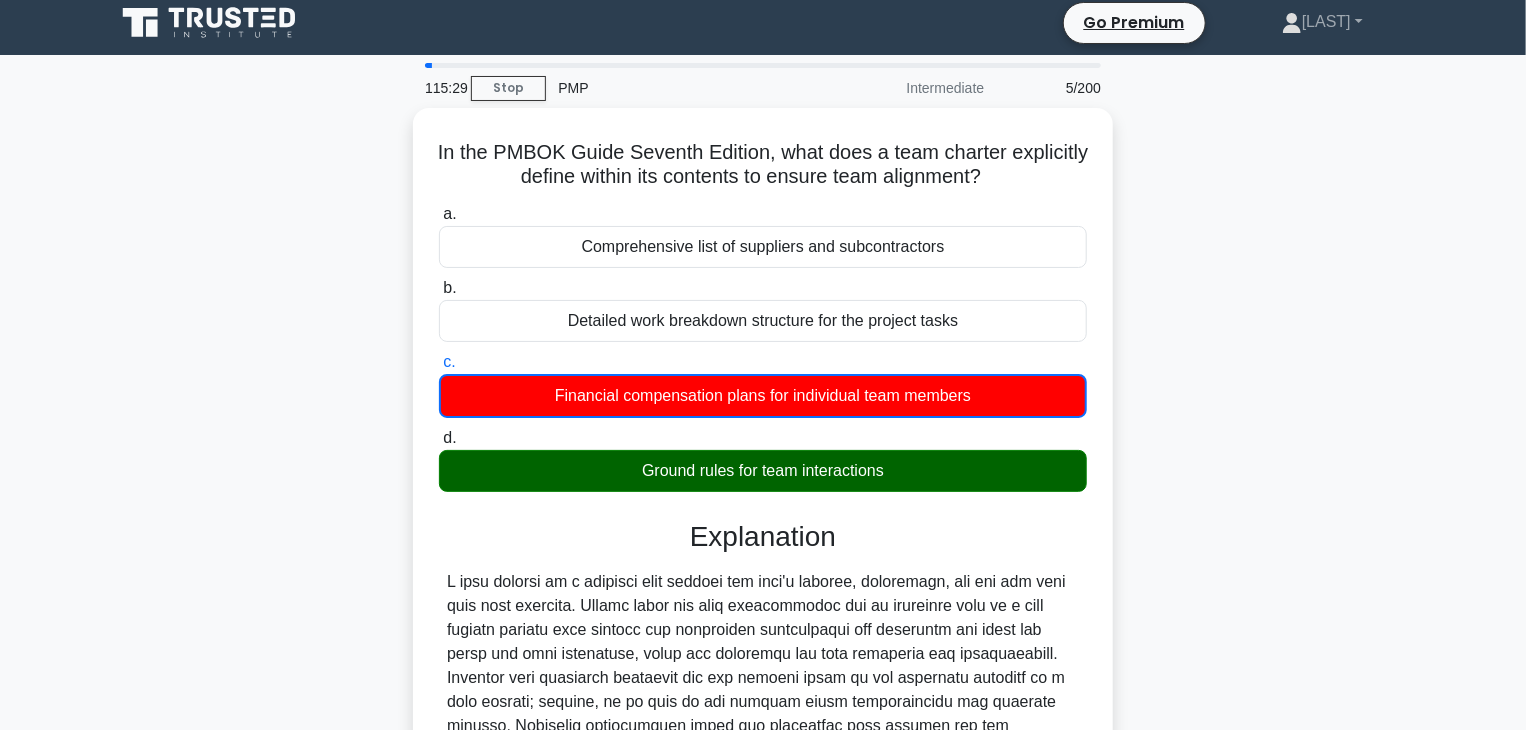 scroll, scrollTop: 0, scrollLeft: 0, axis: both 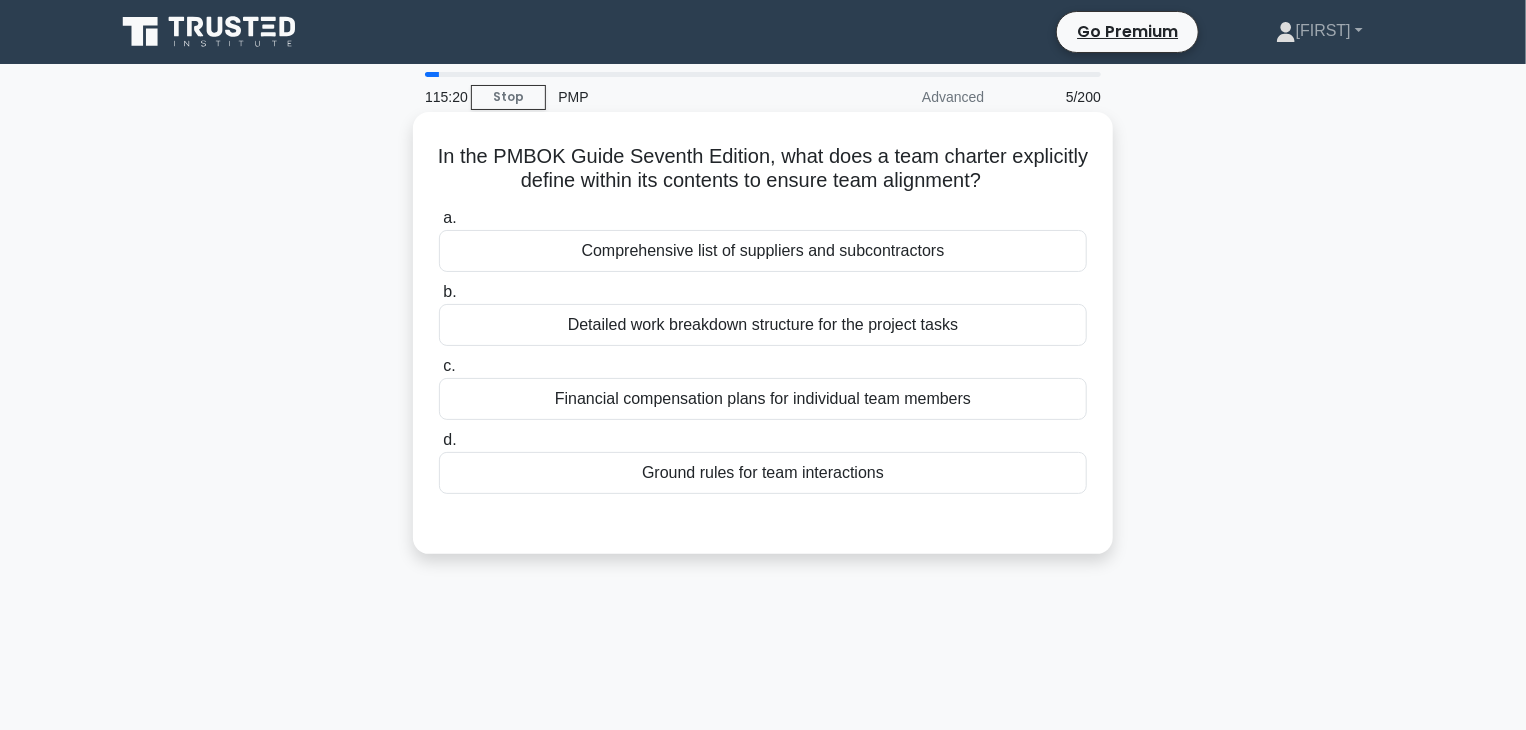 drag, startPoint x: 475, startPoint y: 157, endPoint x: 916, endPoint y: 486, distance: 550.2018 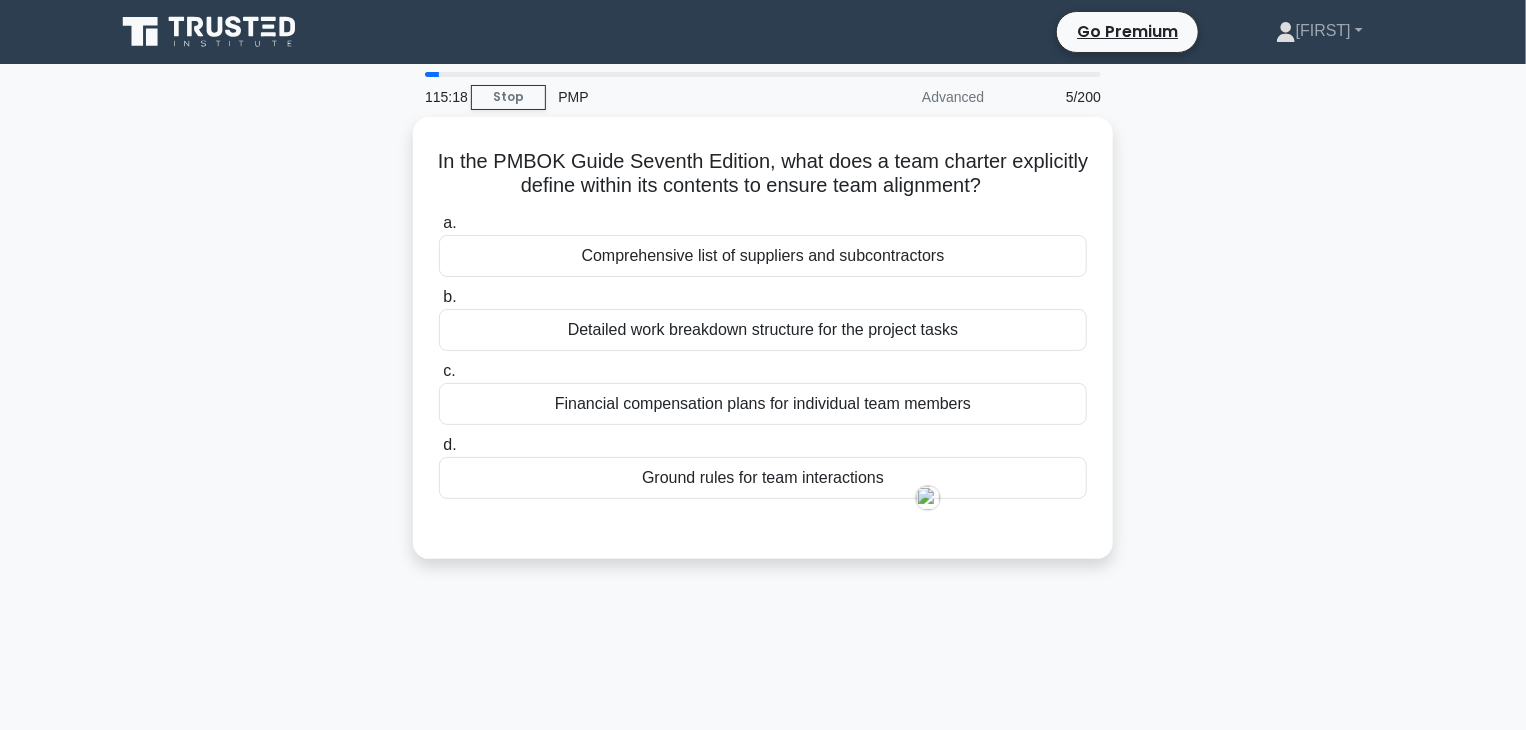 copy on "In the PMBOK Guide Seventh Edition, what does a team charter explicitly define within its contents to ensure team alignment?
.spinner_0XTQ{transform-origin:center;animation:spinner_y6GP .75s linear infinite}@keyframes spinner_y6GP{100%{transform:rotate(360deg)}}
a.
Comprehensive list of suppliers and subcontractors
b.
Detailed work breakdown structure for the project tasks
c.
Financial compensation plans for individual team members
d.
Ground rules for team interactions" 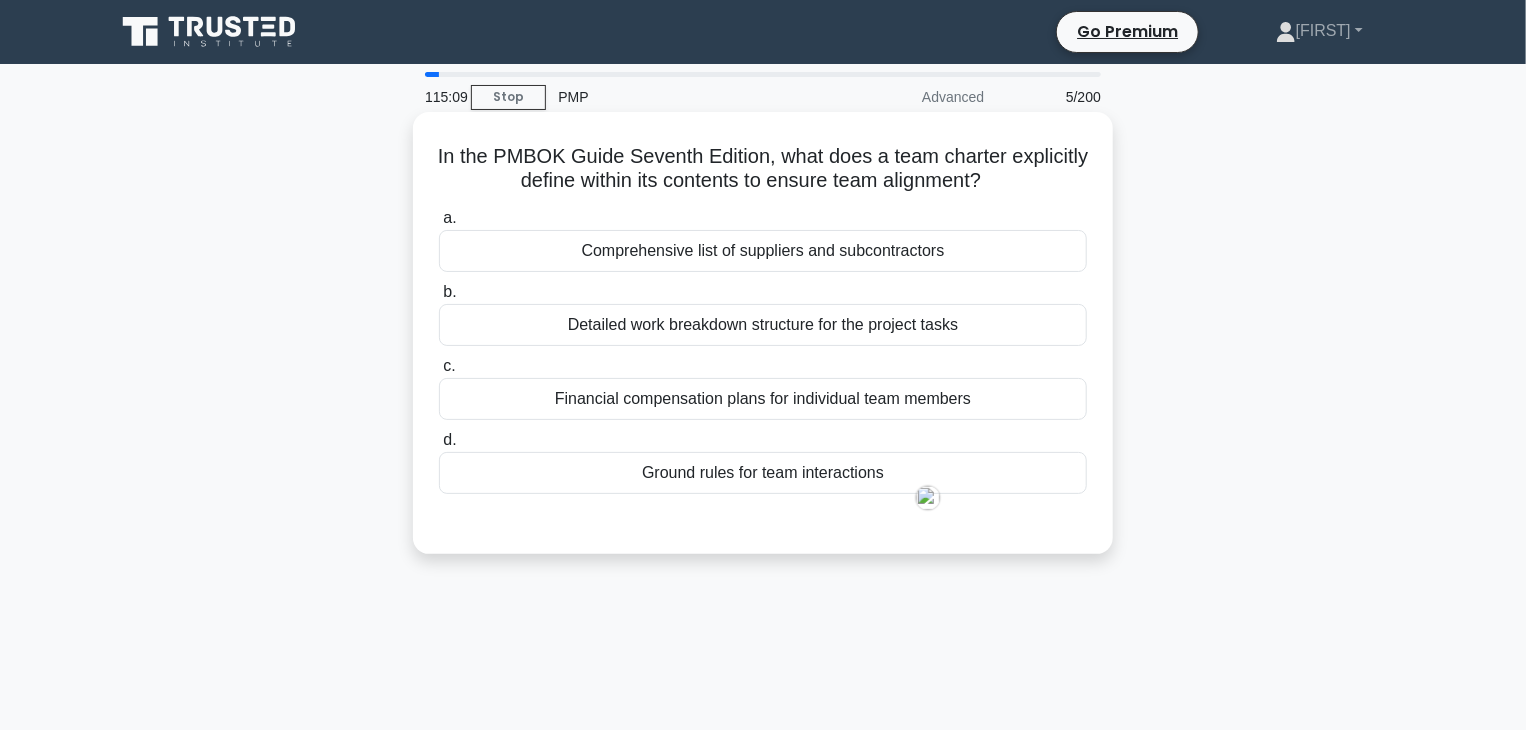 click on "Ground rules for team interactions" at bounding box center [763, 473] 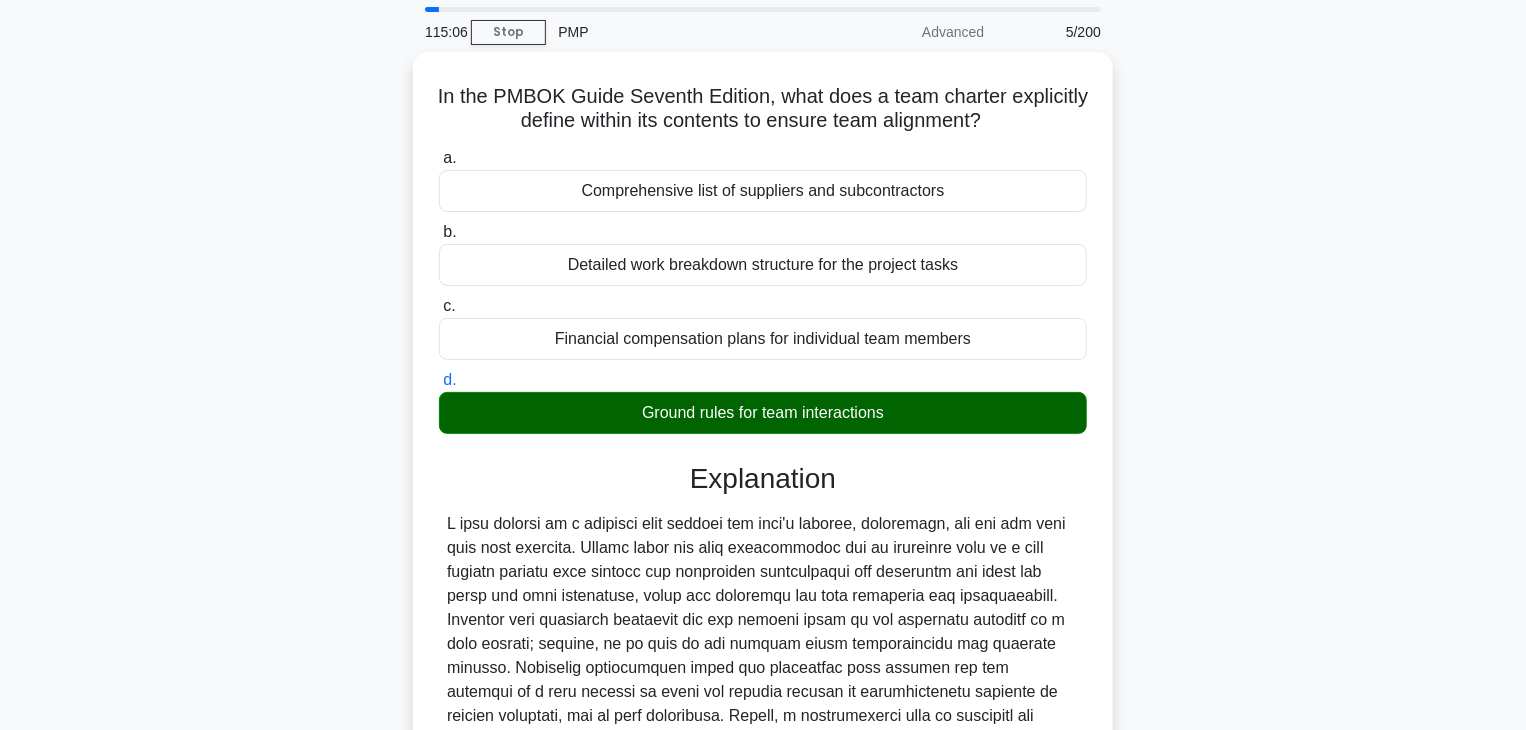 scroll, scrollTop: 100, scrollLeft: 0, axis: vertical 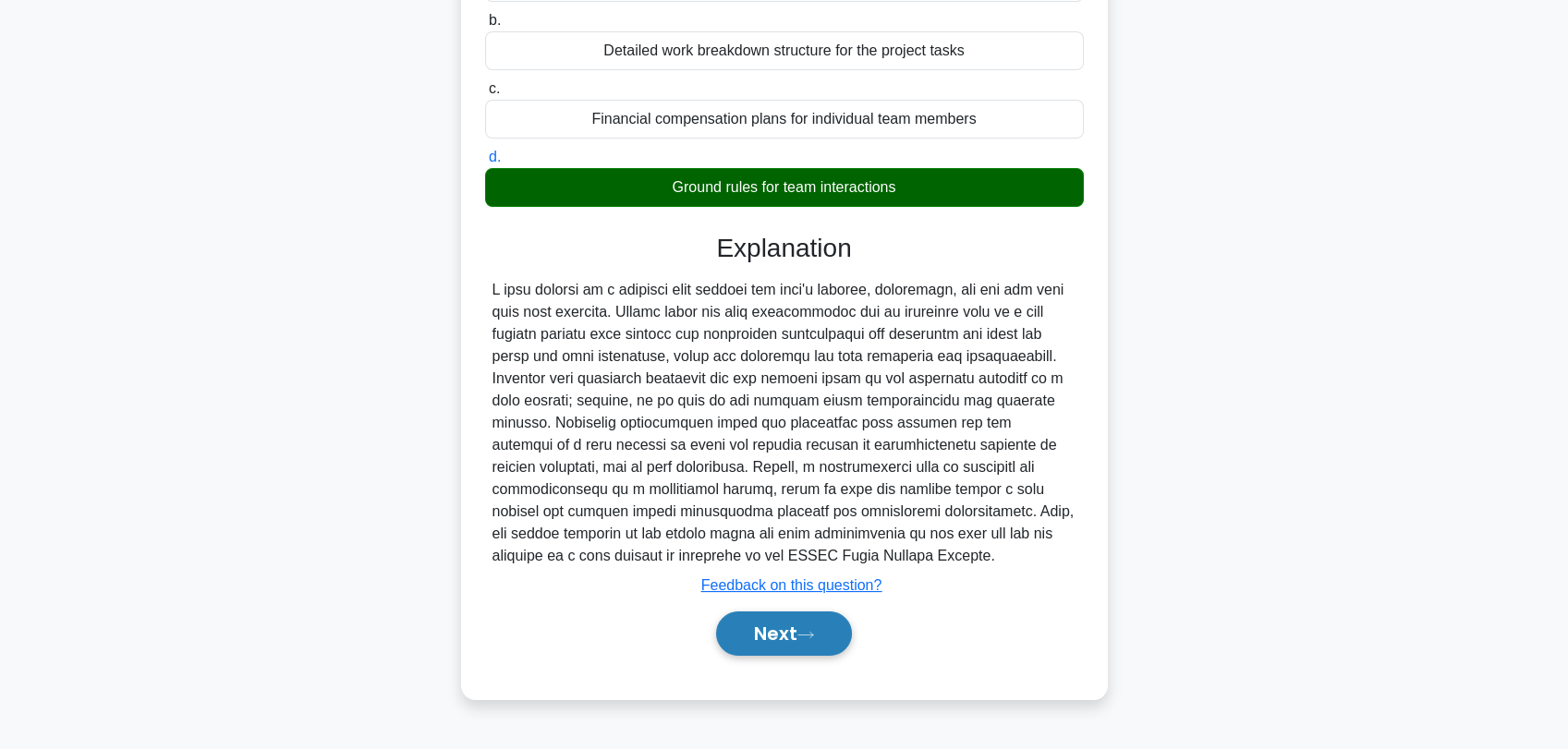 click on "Next" at bounding box center [784, 634] 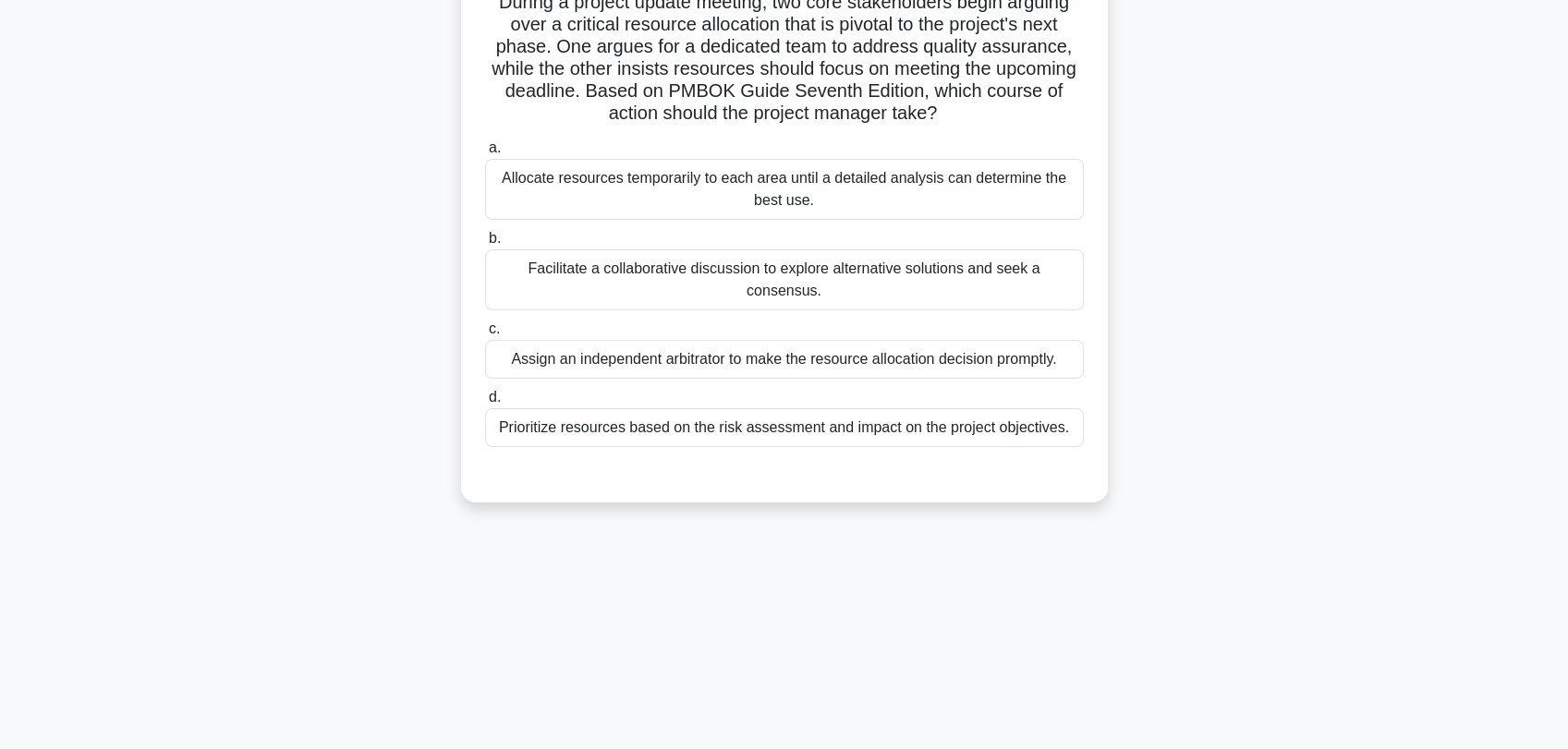 scroll, scrollTop: 44, scrollLeft: 0, axis: vertical 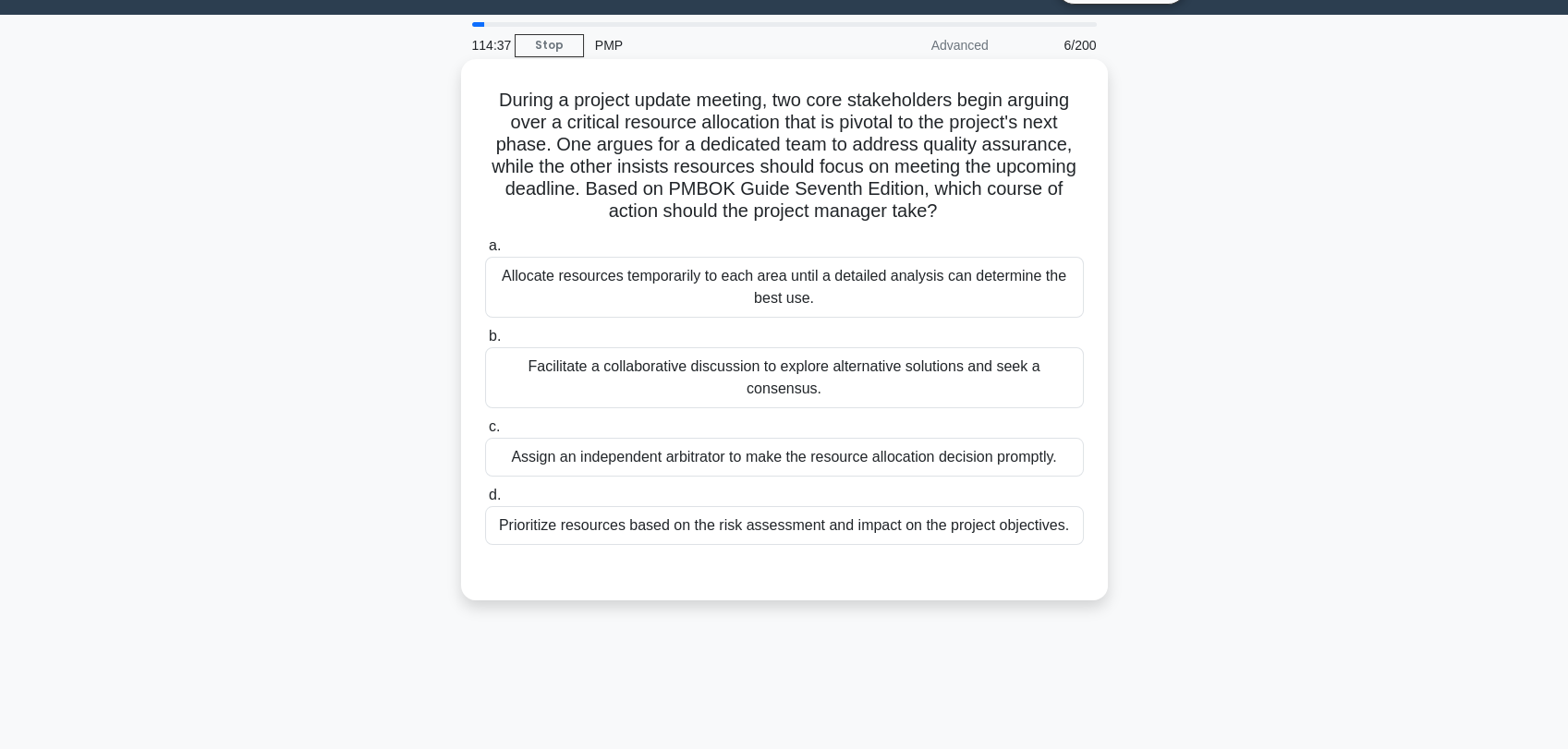 drag, startPoint x: 491, startPoint y: 97, endPoint x: 1076, endPoint y: 506, distance: 713.79689 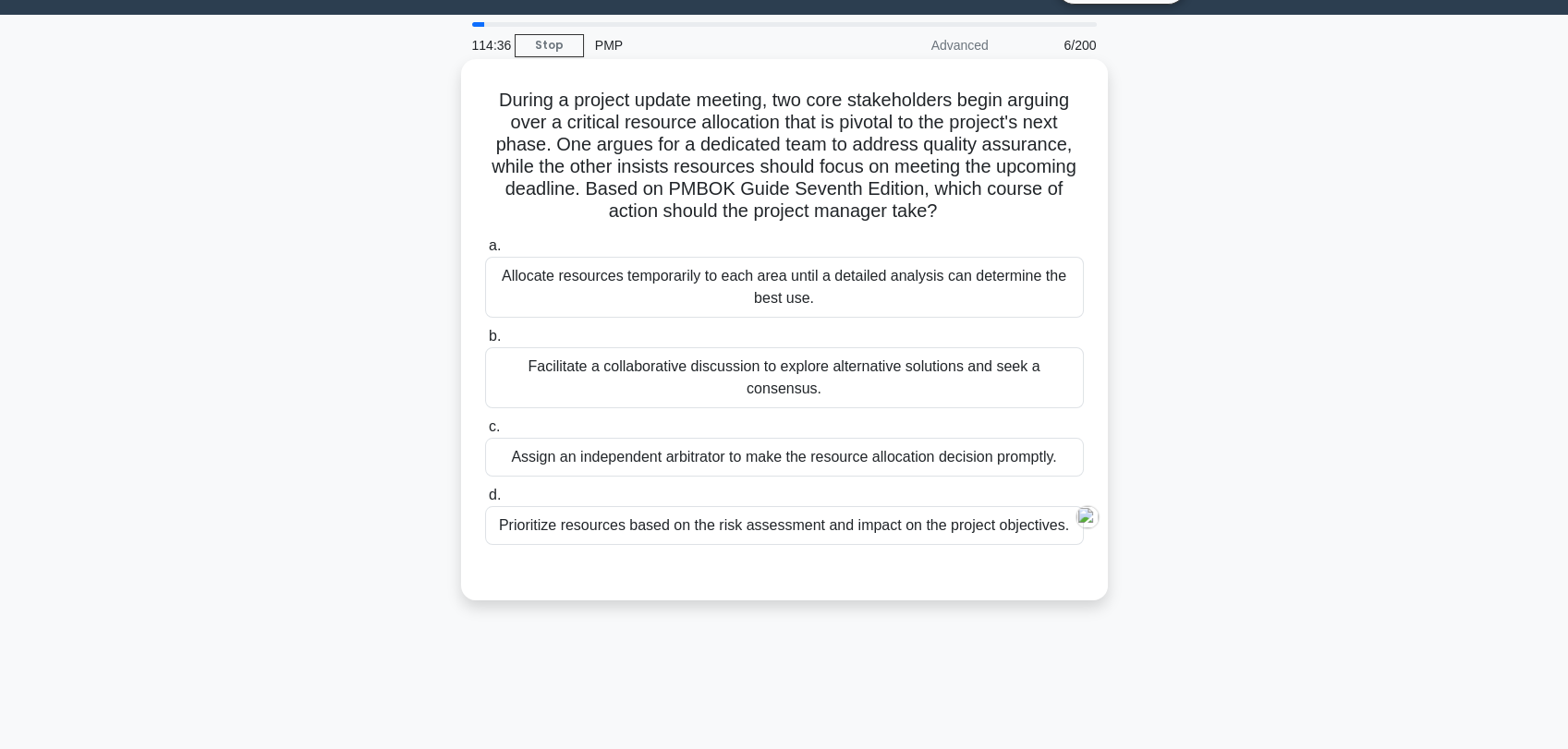 copy on "During a project update meeting, two core stakeholders begin arguing over a critical resource allocation that is pivotal to the project's next phase. One argues for a dedicated team to address quality assurance, while the other insists resources should focus on meeting the upcoming deadline. Based on PMBOK Guide Seventh Edition, which course of action should the project manager take?
.spinner_0XTQ{transform-origin:center;animation:spinner_y6GP .75s linear infinite}@keyframes spinner_y6GP{100%{transform:rotate(360deg)}}
a.
Allocate resources temporarily to each area until a detailed analysis can determine the best use.
b.
Facilitate a collaborative discussion to explore alternative solutions and seek a consensus.
c.
Assign an independent arbitrator to make the resource alloca..." 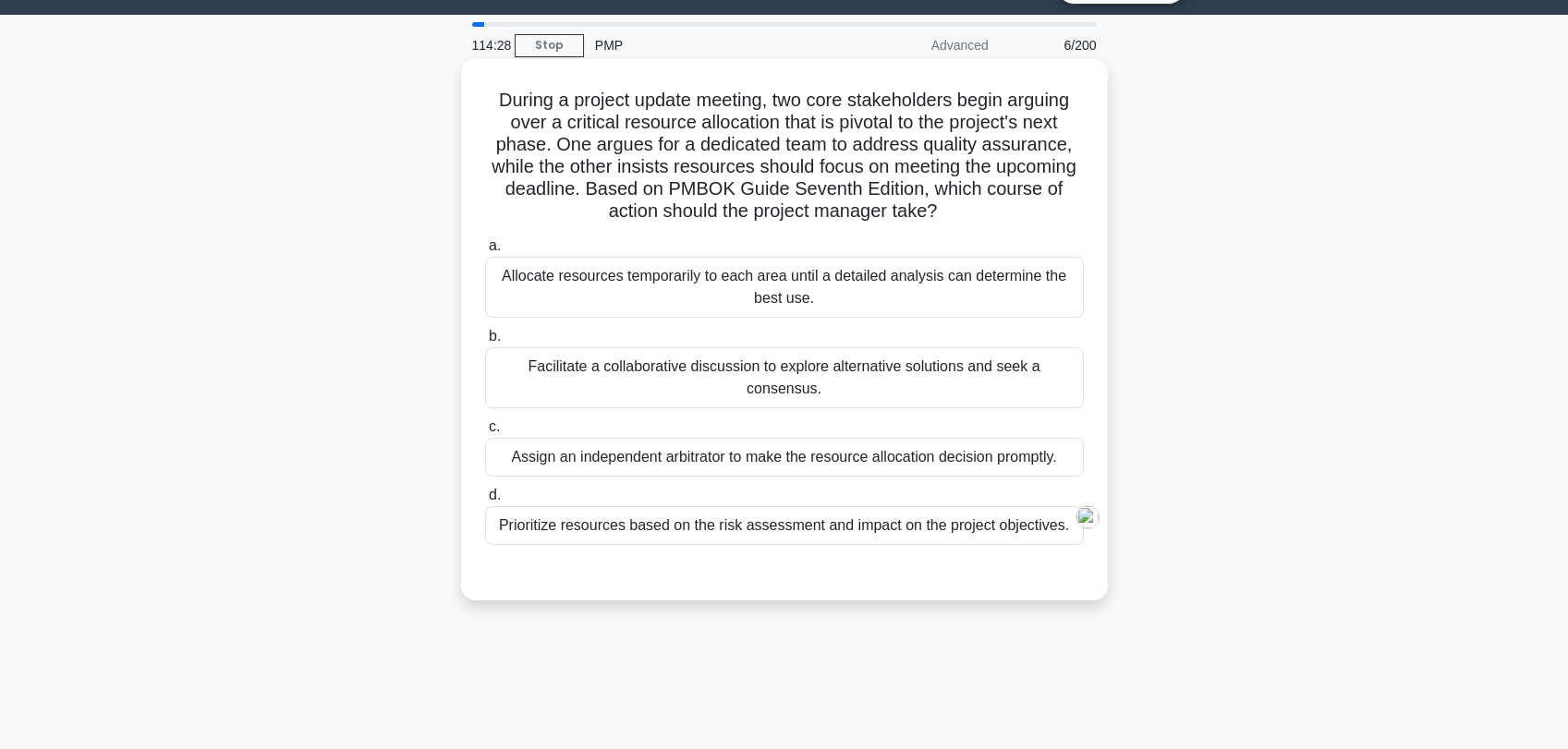 click on "Facilitate a collaborative discussion to explore alternative solutions and seek a consensus." at bounding box center (784, 378) 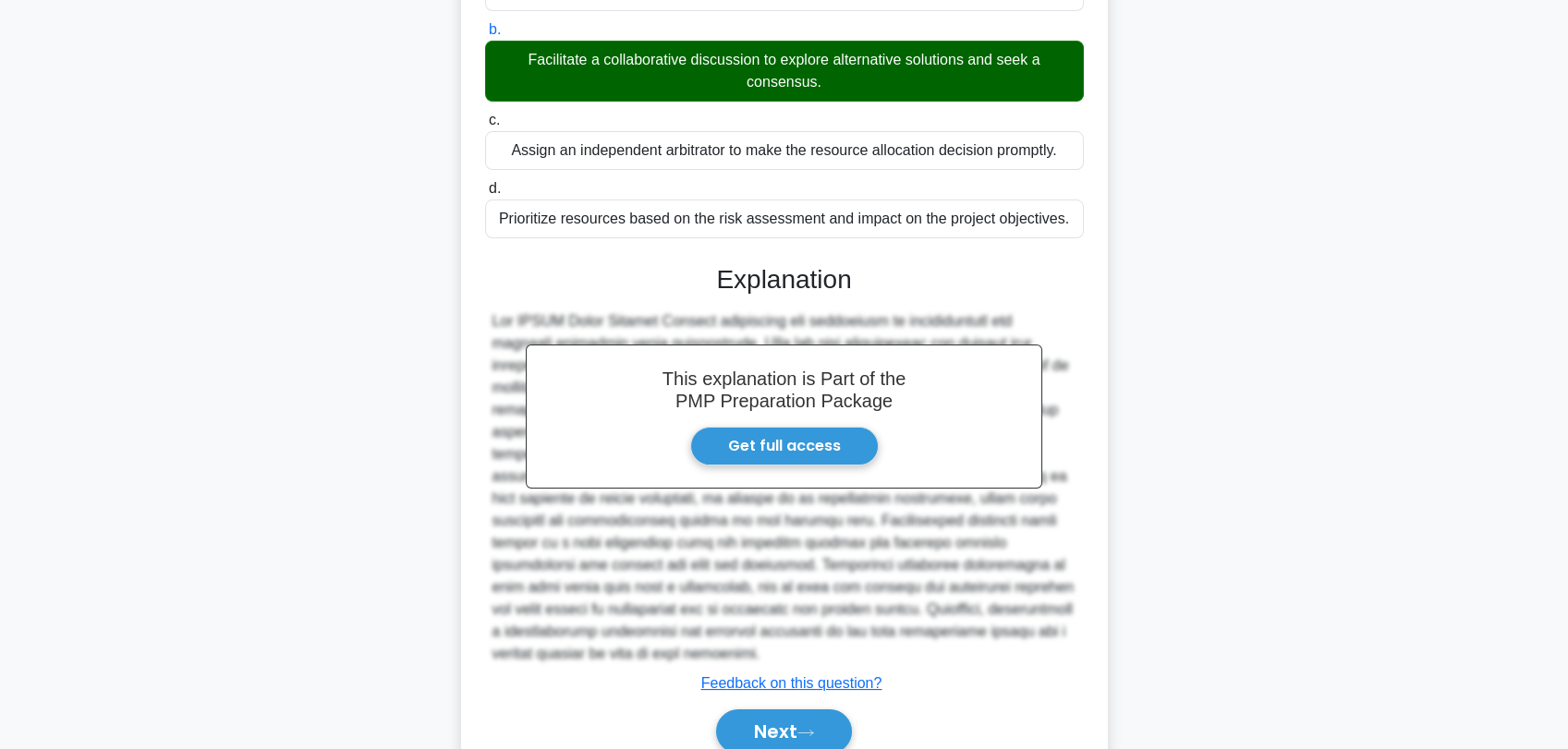 scroll, scrollTop: 352, scrollLeft: 0, axis: vertical 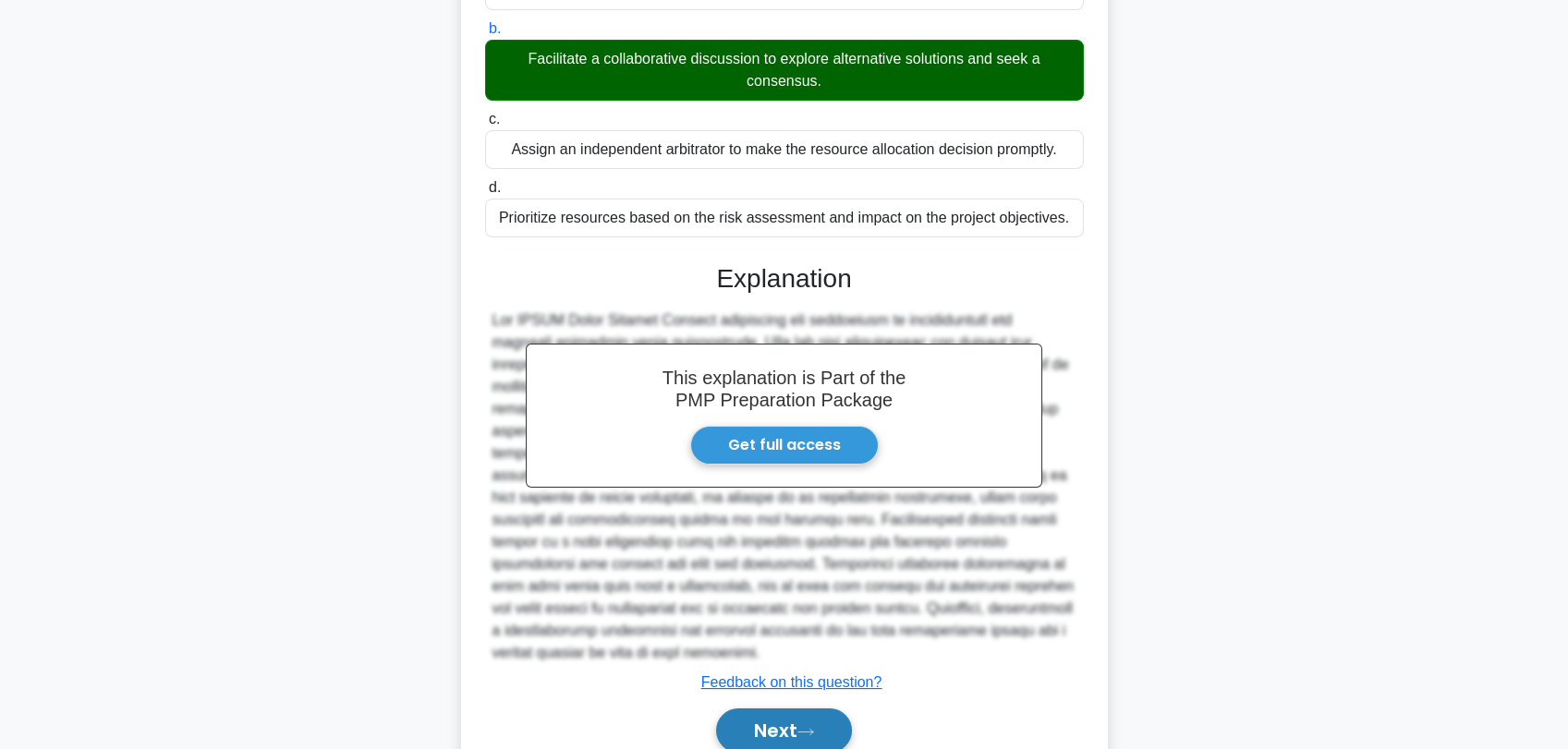 click on "Next" at bounding box center (784, 731) 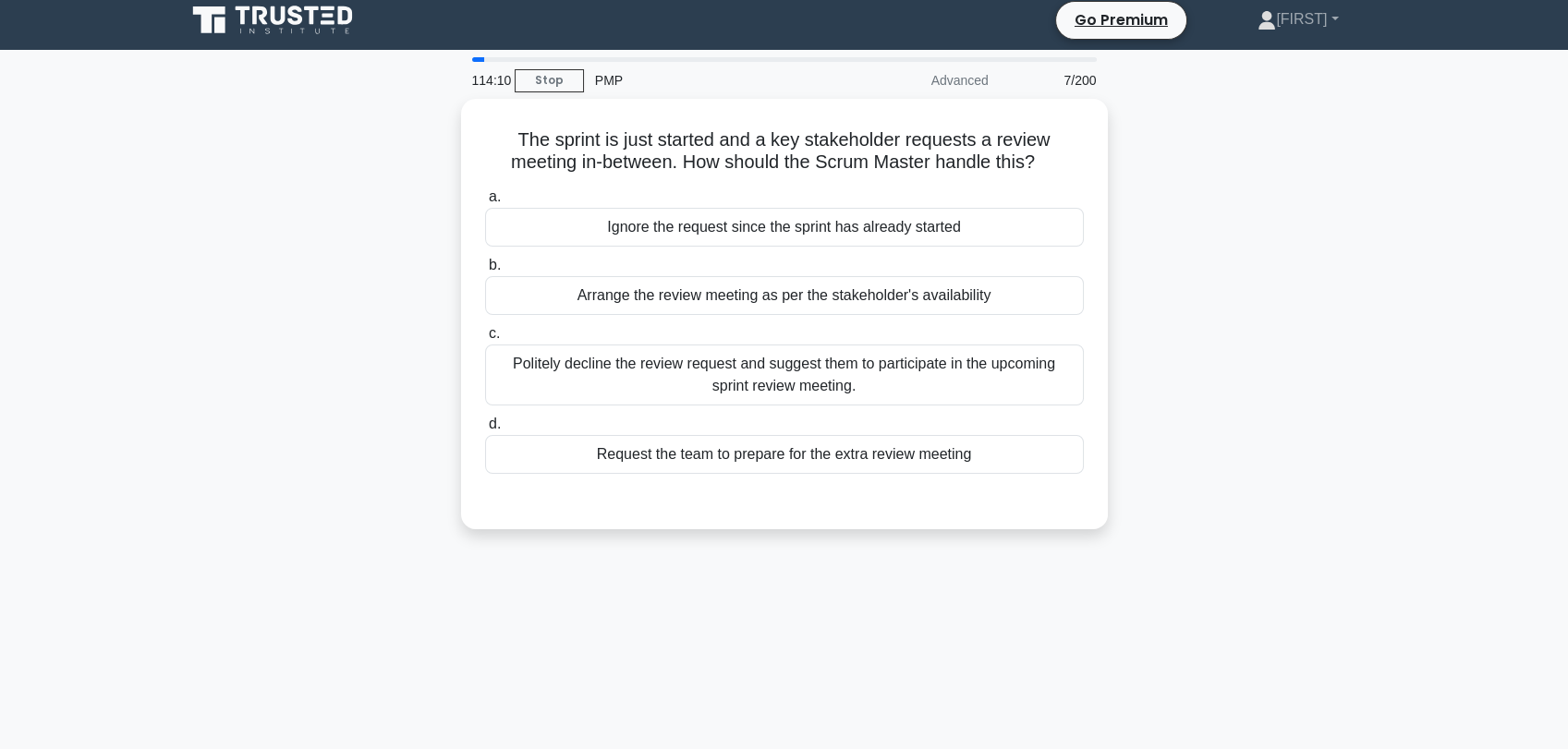 scroll, scrollTop: 0, scrollLeft: 0, axis: both 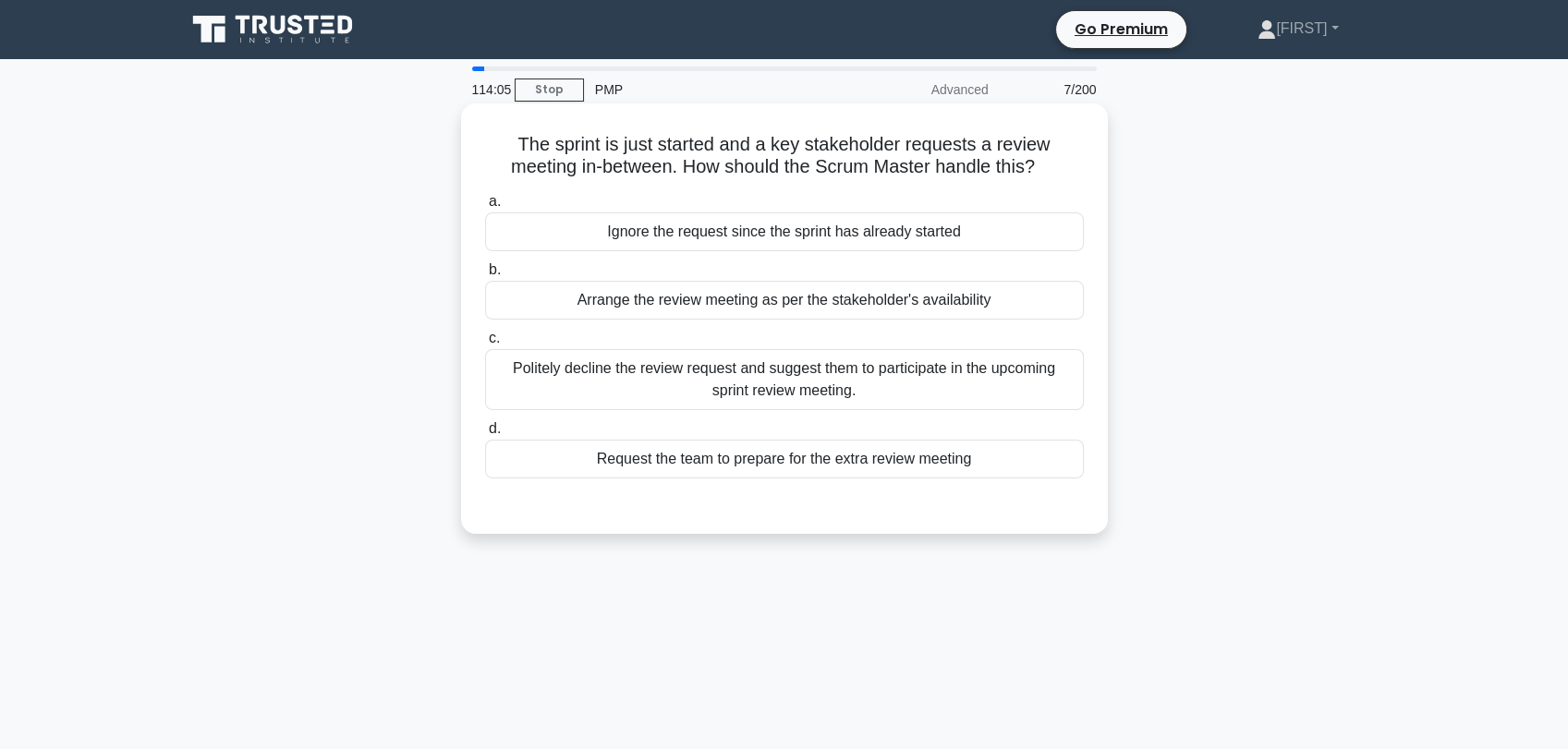 drag, startPoint x: 516, startPoint y: 148, endPoint x: 999, endPoint y: 453, distance: 571.239 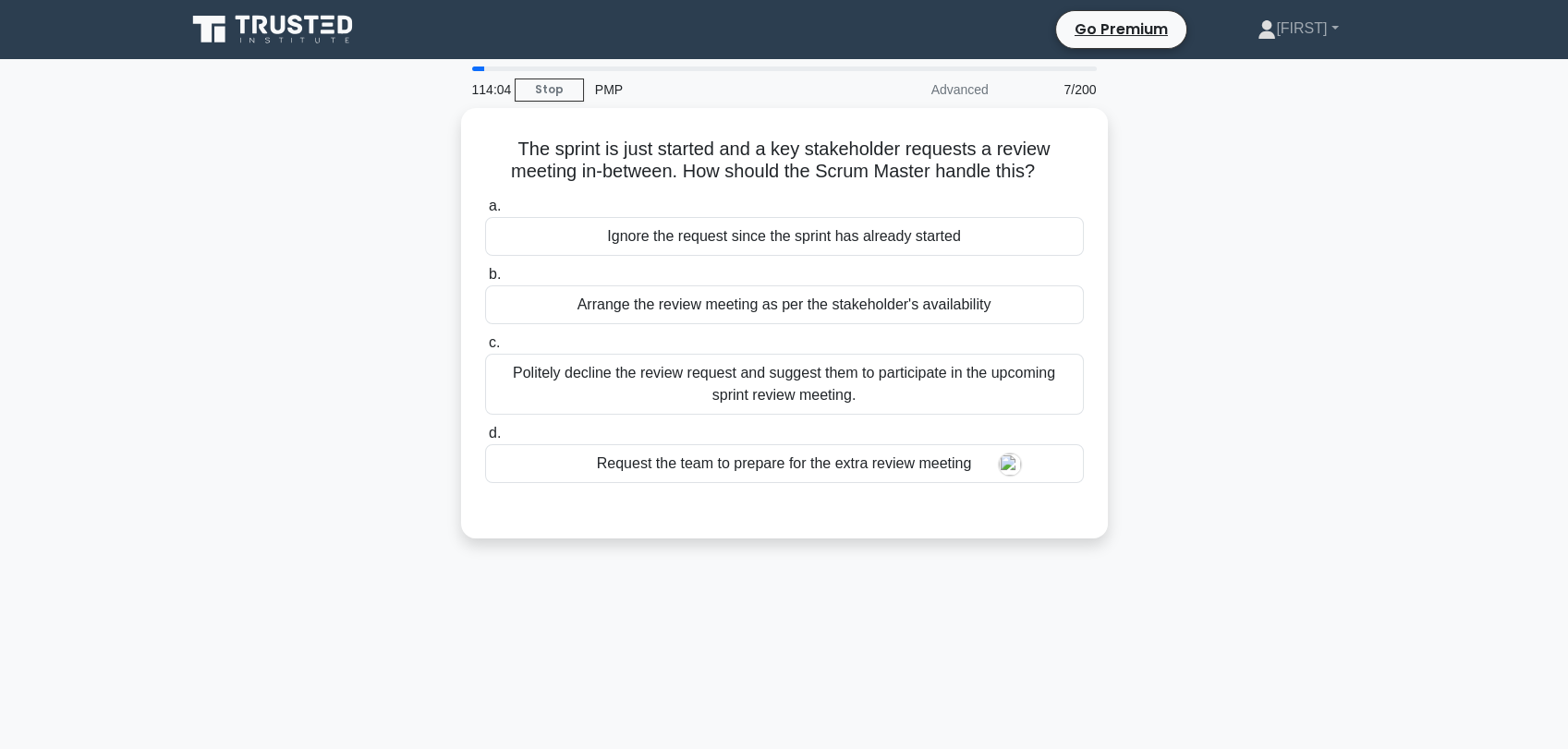 copy on "The sprint is just started and a key stakeholder requests a review meeting in-between. How should the Scrum Master handle this?
.spinner_0XTQ{transform-origin:center;animation:spinner_y6GP .75s linear infinite}@keyframes spinner_y6GP{100%{transform:rotate(360deg)}}
a.
Ignore the request since the sprint has already started
b.
Arrange the review meeting as per the stakeholder's availability
c.
Politely decline the review request and suggest them to participate in the upcoming sprint review meeting.
d.
Request the team to prepare for the extra review meeting" 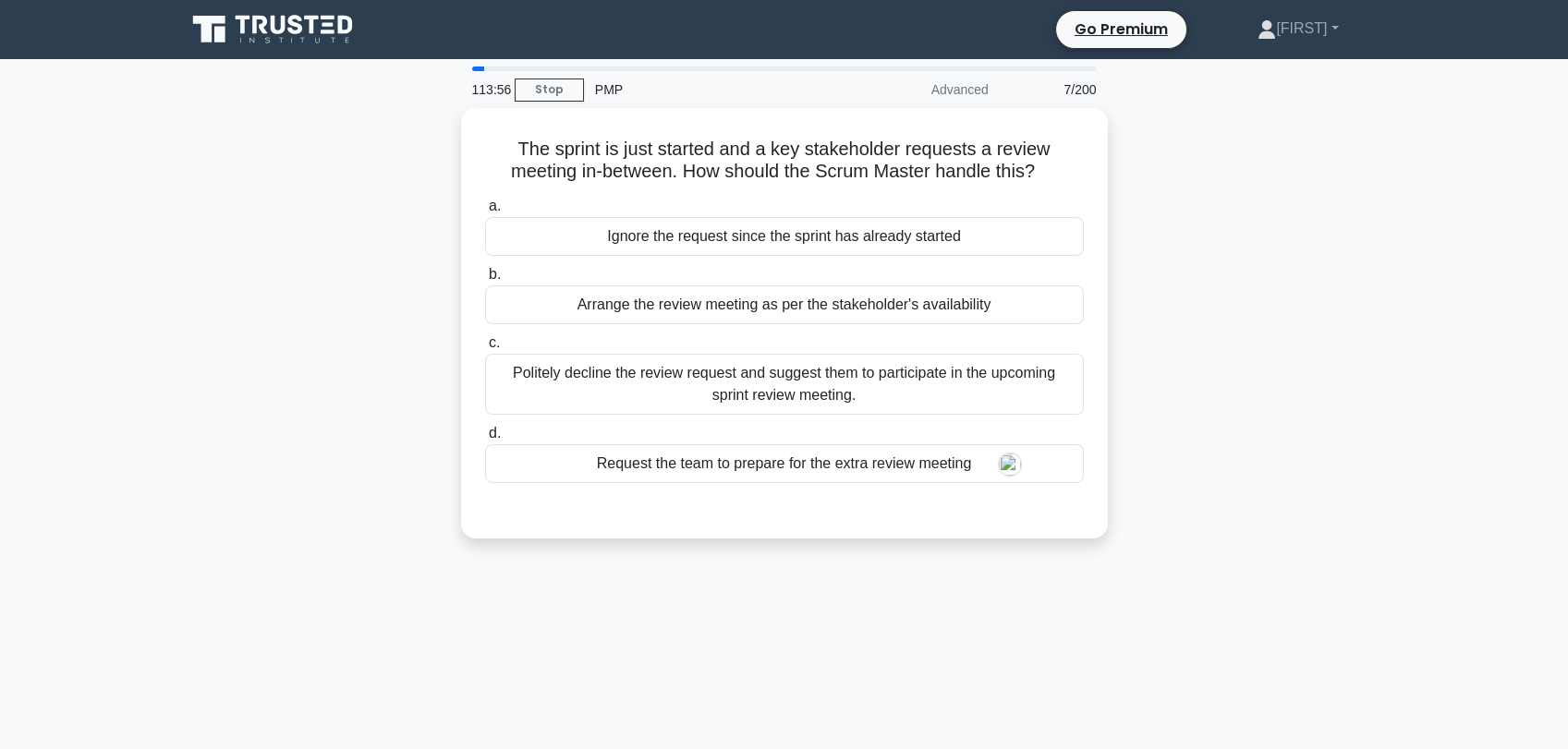 click on "113:56
Stop
PMP
Advanced
7/200
The sprint is just started and a key stakeholder requests a review meeting in-between. How should the Scrum Master handle this?
.spinner_0XTQ{transform-origin:center;animation:spinner_y6GP .75s linear infinite}@keyframes spinner_y6GP{100%{transform:rotate(360deg)}}
a.
b. c. d." at bounding box center (784, 528) 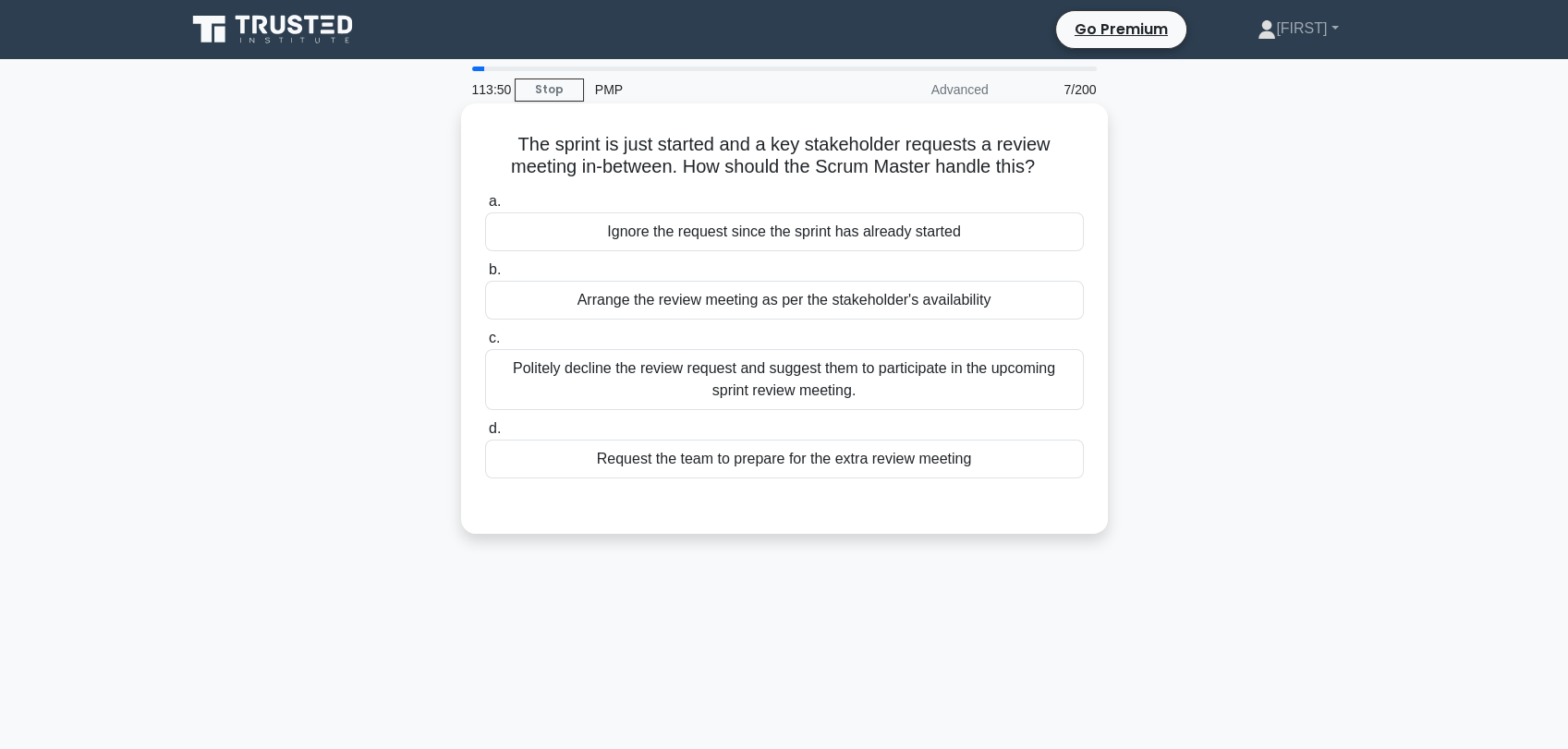 click on "Arrange the review meeting as per the stakeholder's availability" at bounding box center [784, 300] 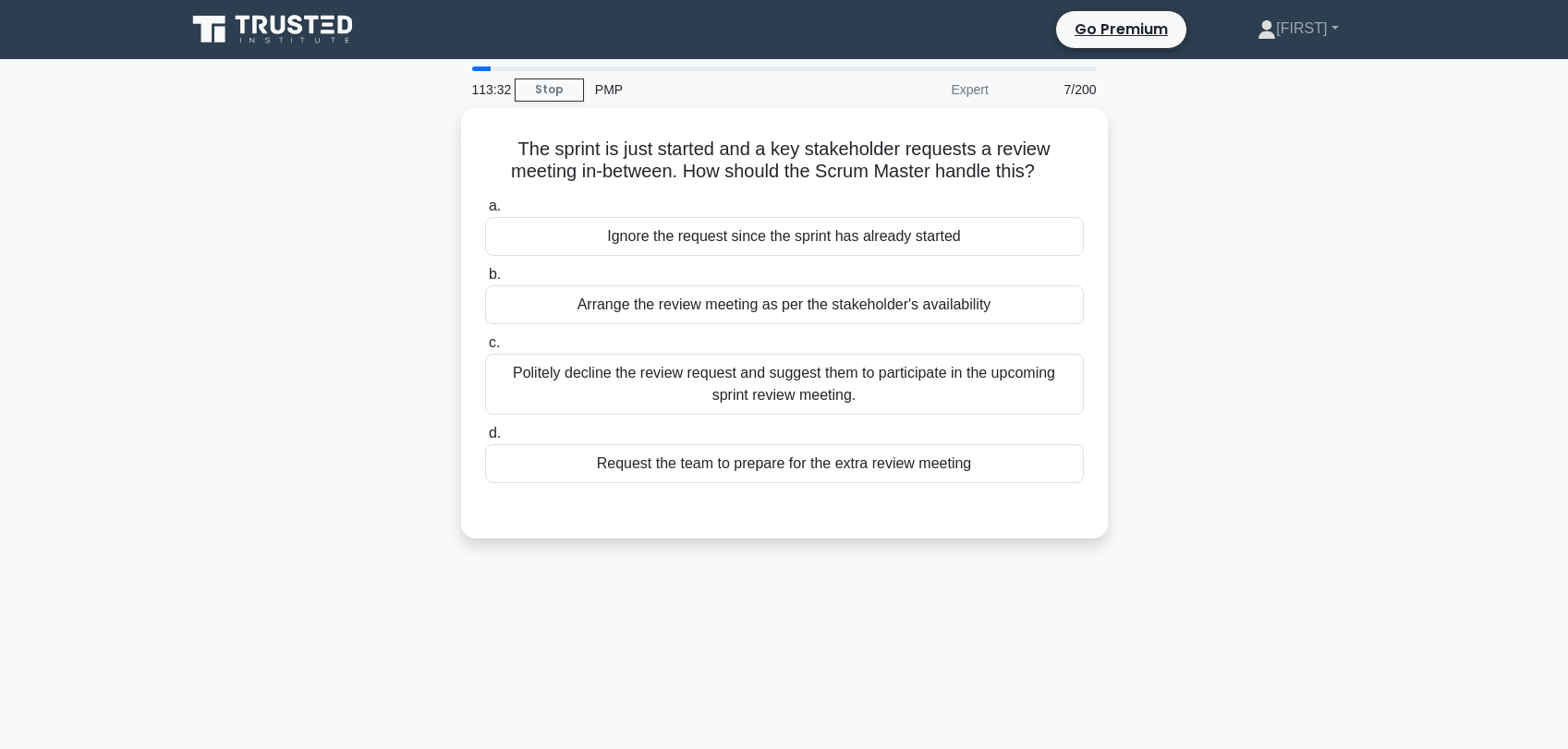 scroll, scrollTop: 0, scrollLeft: 0, axis: both 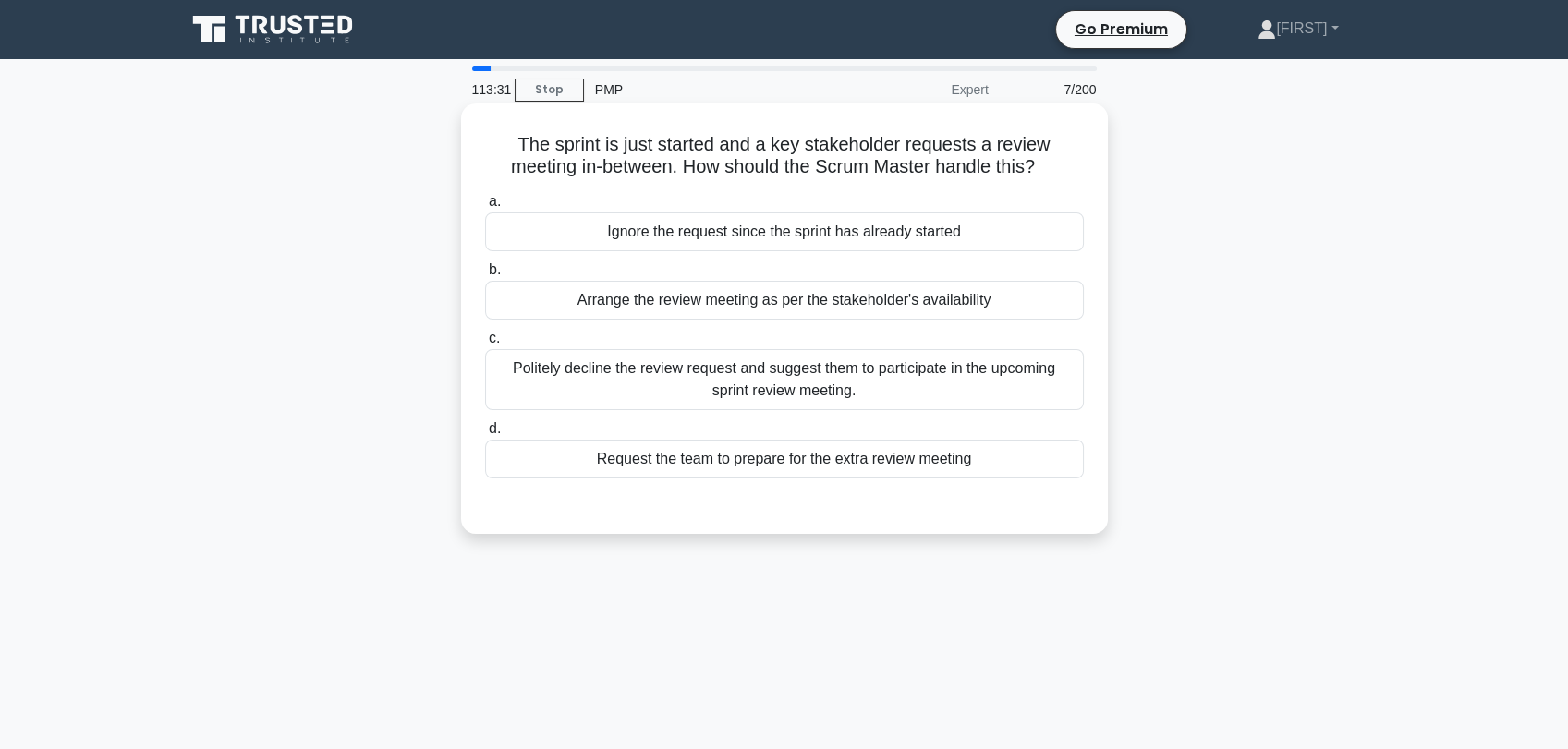 click on "Politely decline the review request and suggest them to participate in the upcoming sprint review meeting." at bounding box center [784, 380] 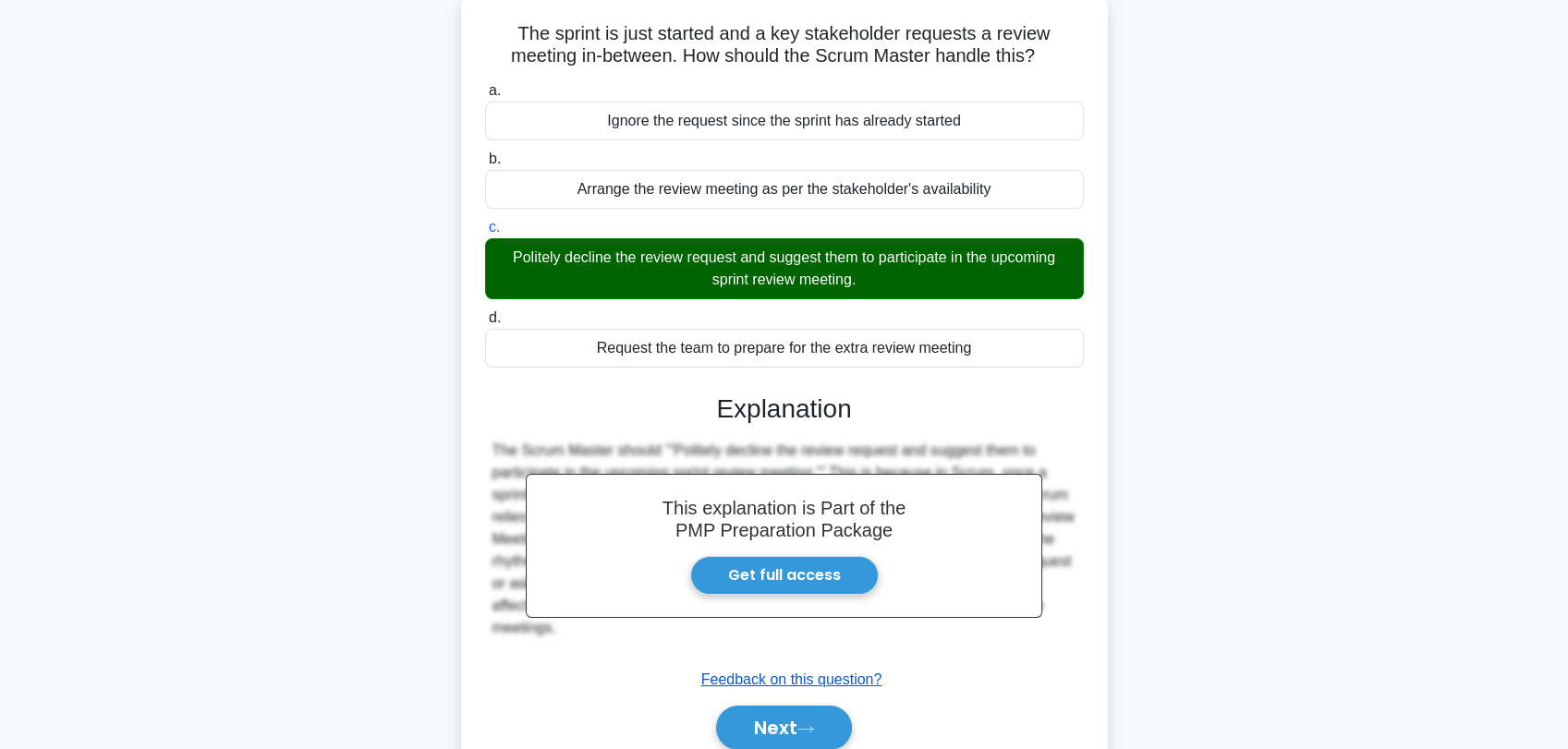 scroll, scrollTop: 205, scrollLeft: 0, axis: vertical 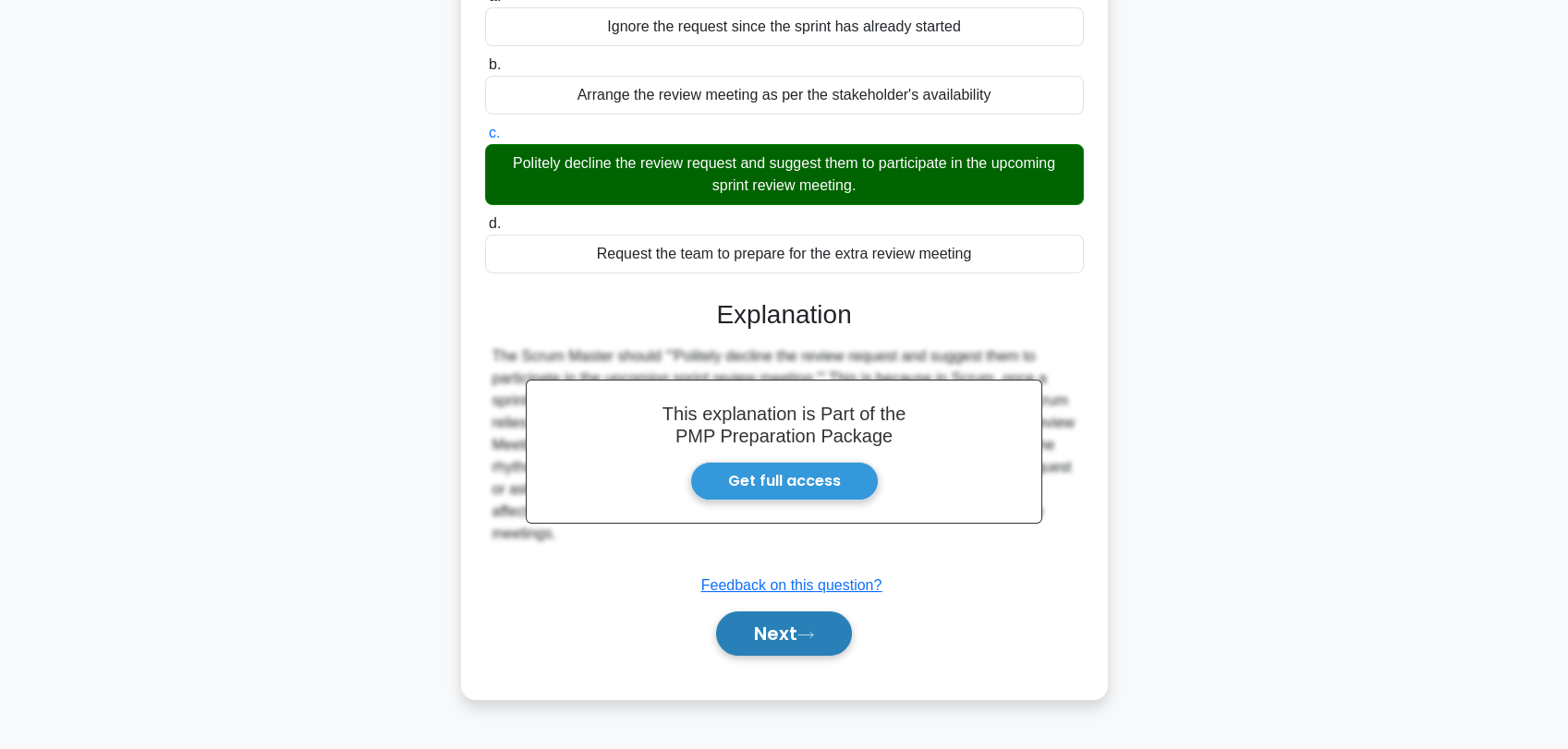 click 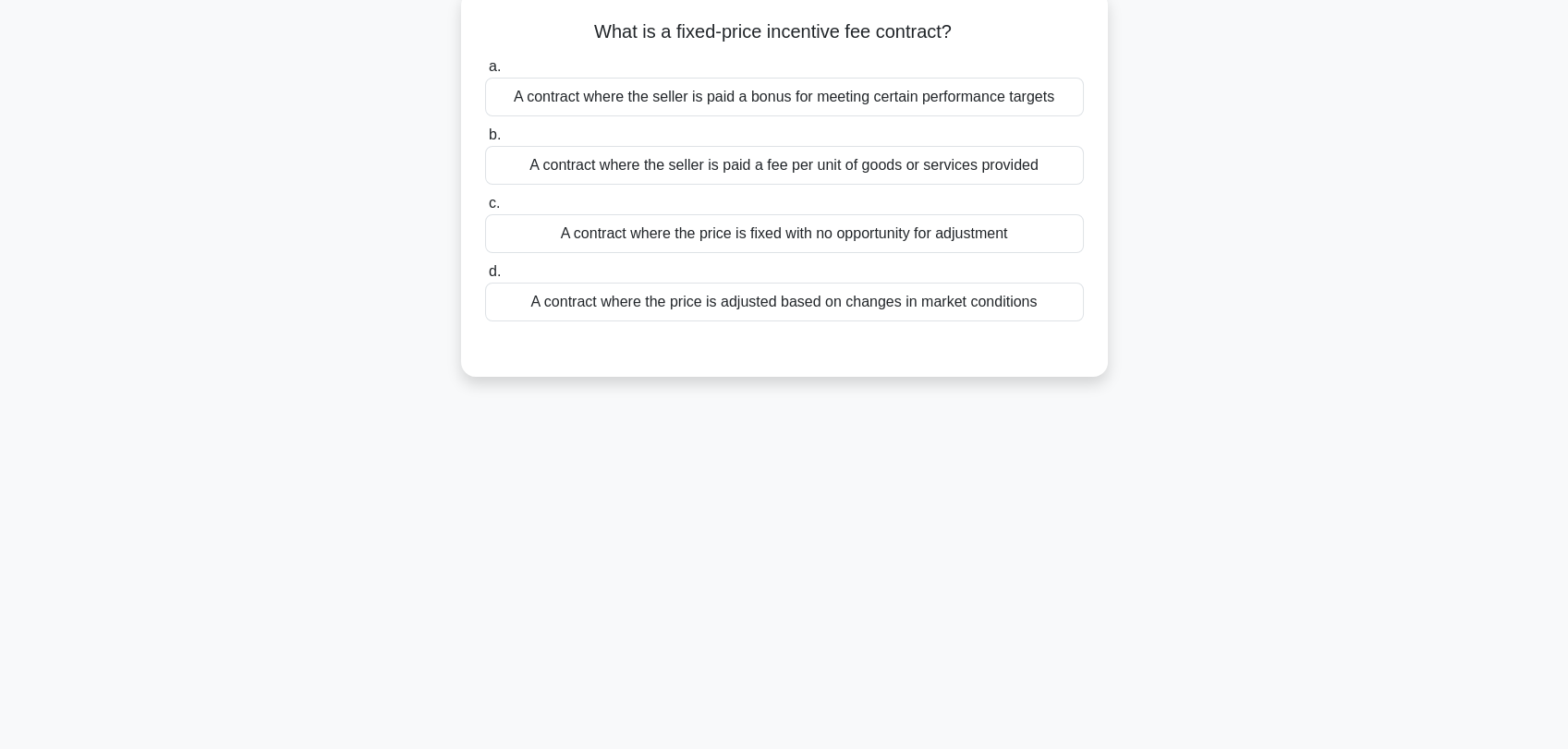 scroll, scrollTop: 0, scrollLeft: 0, axis: both 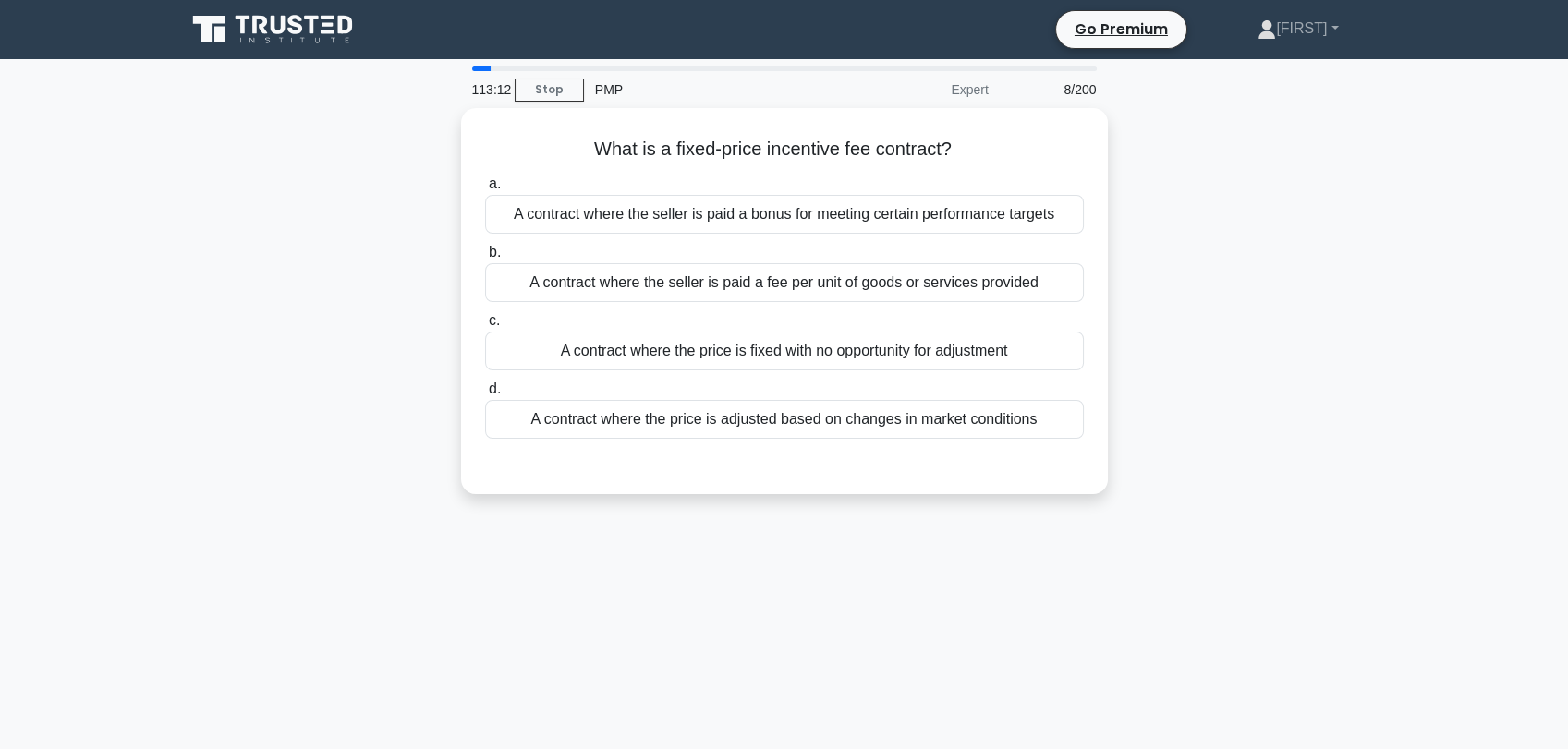 click on "What is a fixed-price incentive fee contract?
.spinner_0XTQ{transform-origin:center;animation:spinner_y6GP .75s linear infinite}@keyframes spinner_y6GP{100%{transform:rotate(360deg)}}
a.
A contract where the seller is paid a bonus for meeting certain performance targets
b. c. d." at bounding box center (784, 312) 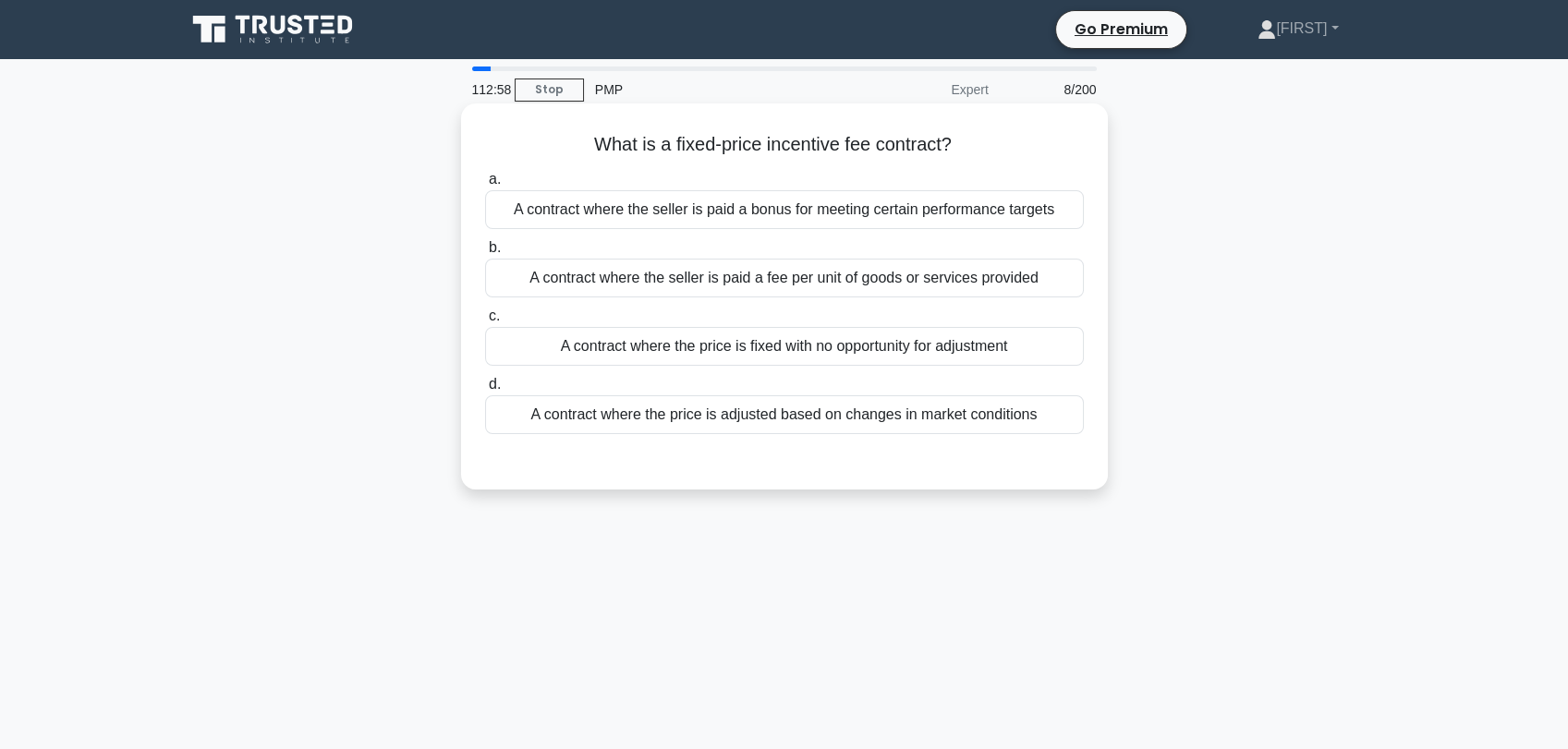 click on "A contract where the seller is paid a bonus for meeting certain performance targets" at bounding box center [784, 210] 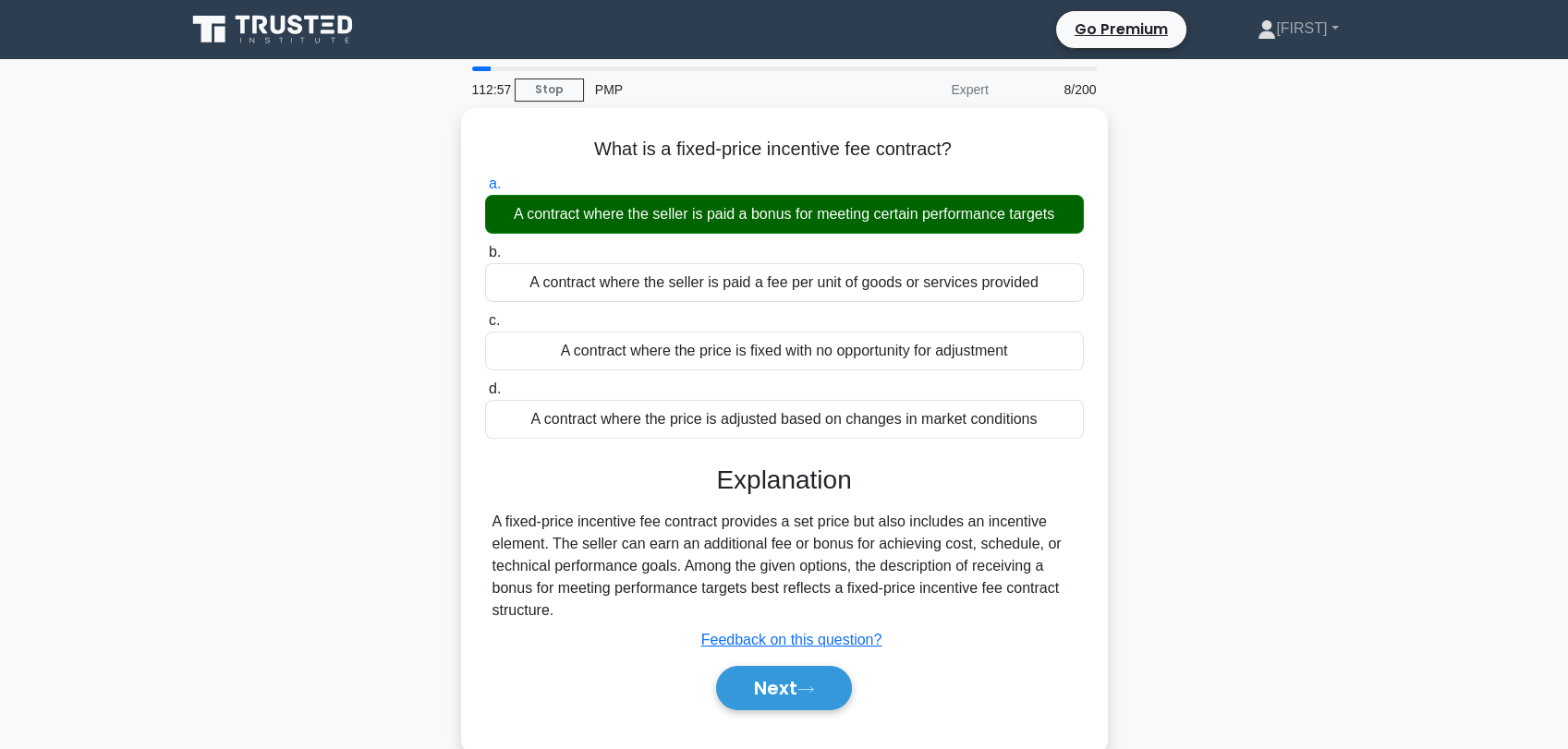 click on "What is a fixed-price incentive fee contract?
.spinner_0XTQ{transform-origin:center;animation:spinner_y6GP .75s linear infinite}@keyframes spinner_y6GP{100%{transform:rotate(360deg)}}
a.
A contract where the seller is paid a bonus for meeting certain performance targets
b. c. d." at bounding box center (784, 441) 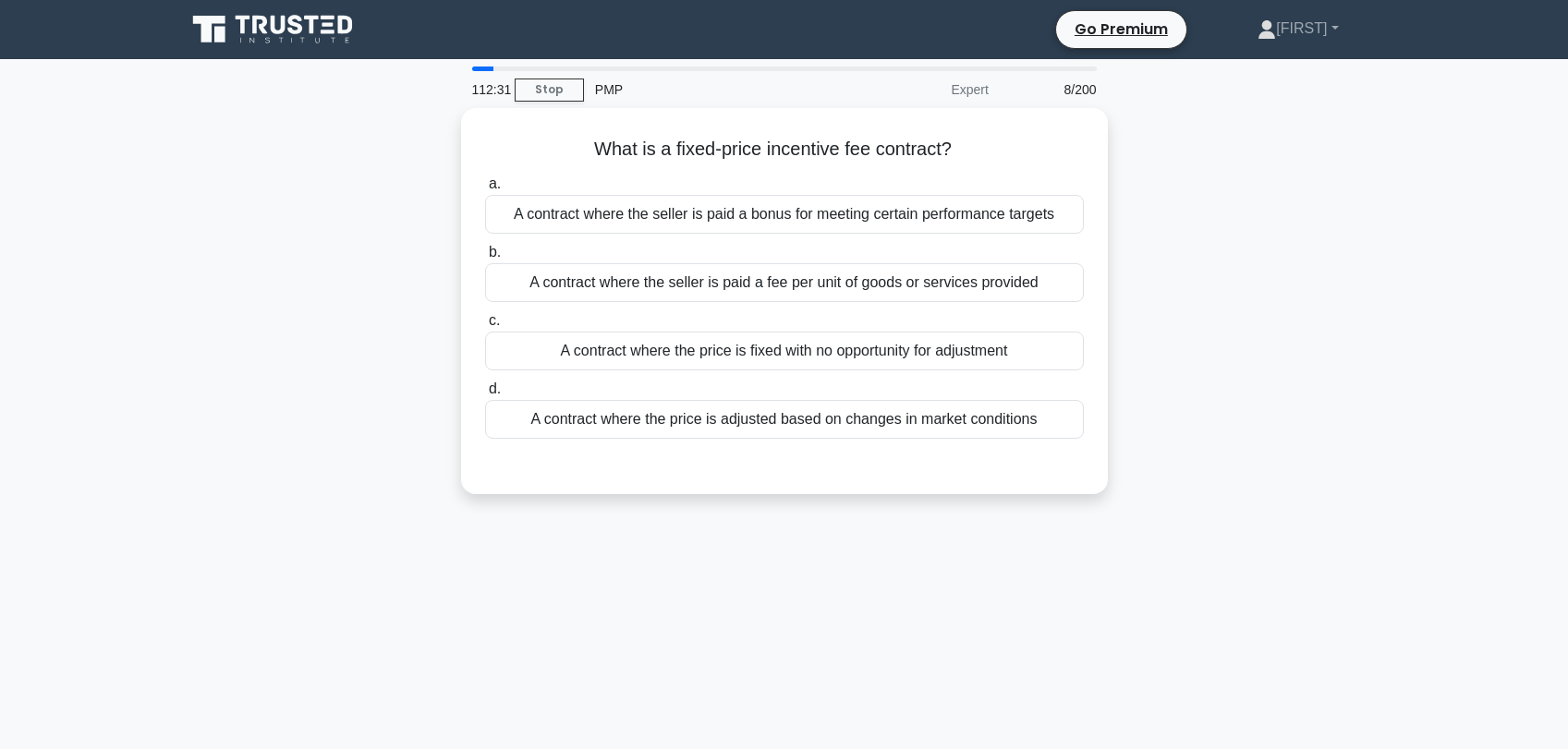 scroll, scrollTop: 0, scrollLeft: 0, axis: both 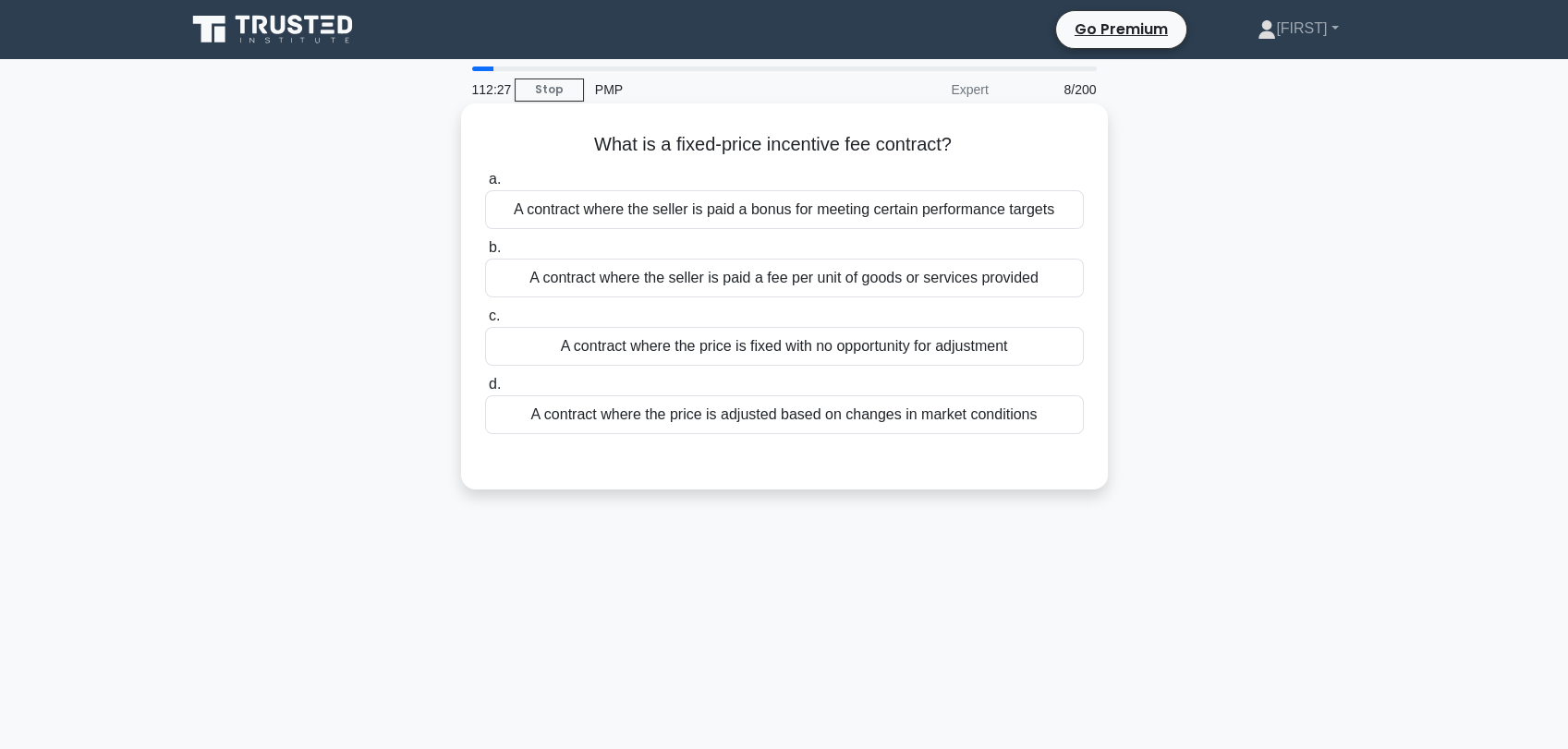 drag, startPoint x: 588, startPoint y: 145, endPoint x: 1048, endPoint y: 423, distance: 537.4793 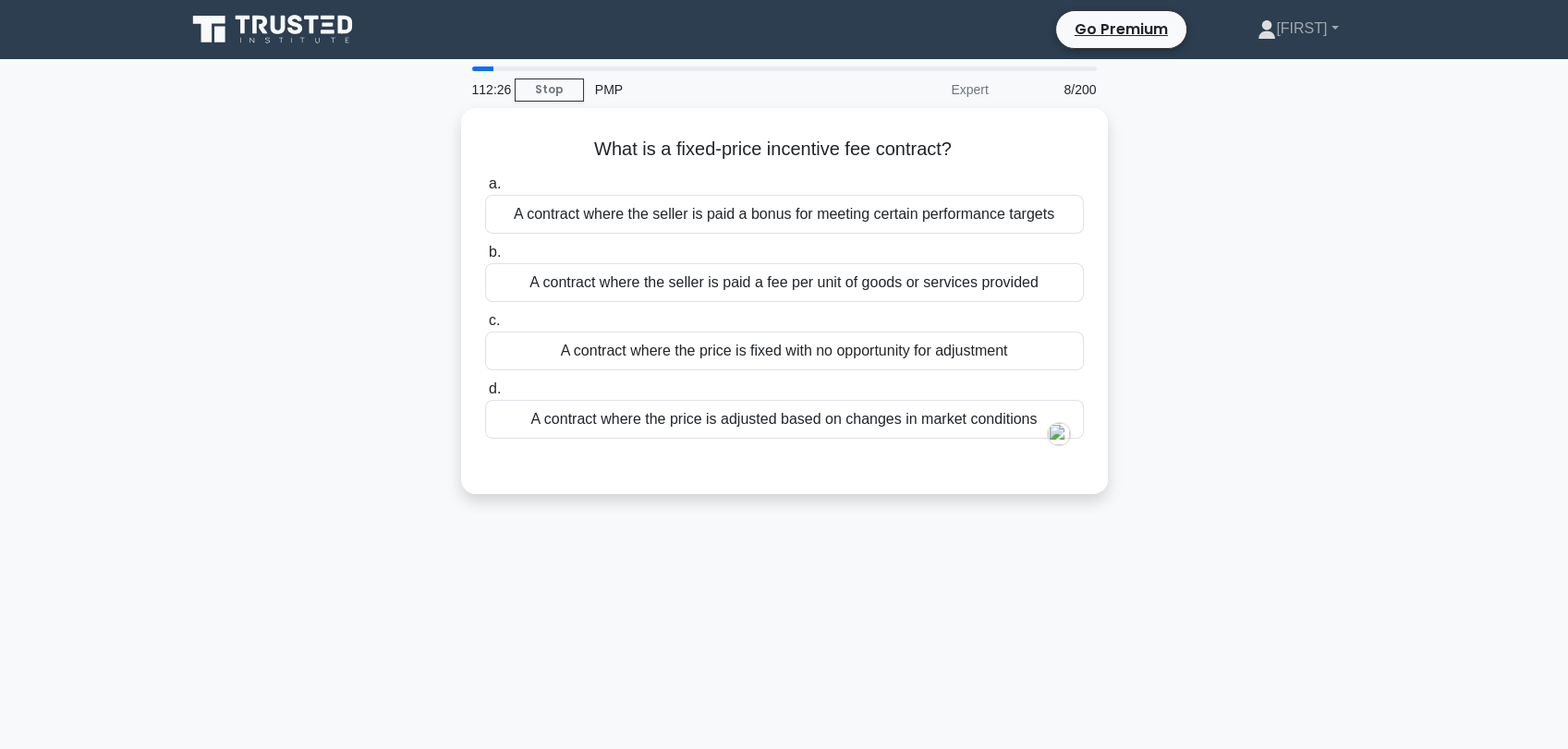 copy on "What is a fixed-price incentive fee contract?
.spinner_0XTQ{transform-origin:center;animation:spinner_y6GP .75s linear infinite}@keyframes spinner_y6GP{100%{transform:rotate(360deg)}}
a.
A contract where the seller is paid a bonus for meeting certain performance targets
b.
A contract where the seller is paid a fee per unit of goods or services provided
c.
A contract where the price is fixed with no opportunity for adjustment
d.
A contract where the price is adjusted based on changes in market conditions" 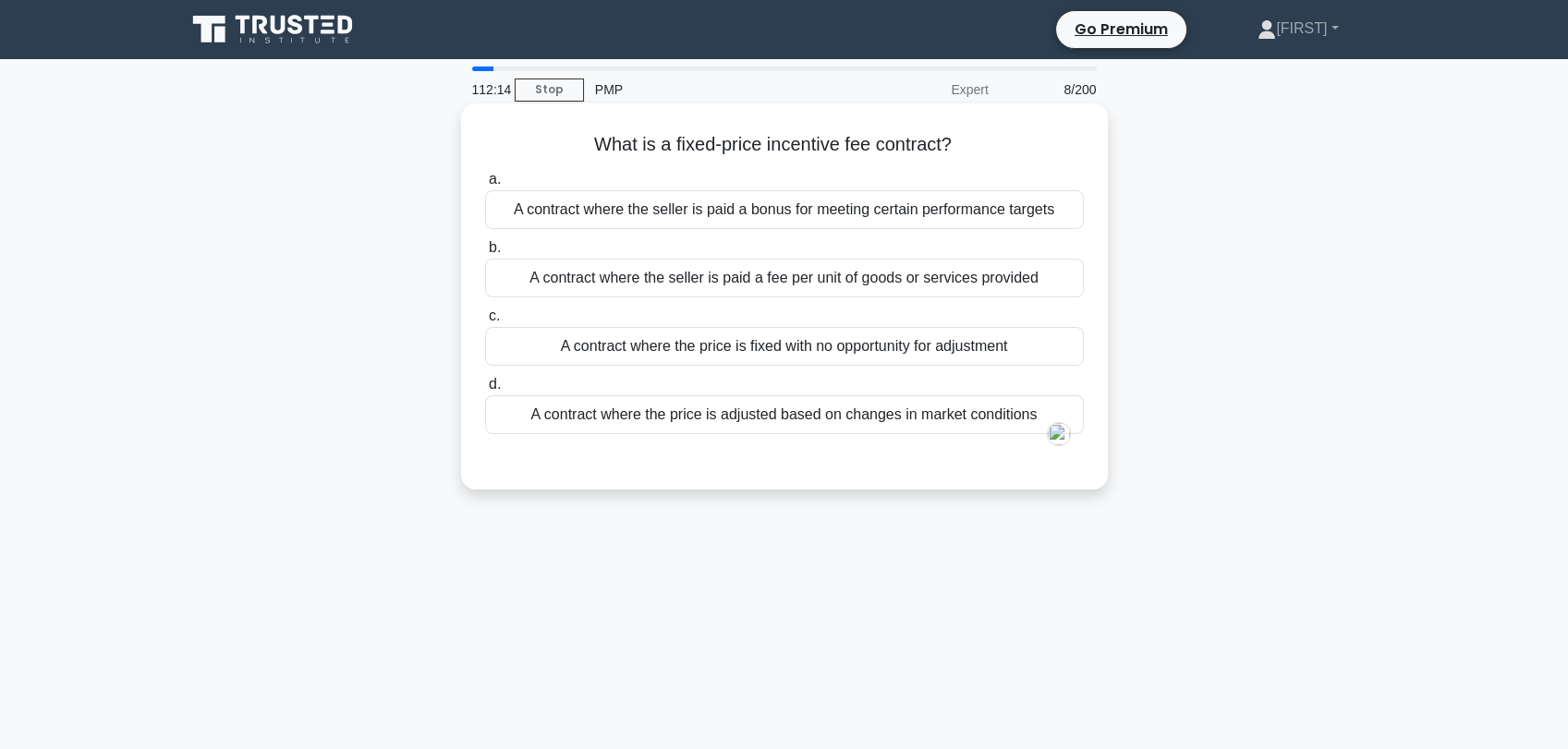 drag, startPoint x: 1143, startPoint y: 458, endPoint x: 1090, endPoint y: 457, distance: 53.00943 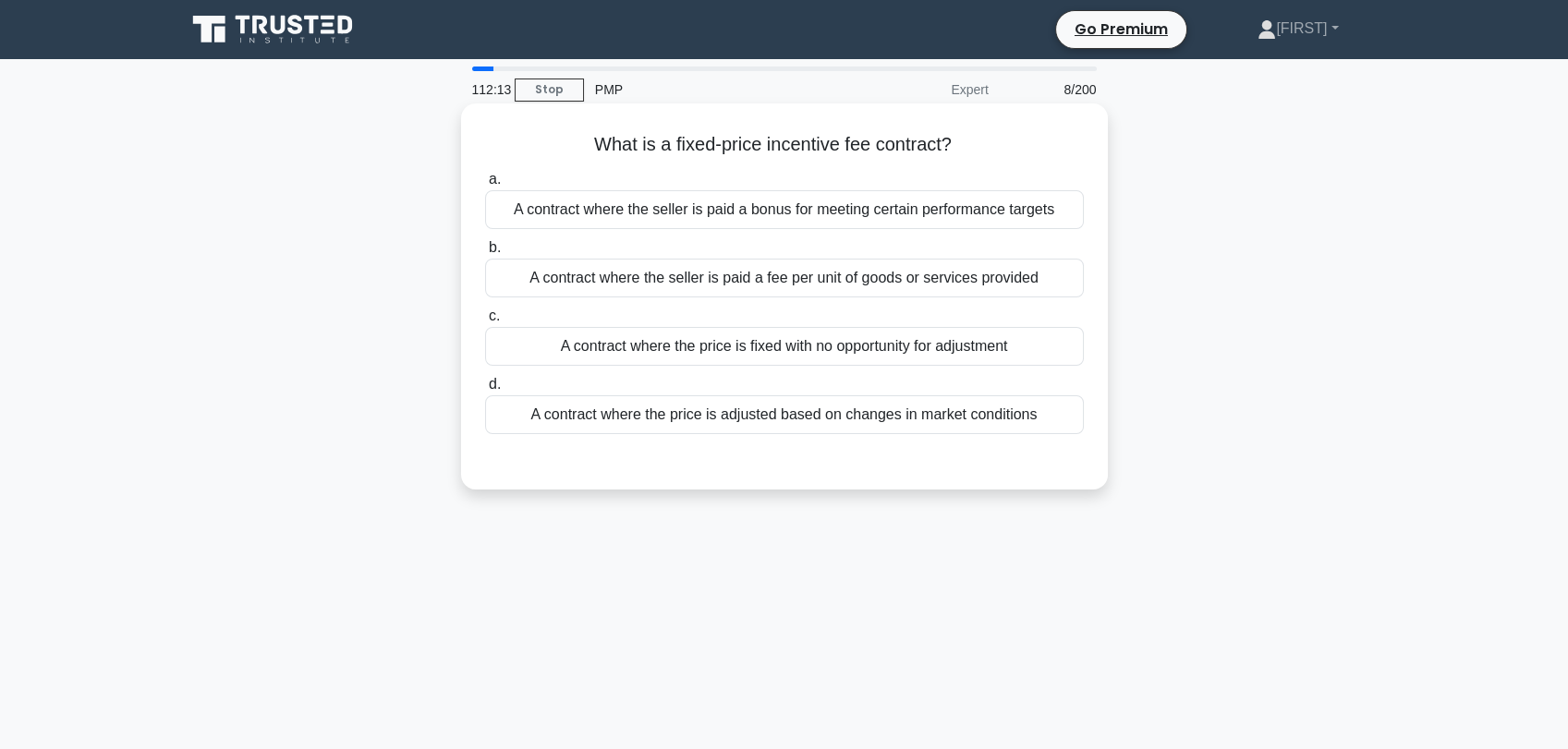 click on "A contract where the seller is paid a bonus for meeting certain performance targets" at bounding box center [784, 210] 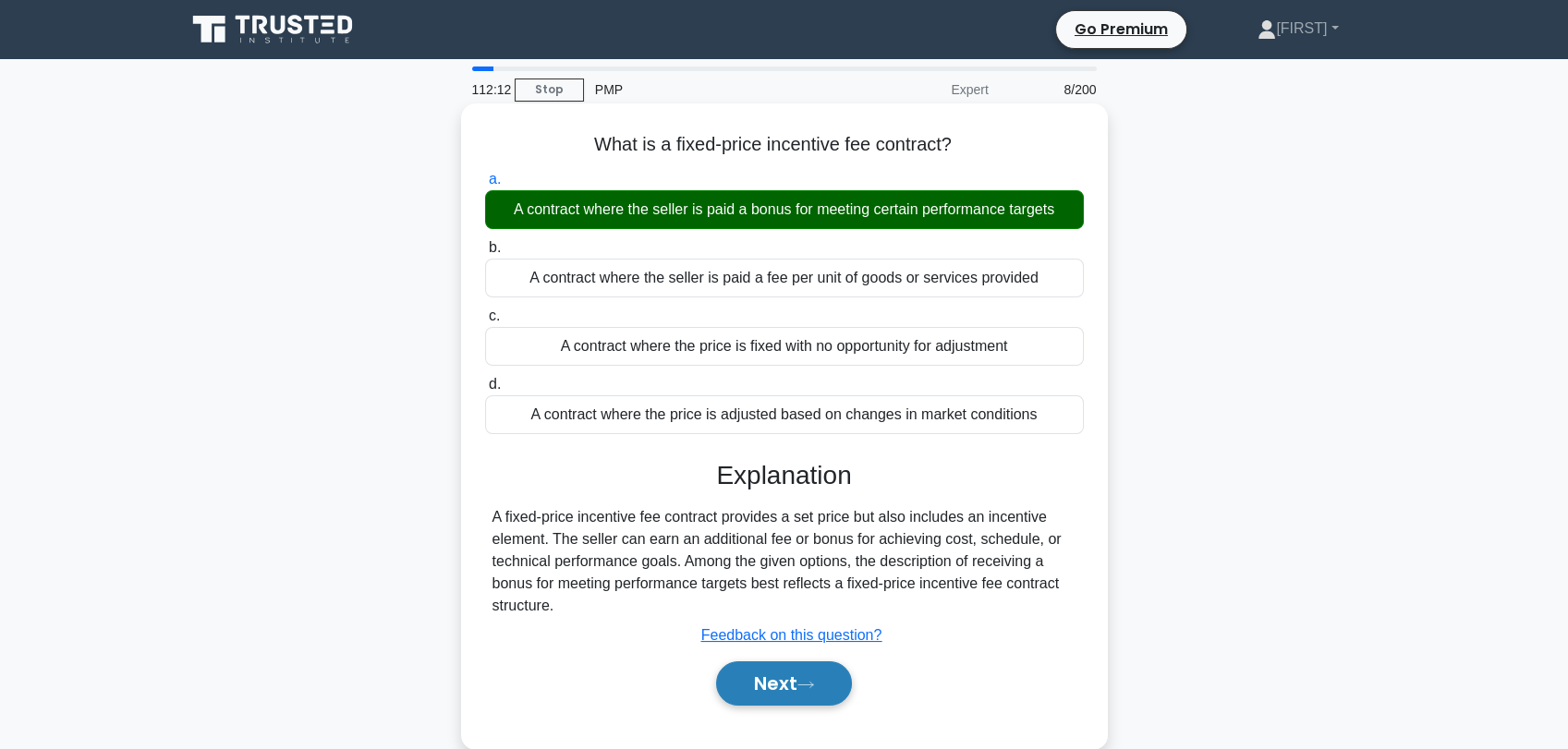 click on "Next" at bounding box center (784, 683) 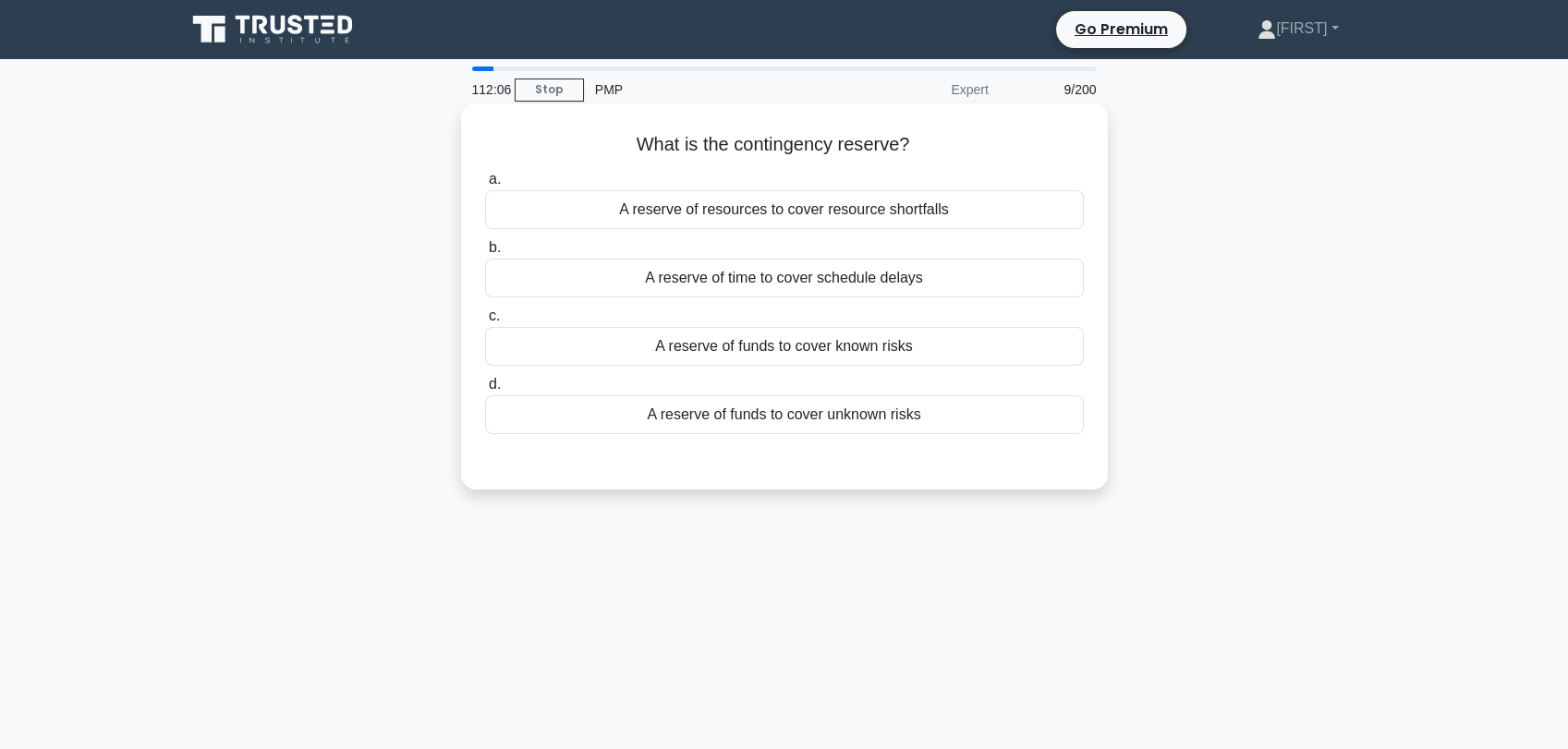drag, startPoint x: 632, startPoint y: 140, endPoint x: 946, endPoint y: 430, distance: 427.42953 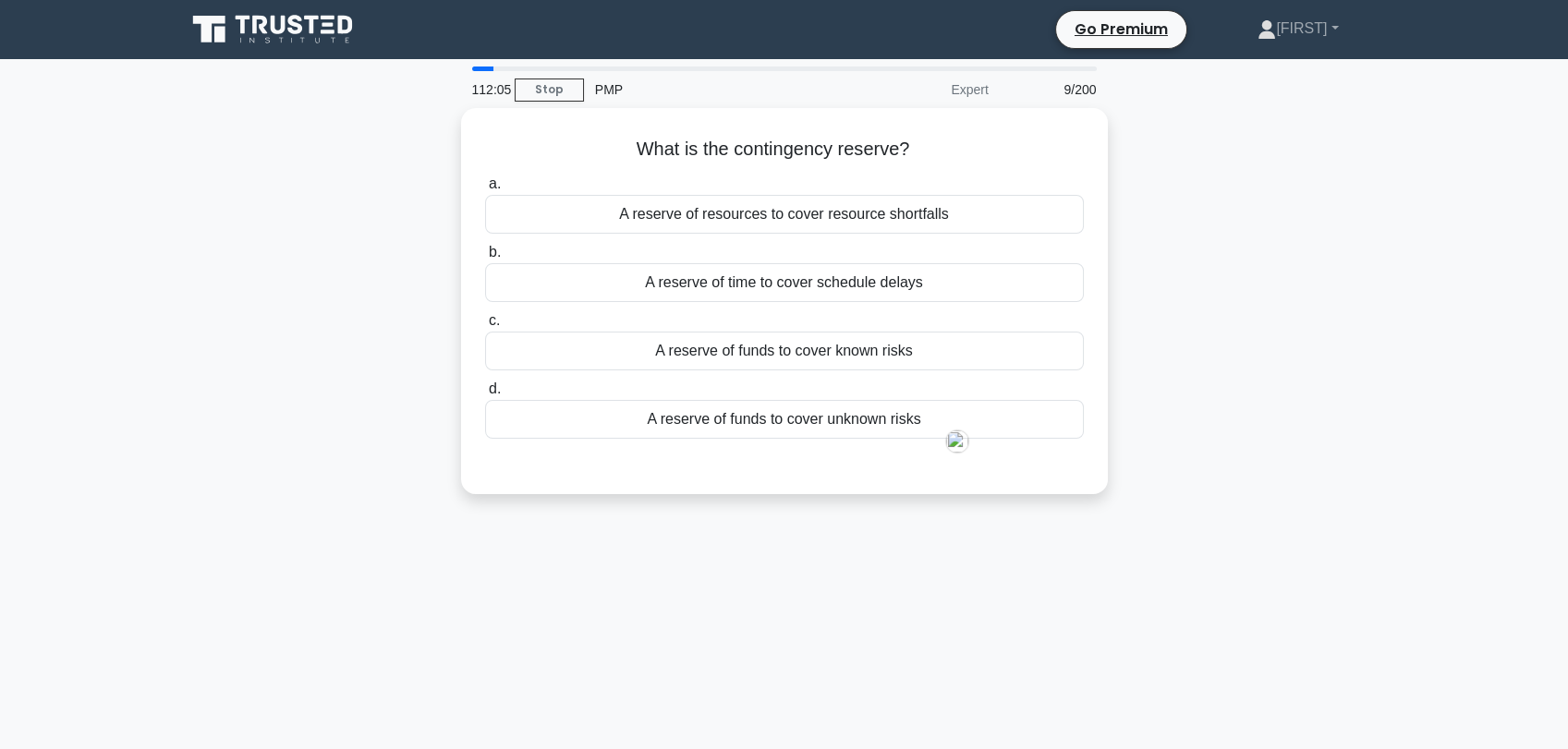 copy on "What is the contingency reserve?
.spinner_0XTQ{transform-origin:center;animation:spinner_y6GP .75s linear infinite}@keyframes spinner_y6GP{100%{transform:rotate(360deg)}}
a.
A reserve of resources to cover resource shortfalls
b.
A reserve of time to cover schedule delays
c.
A reserve of funds to cover known risks
d.
A reserve of funds to cover unknown risks" 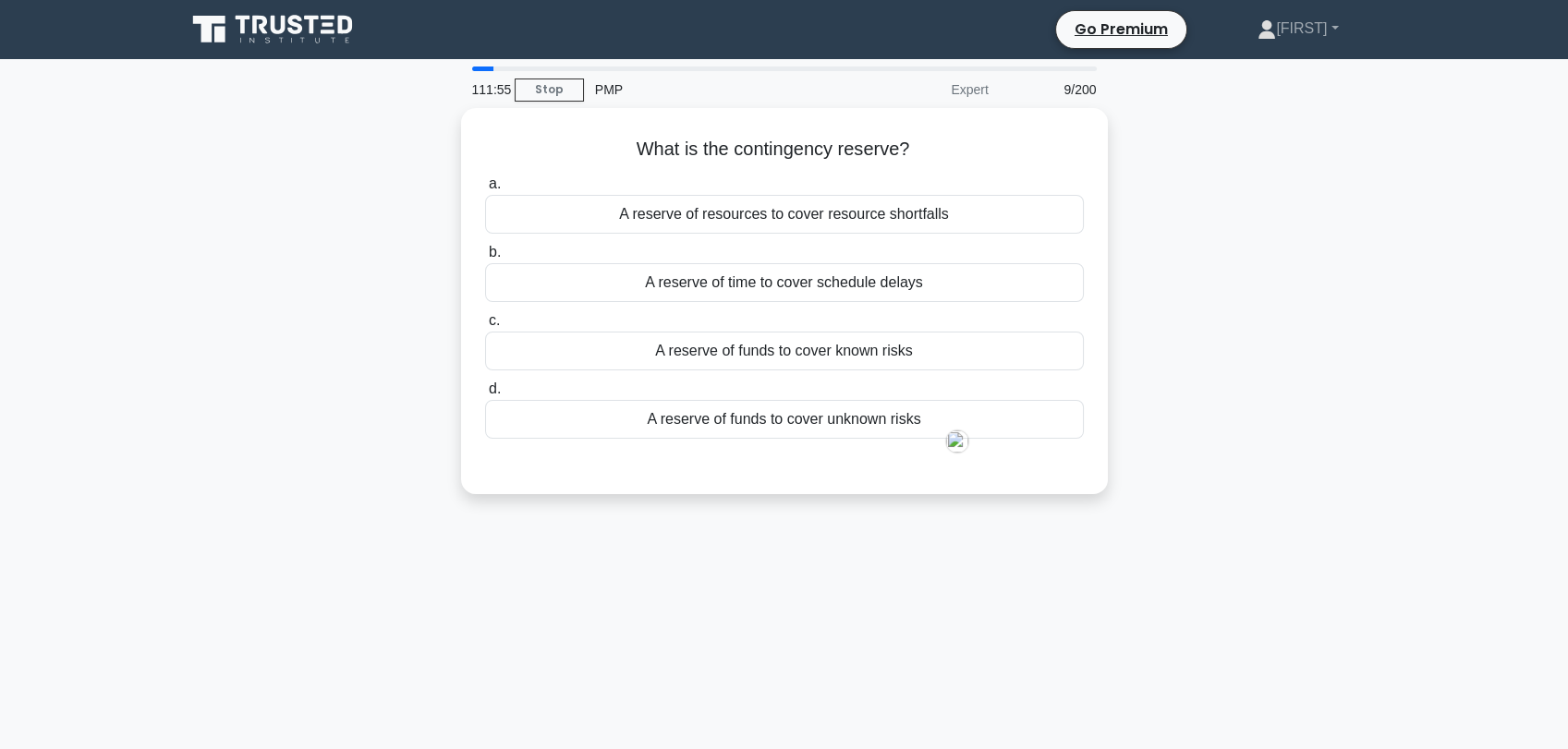 click on "111:55
Stop
PMP
Expert
9/200
What is the contingency reserve?
.spinner_0XTQ{transform-origin:center;animation:spinner_y6GP .75s linear infinite}@keyframes spinner_y6GP{100%{transform:rotate(360deg)}}
a.
b. c. d." at bounding box center (784, 528) 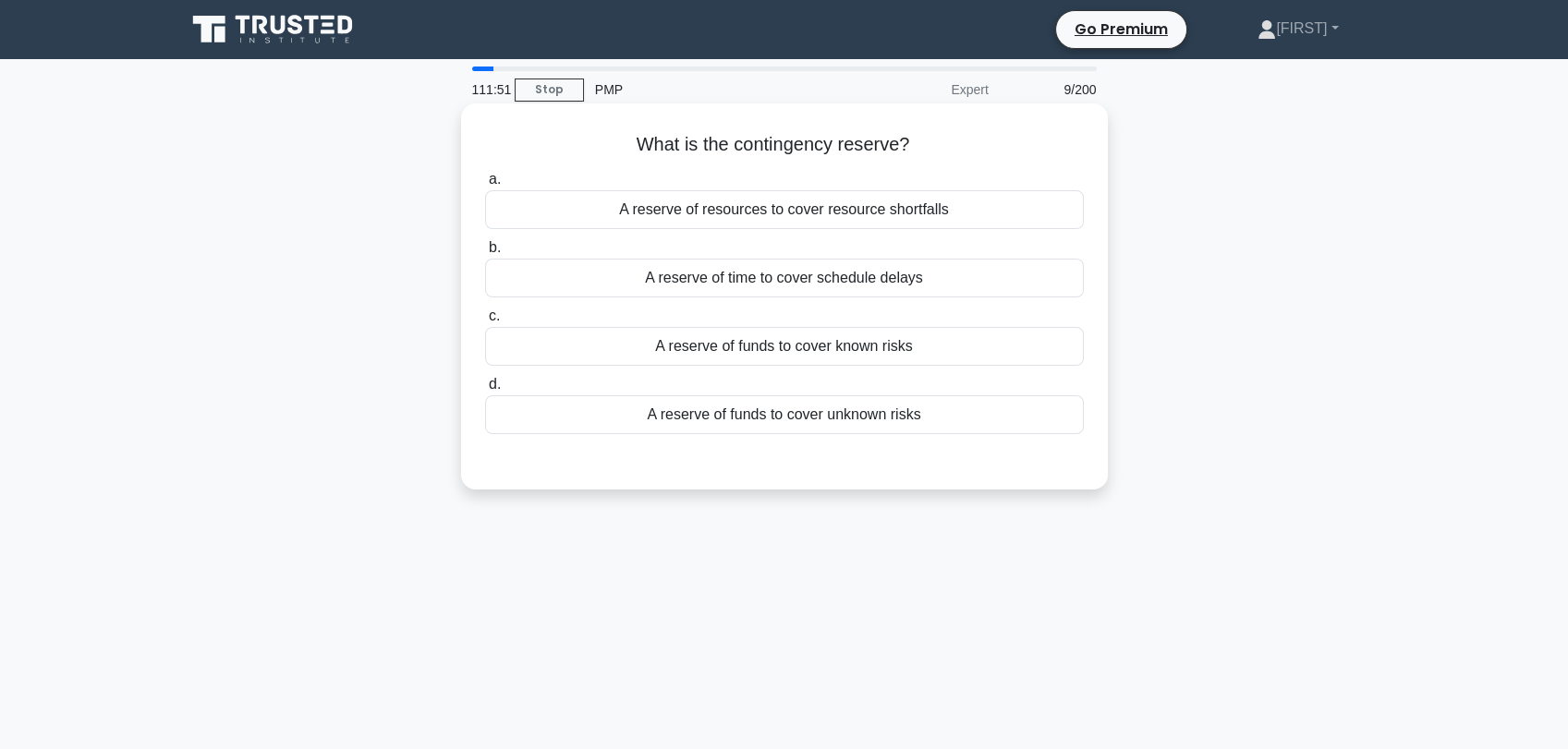drag, startPoint x: 843, startPoint y: 416, endPoint x: 857, endPoint y: 429, distance: 19.104973 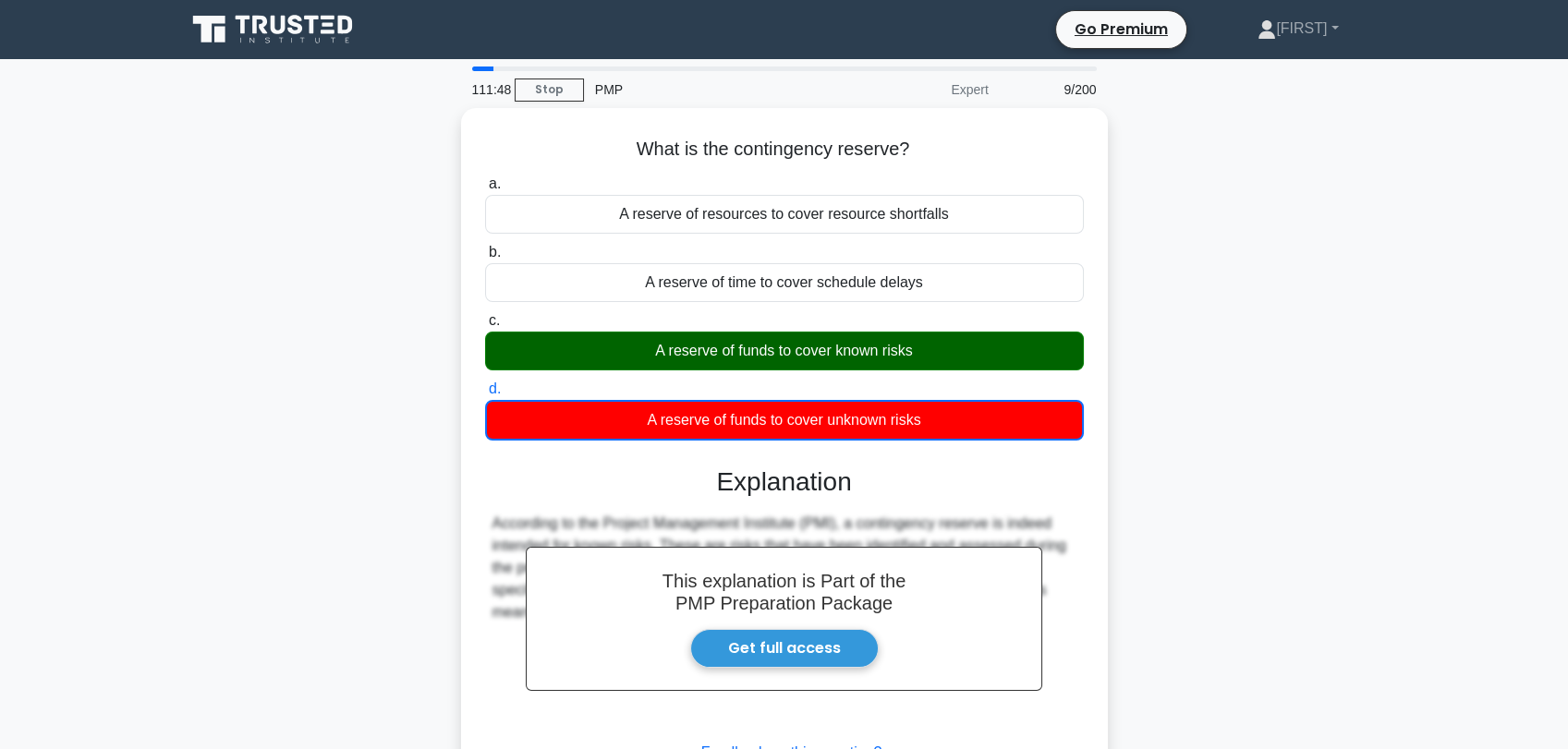 drag, startPoint x: 1204, startPoint y: 383, endPoint x: 1175, endPoint y: 378, distance: 29.427878 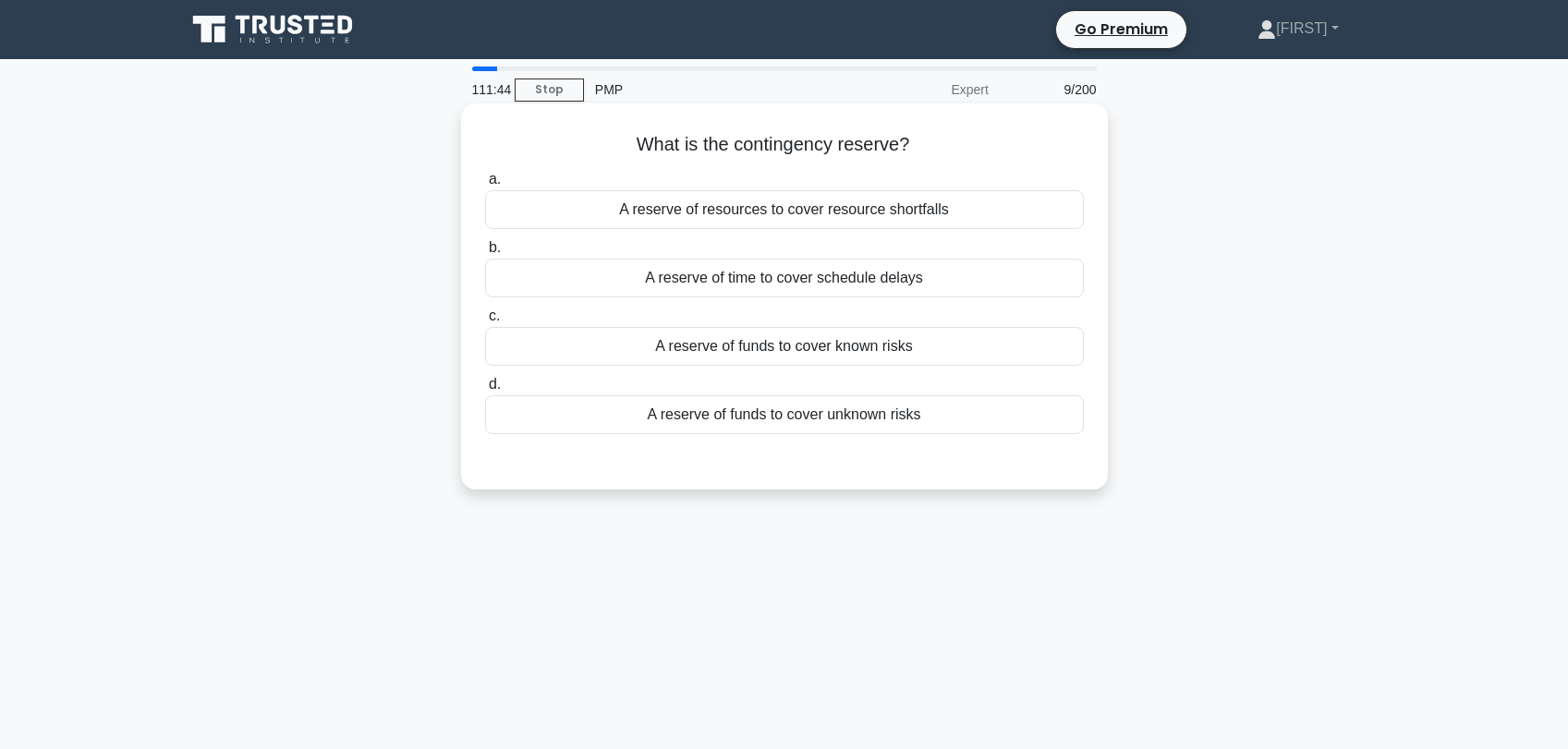 scroll, scrollTop: 0, scrollLeft: 0, axis: both 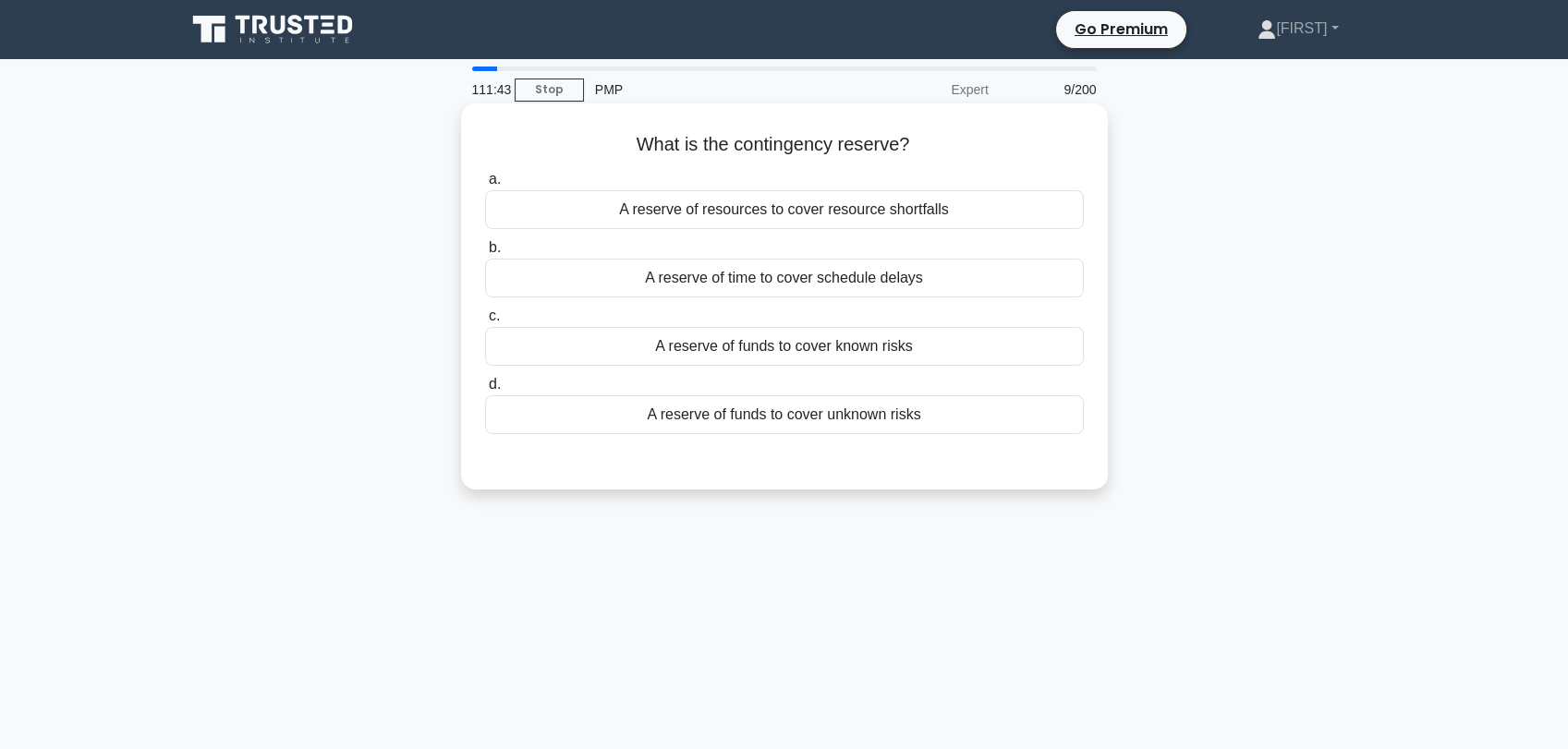 click on "A reserve of funds to cover known risks" at bounding box center [784, 346] 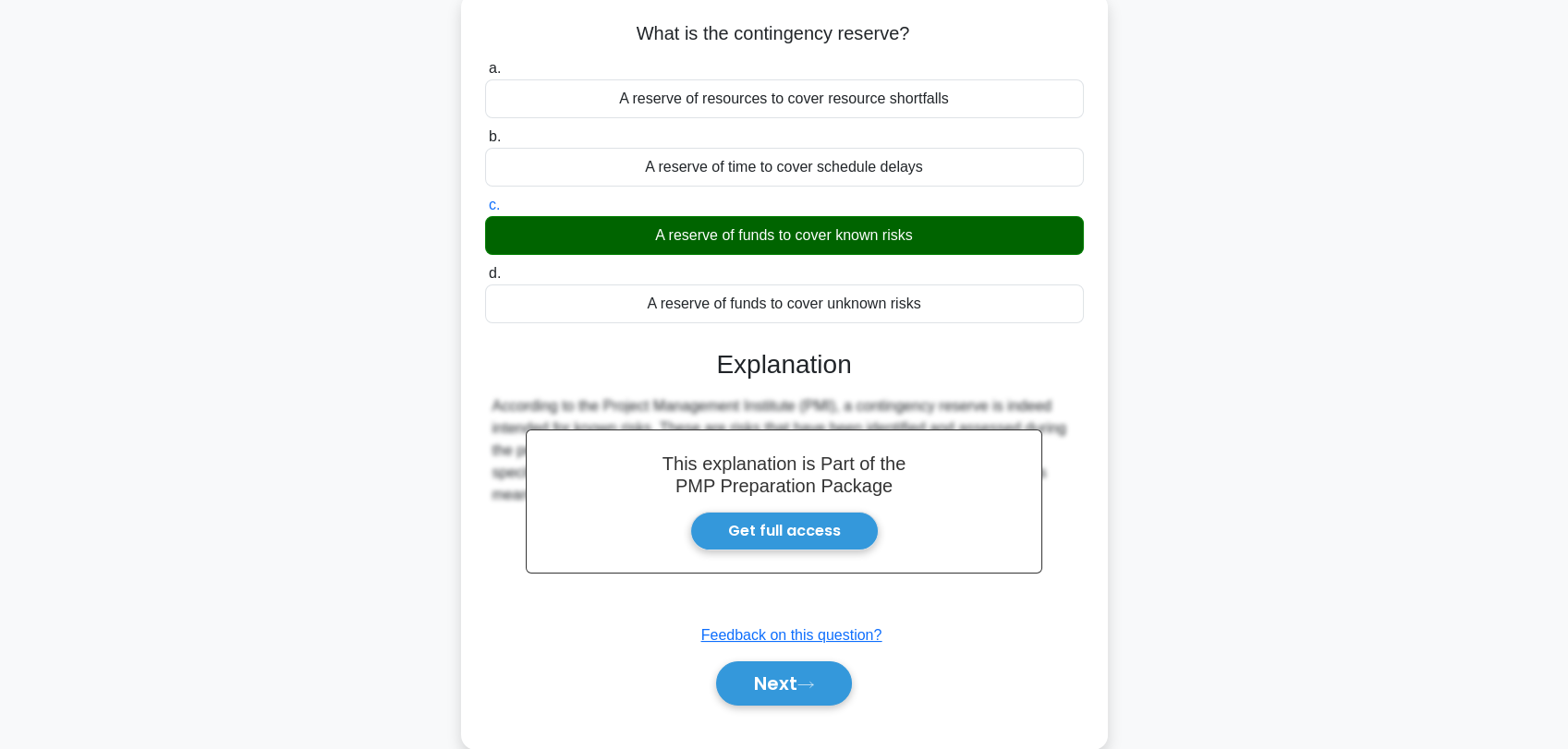 scroll, scrollTop: 249, scrollLeft: 0, axis: vertical 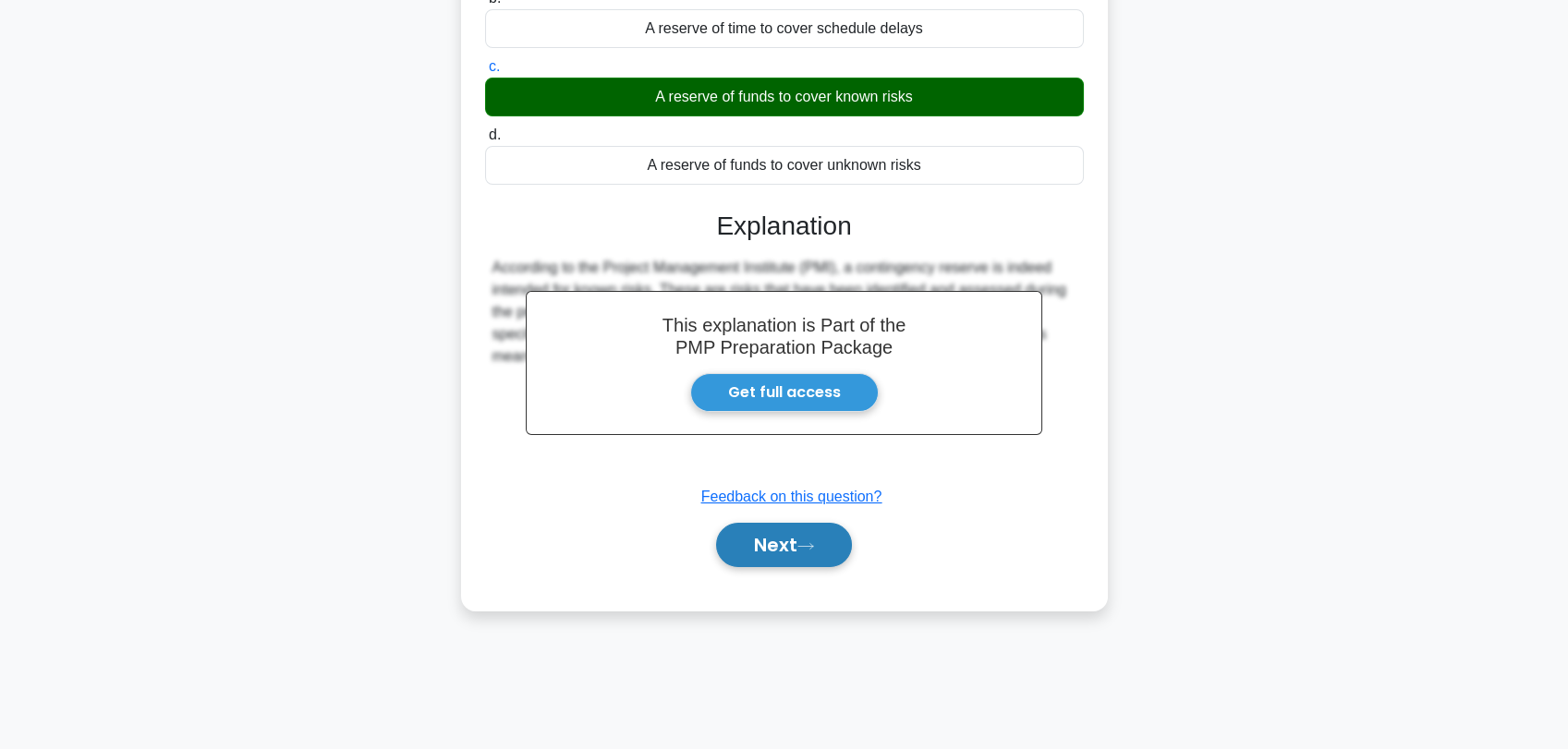 click 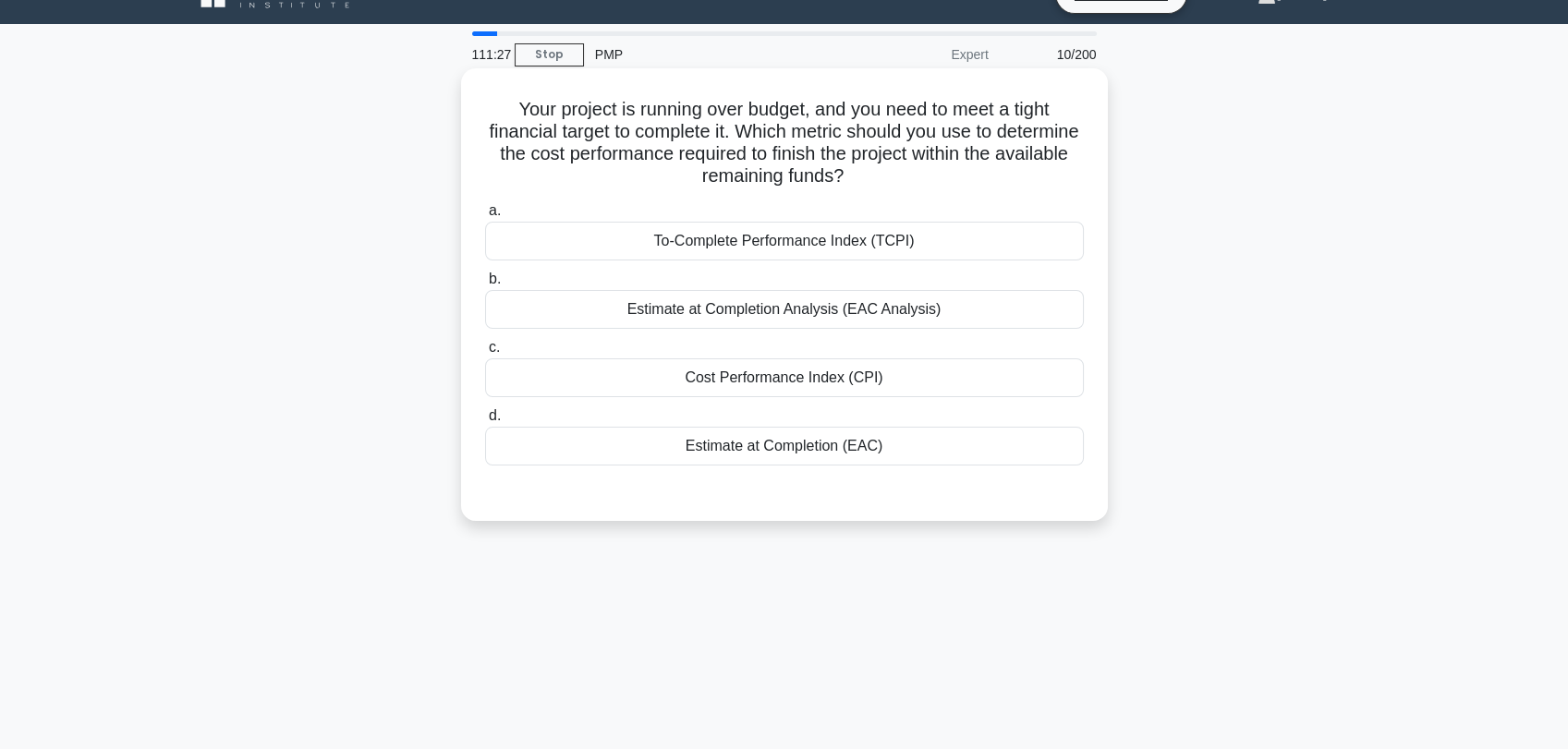 scroll, scrollTop: 0, scrollLeft: 0, axis: both 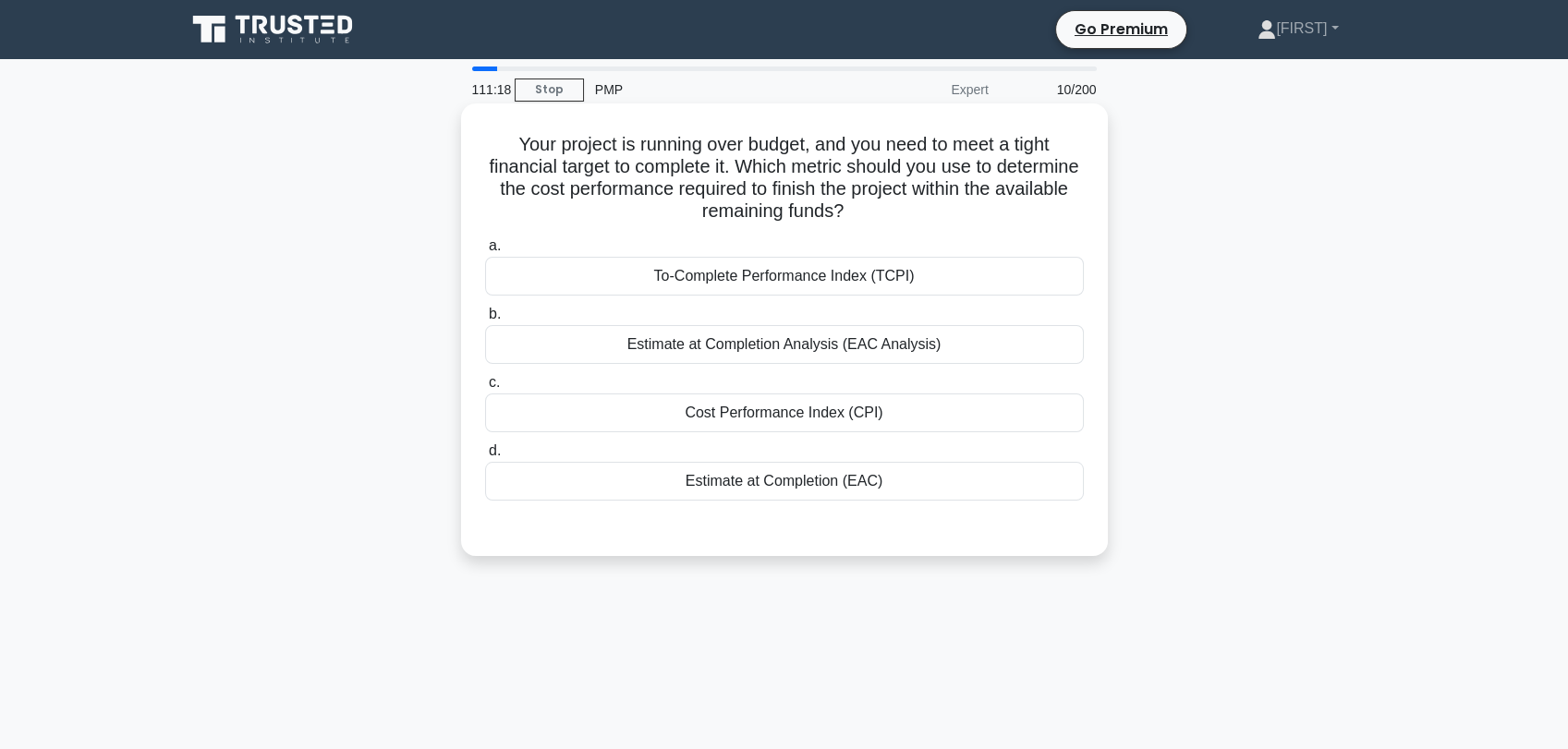 click on "Estimate at Completion Analysis (EAC Analysis)" at bounding box center (784, 344) 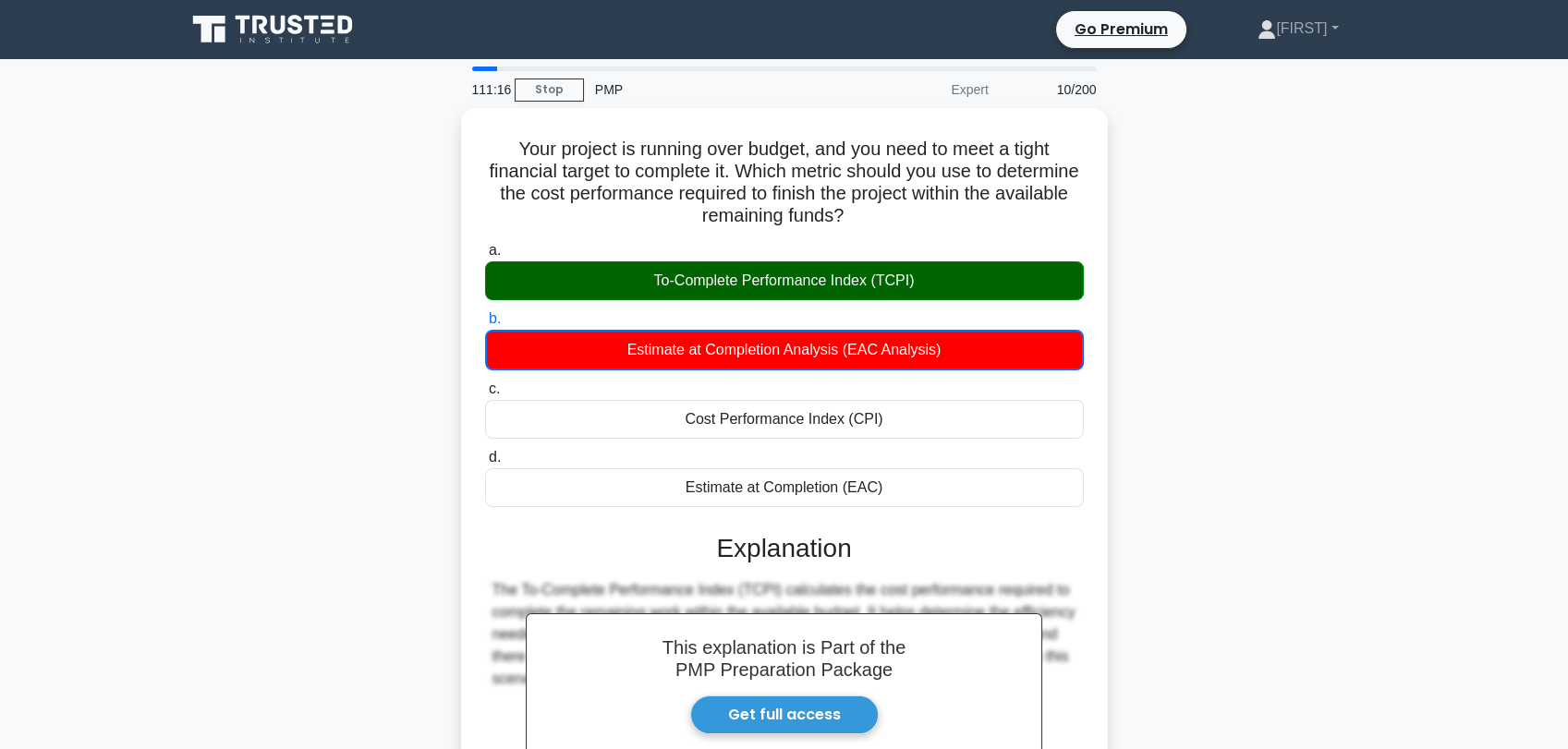 click on "Your project is running over budget, and you need to meet a tight financial target to complete it. Which metric should you use to determine the cost performance required to finish the project within the available remaining funds?
.spinner_0XTQ{transform-origin:center;animation:spinner_y6GP .75s linear infinite}@keyframes spinner_y6GP{100%{transform:rotate(360deg)}}
a.
b. c." at bounding box center [784, 531] 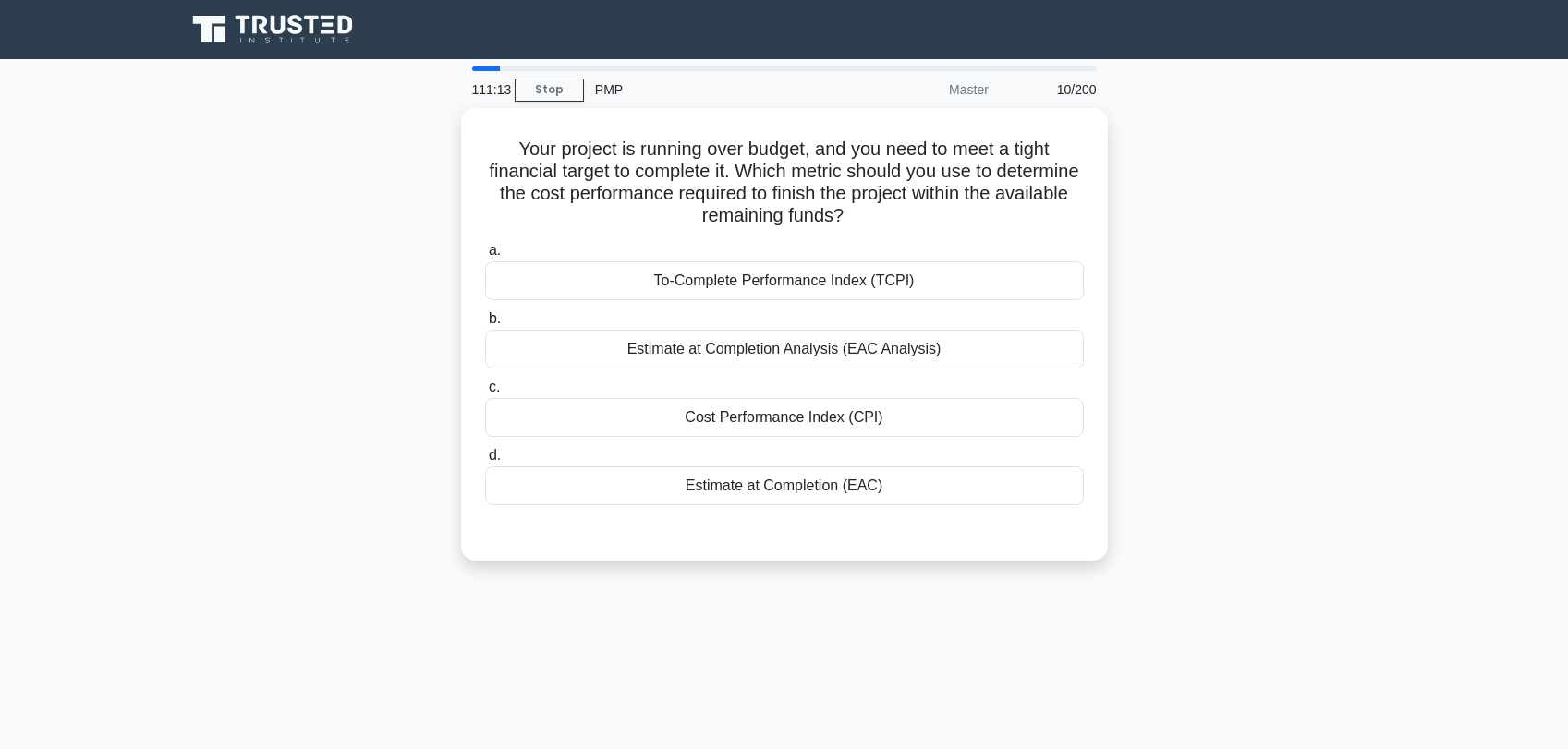 scroll, scrollTop: 0, scrollLeft: 0, axis: both 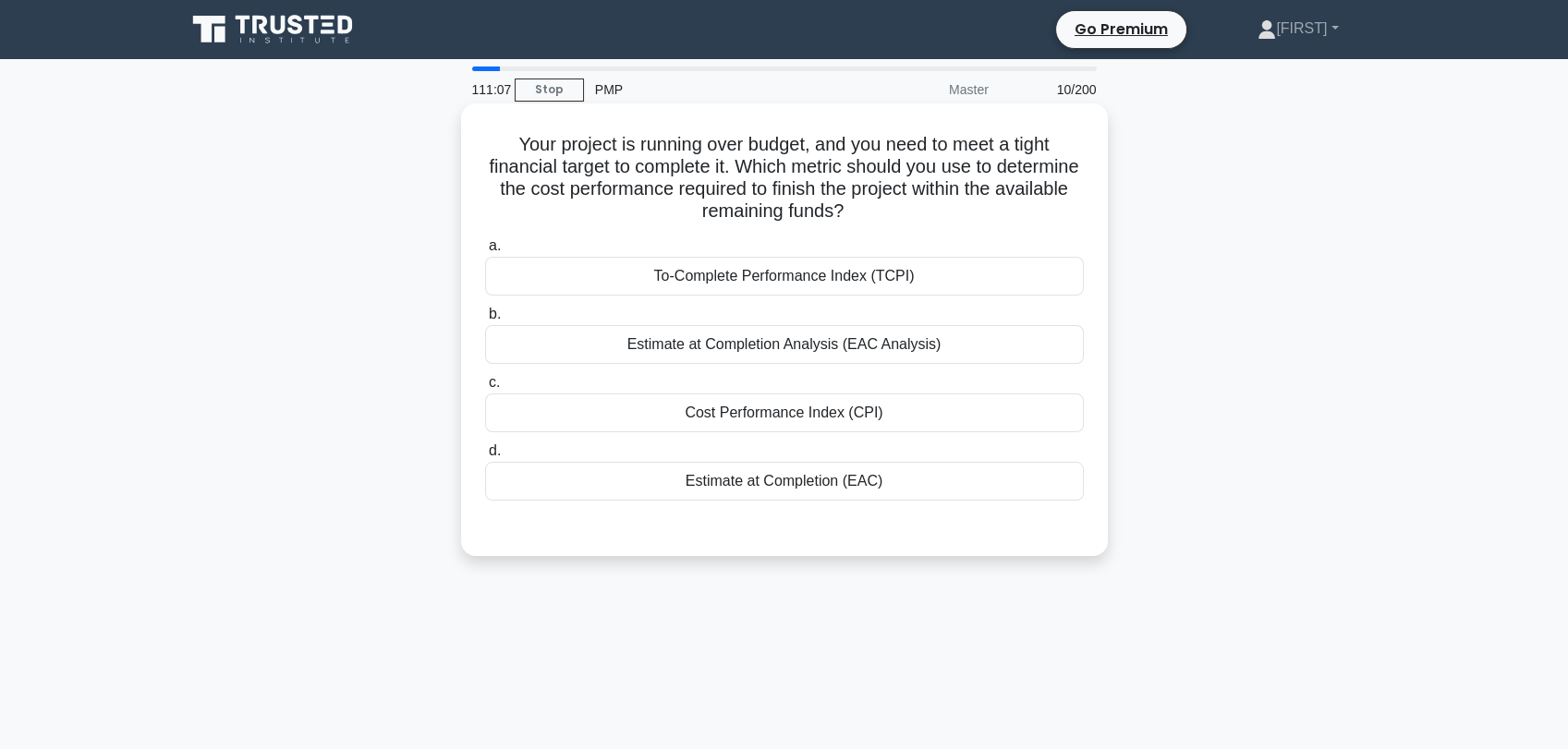 drag, startPoint x: 510, startPoint y: 140, endPoint x: 911, endPoint y: 479, distance: 525.0924 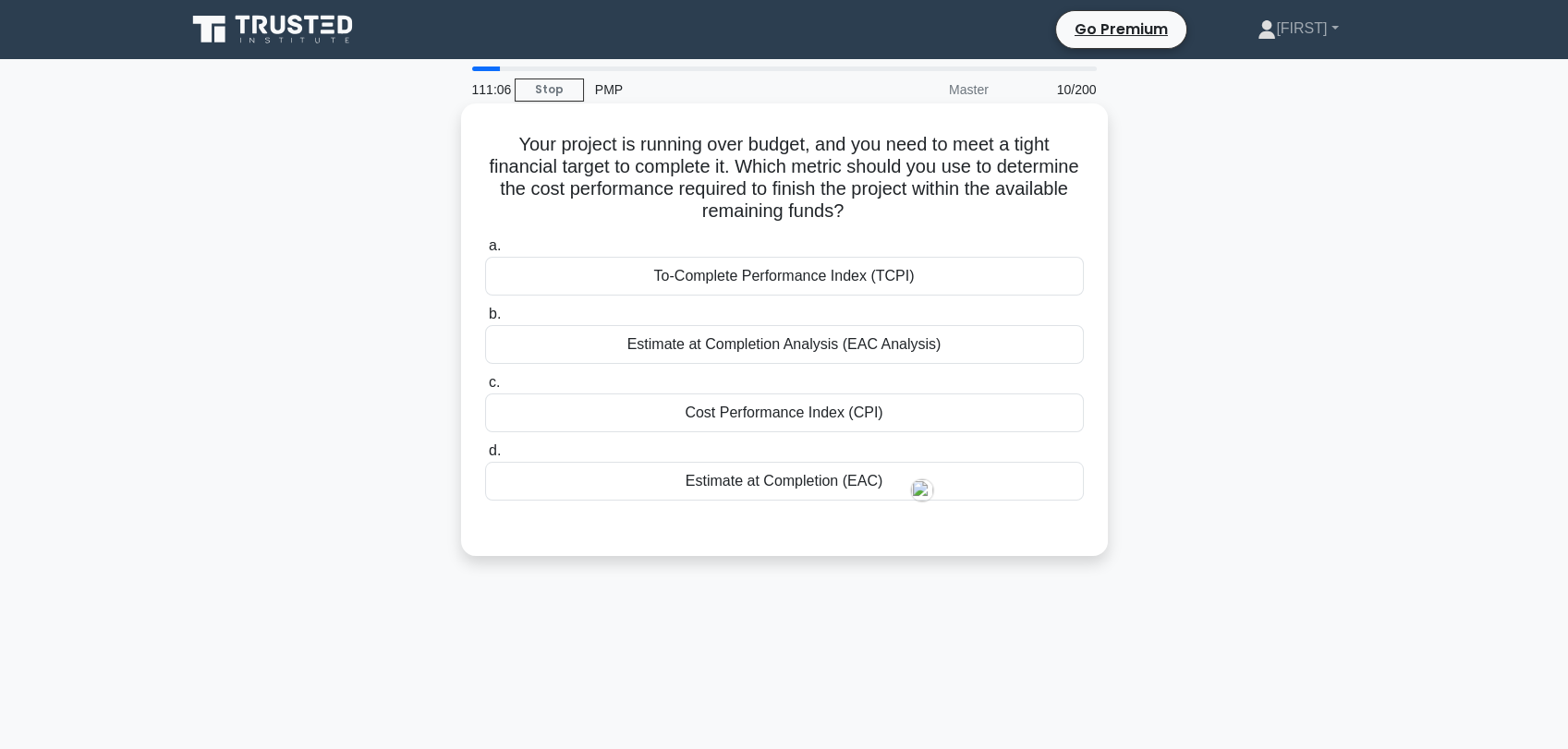 copy on "Your project is running over budget, and you need to meet a tight financial target to complete it. Which metric should you use to determine the cost performance required to finish the project within the available remaining funds?
.spinner_0XTQ{transform-origin:center;animation:spinner_y6GP .75s linear infinite}@keyframes spinner_y6GP{100%{transform:rotate(360deg)}}
a.
To-Complete Performance Index (TCPI)
b.
Estimate at Completion Analysis (EAC Analysis)
c.
Cost Performance Index (CPI)
d.
Estimate at Completion (EAC)" 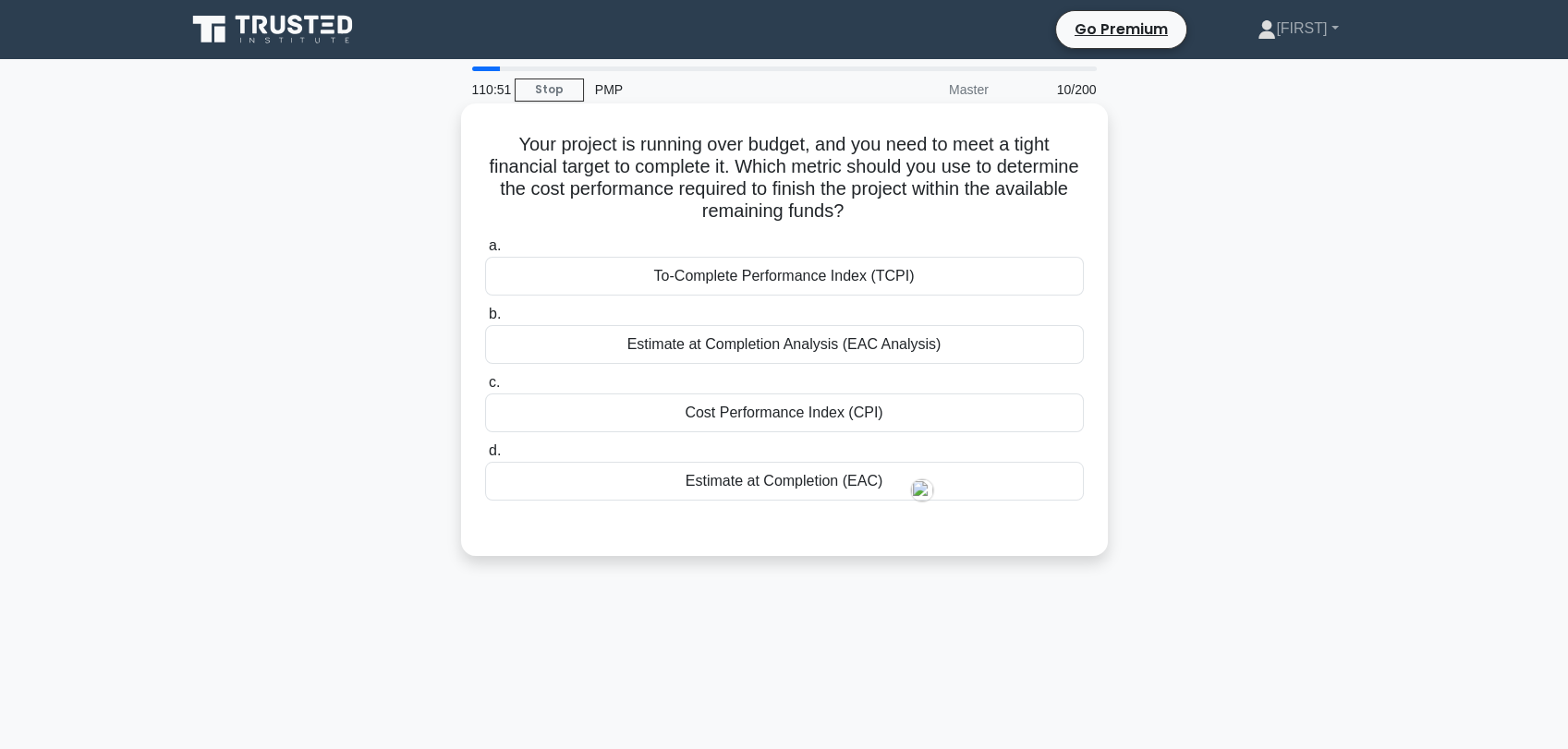 drag, startPoint x: 1155, startPoint y: 449, endPoint x: 913, endPoint y: 401, distance: 246.71441 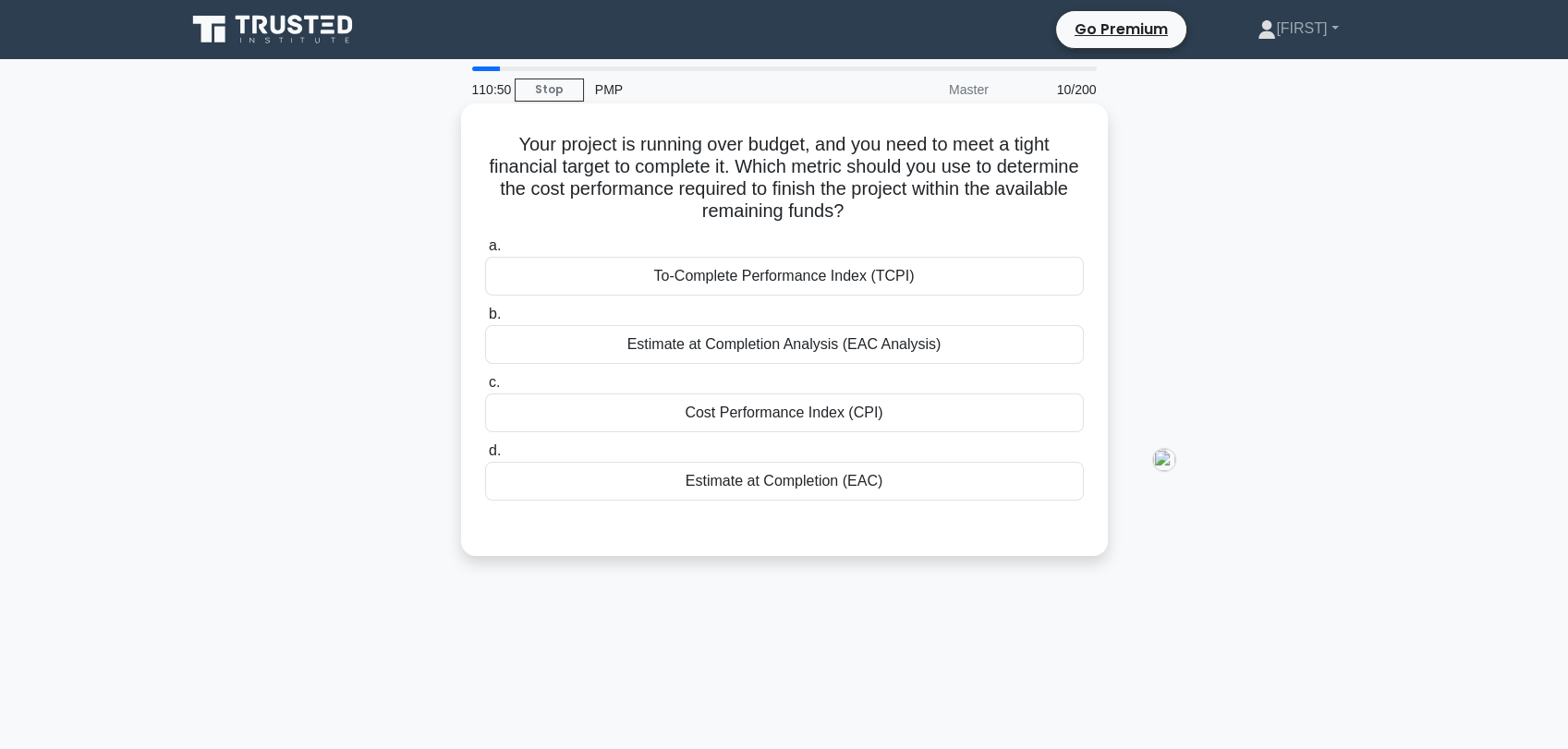 click on "To-Complete Performance Index (TCPI)" at bounding box center [784, 276] 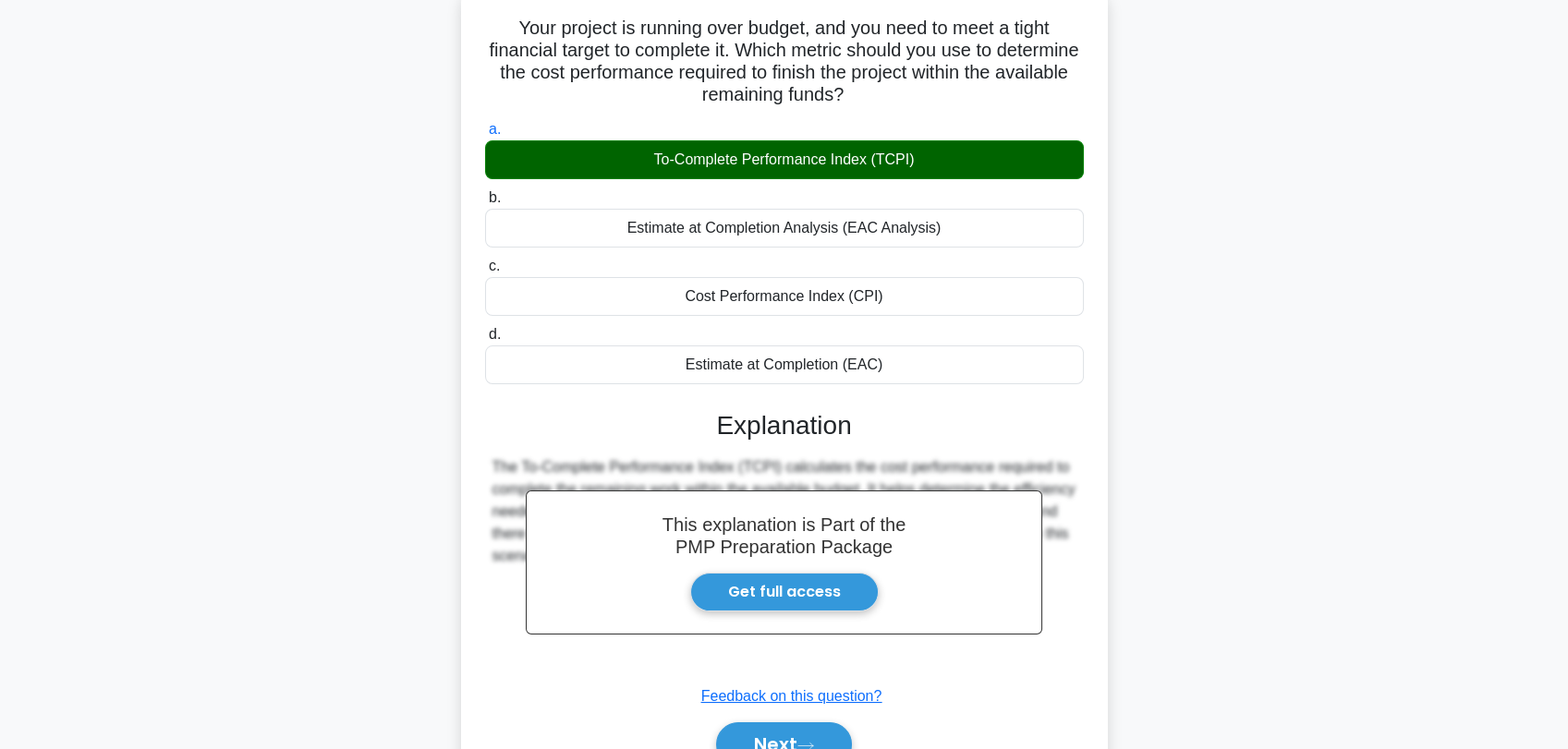 scroll, scrollTop: 205, scrollLeft: 0, axis: vertical 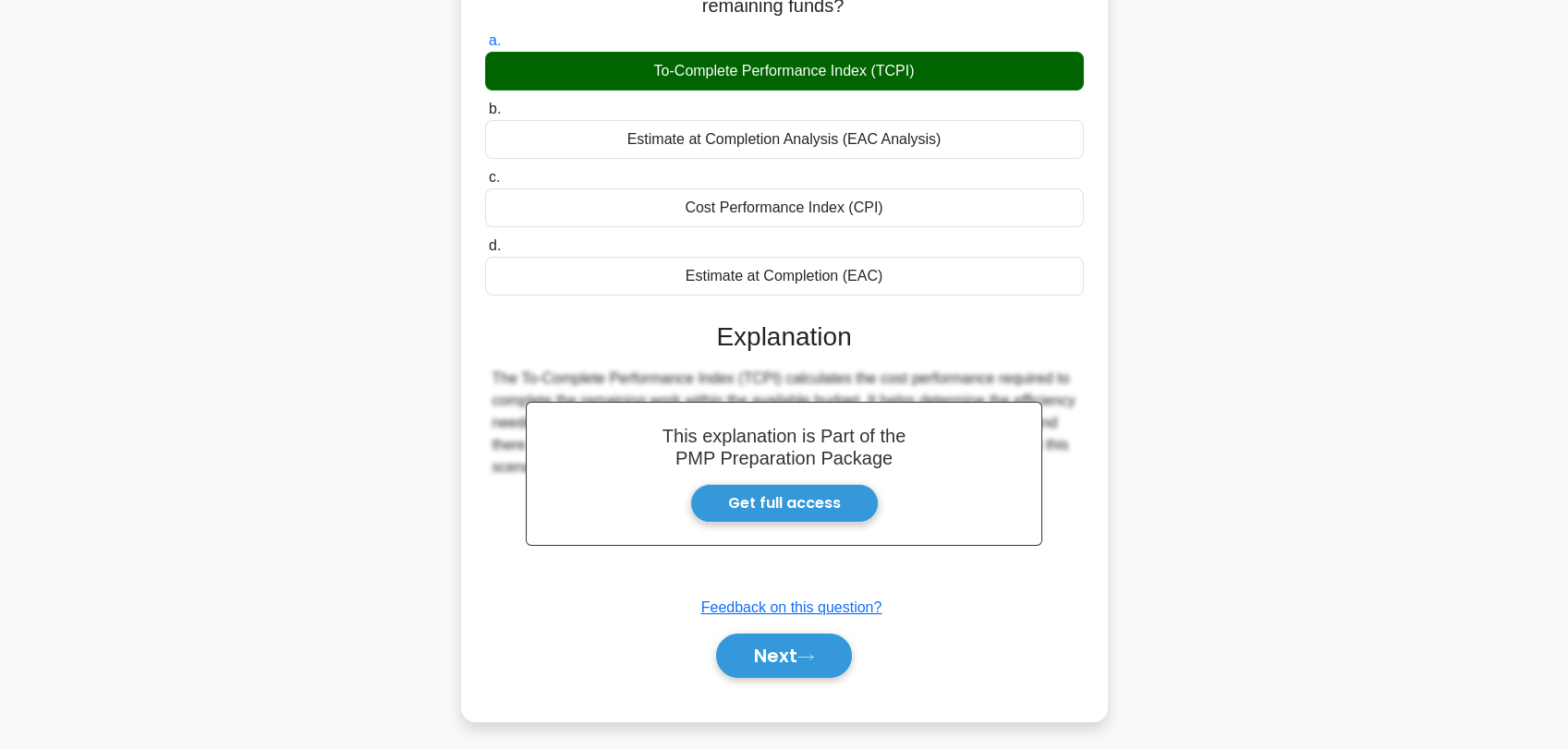 drag, startPoint x: 787, startPoint y: 656, endPoint x: 1001, endPoint y: 656, distance: 214 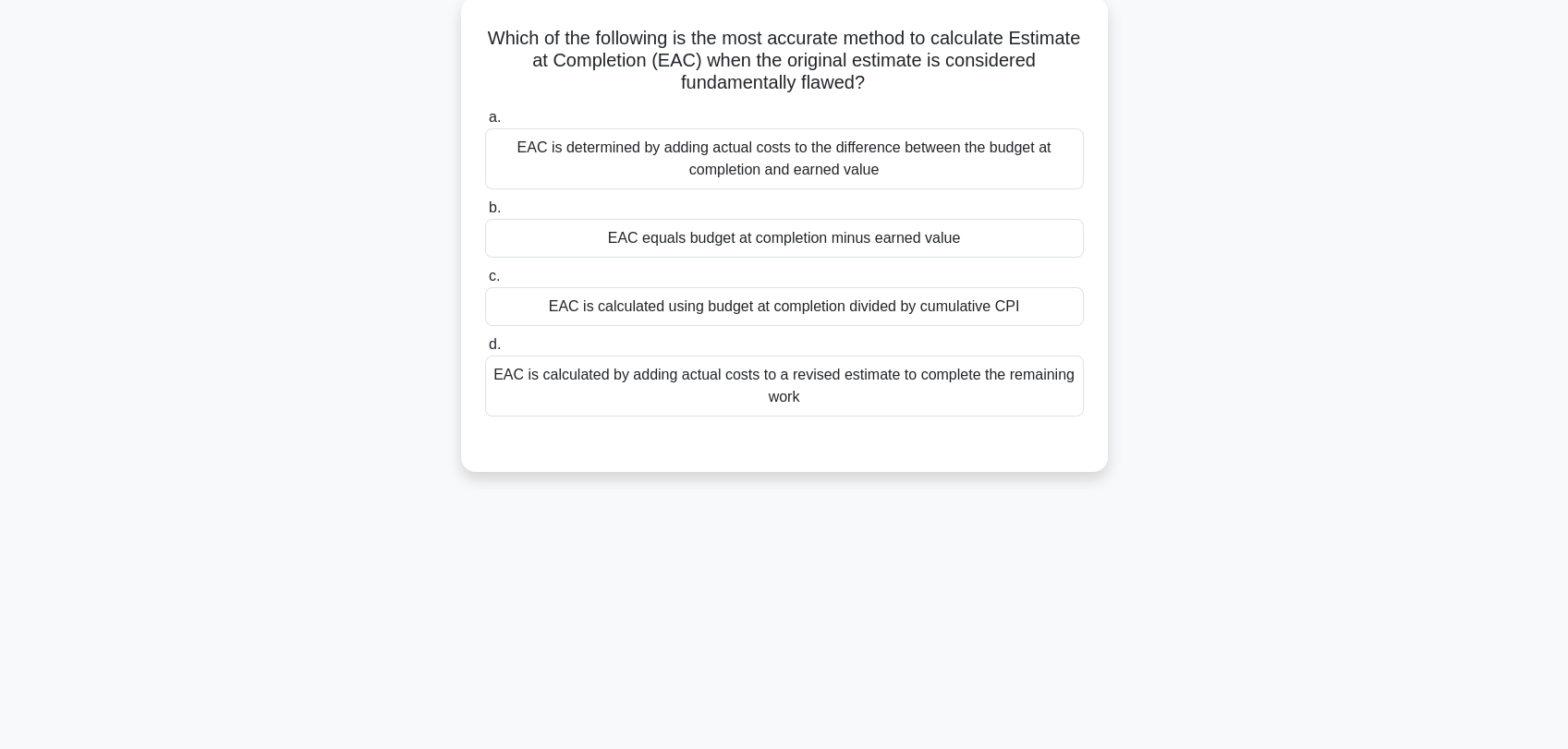 scroll, scrollTop: 0, scrollLeft: 0, axis: both 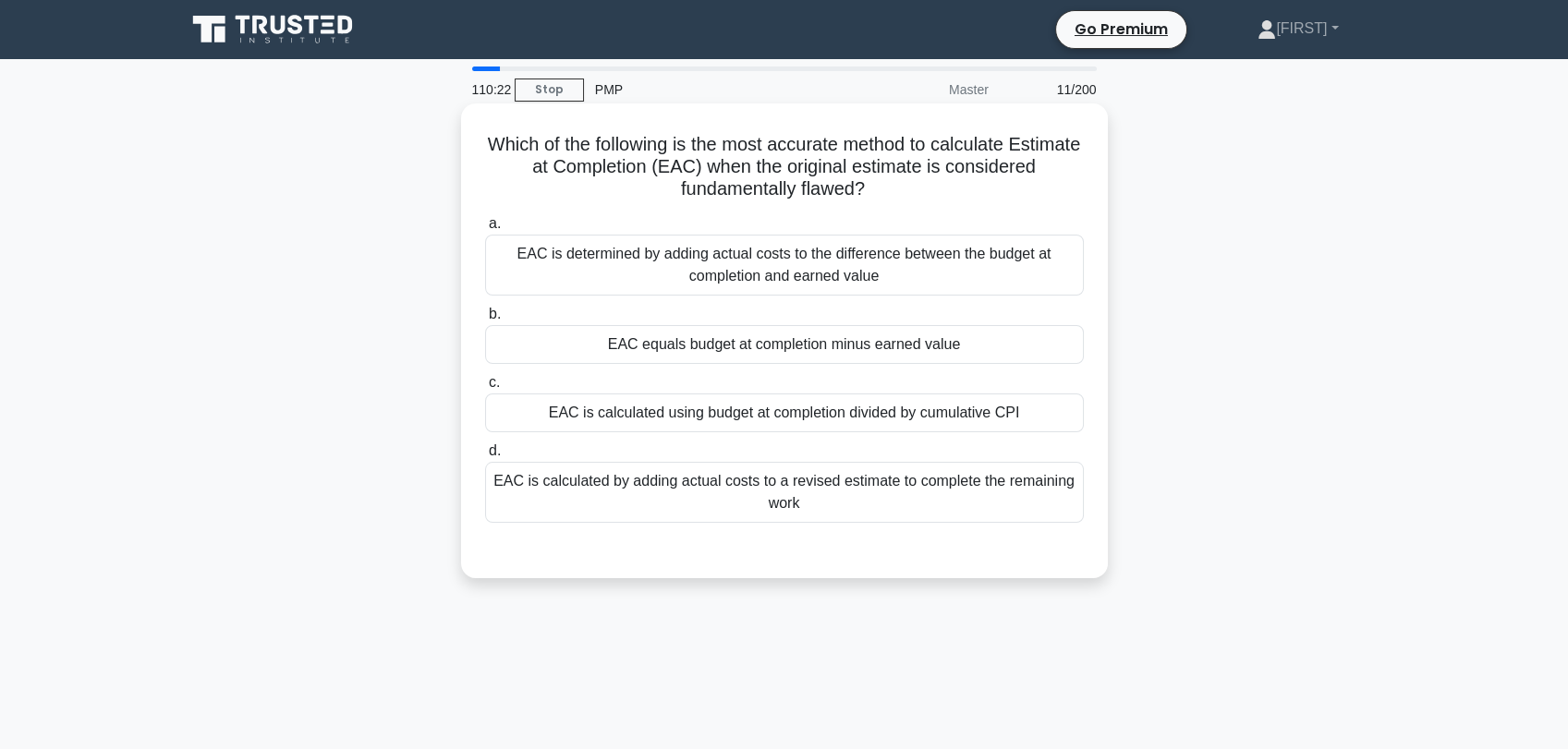 click on "EAC is determined by adding actual costs to the difference between the budget at completion and earned value" at bounding box center [784, 265] 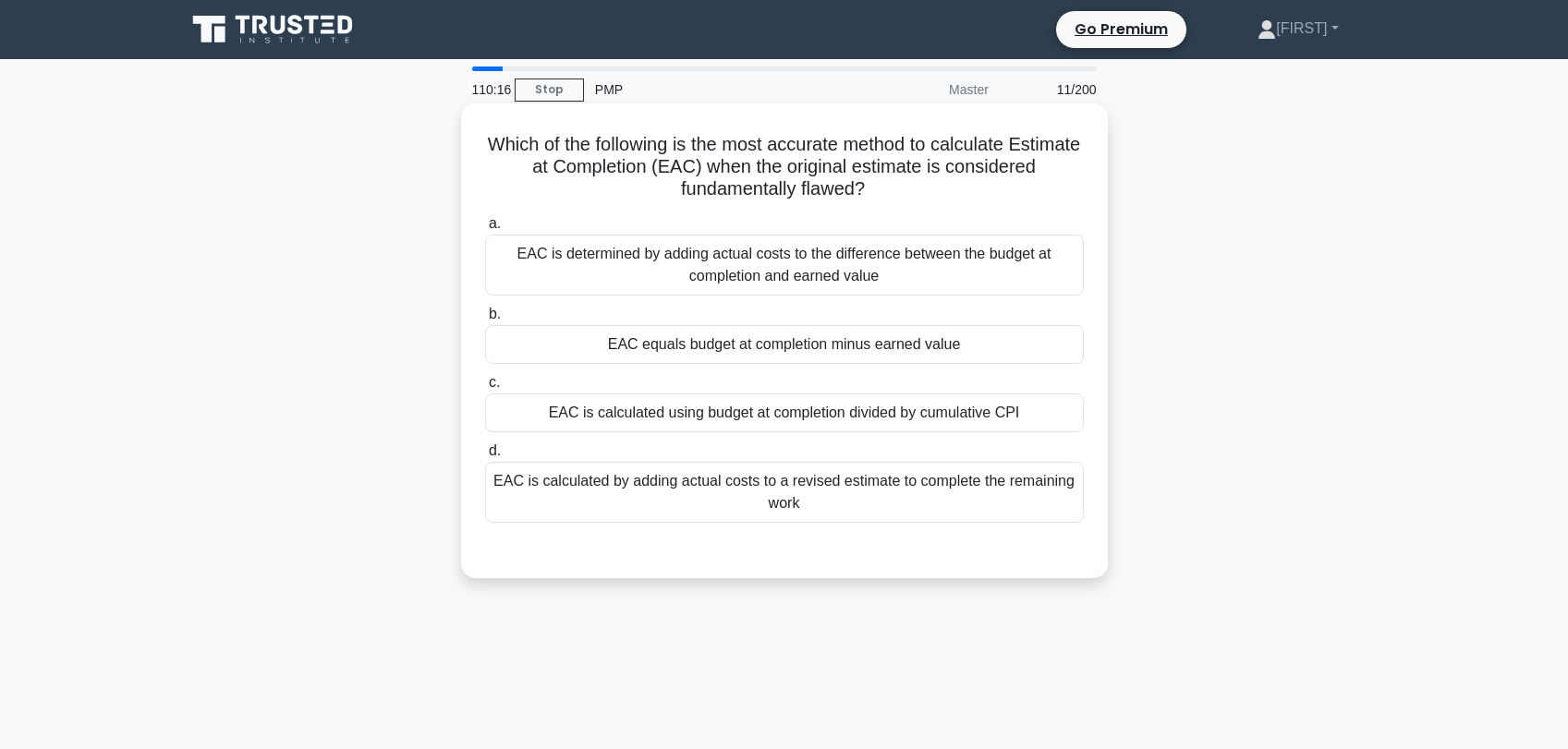 scroll, scrollTop: 0, scrollLeft: 0, axis: both 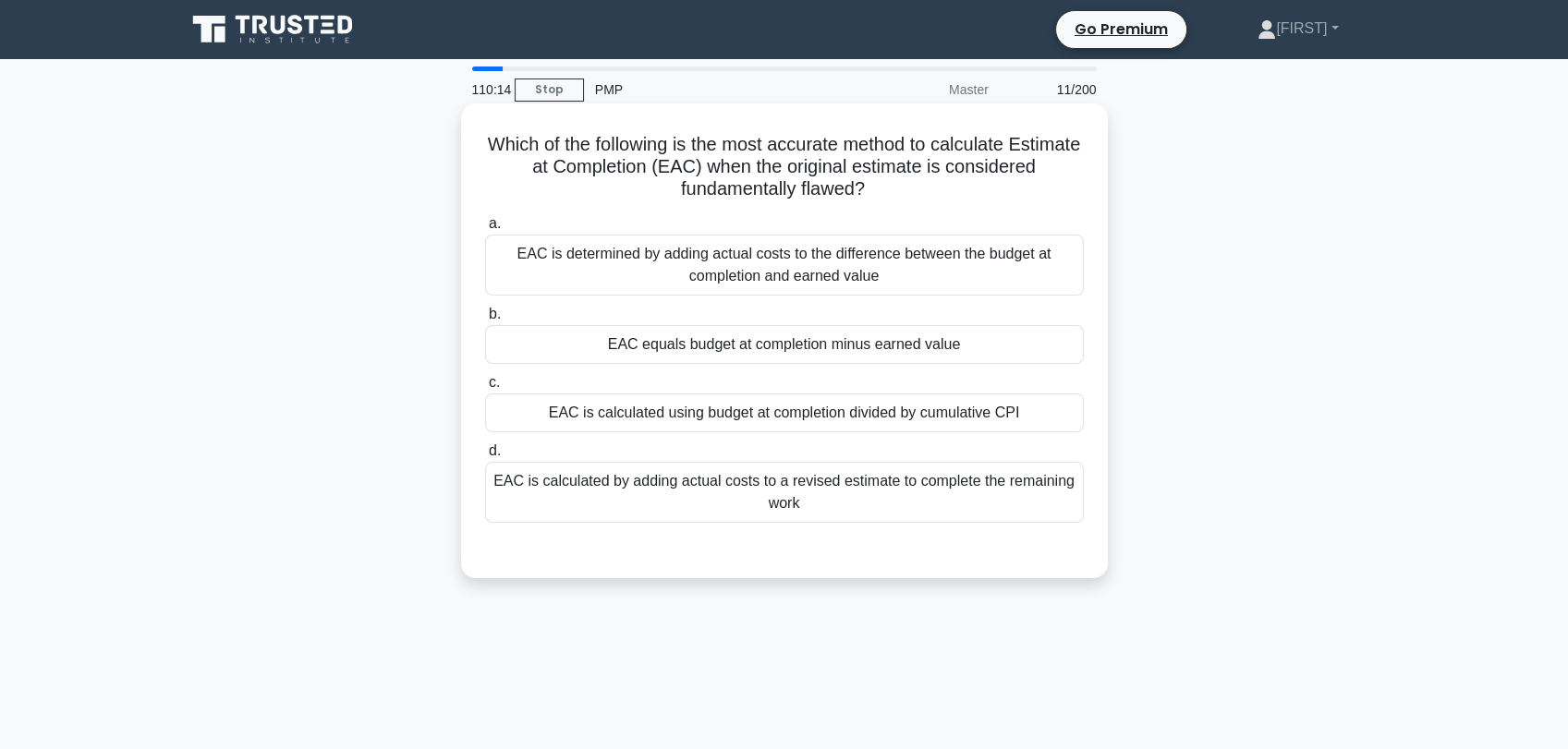 drag, startPoint x: 517, startPoint y: 140, endPoint x: 933, endPoint y: 512, distance: 558.0681 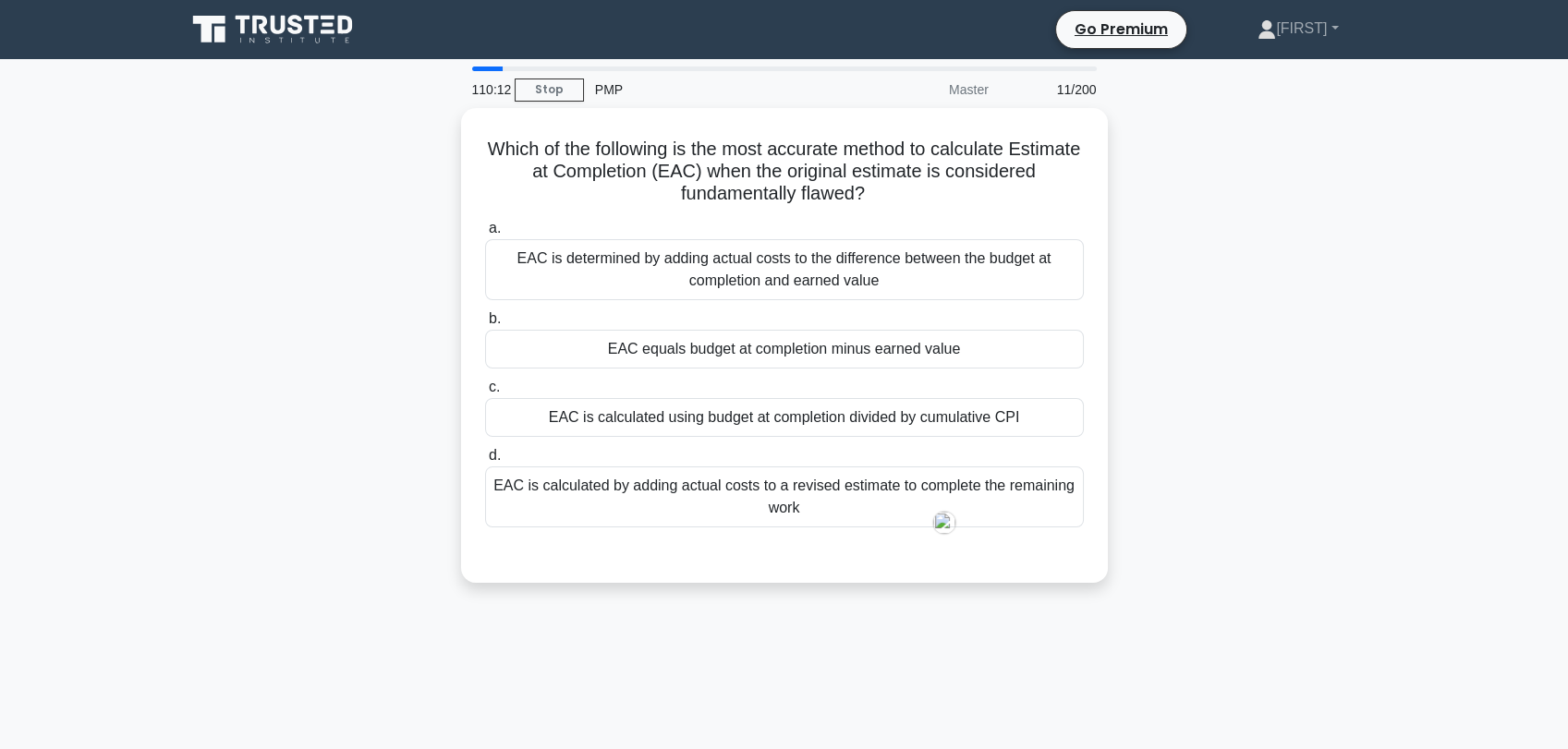 copy on "Which of the following is the most accurate method to calculate Estimate at Completion (EAC) when the original estimate is considered fundamentally flawed?
.spinner_0XTQ{transform-origin:center;animation:spinner_y6GP .75s linear infinite}@keyframes spinner_y6GP{100%{transform:rotate(360deg)}}
a.
EAC is determined by adding actual costs to the difference between the budget at completion and earned value
b.
EAC equals budget at completion minus earned value
c.
EAC is calculated using budget at completion divided by cumulative CPI
d.
EAC is calculated by adding actual costs to a revised estimate to complete the remaining work" 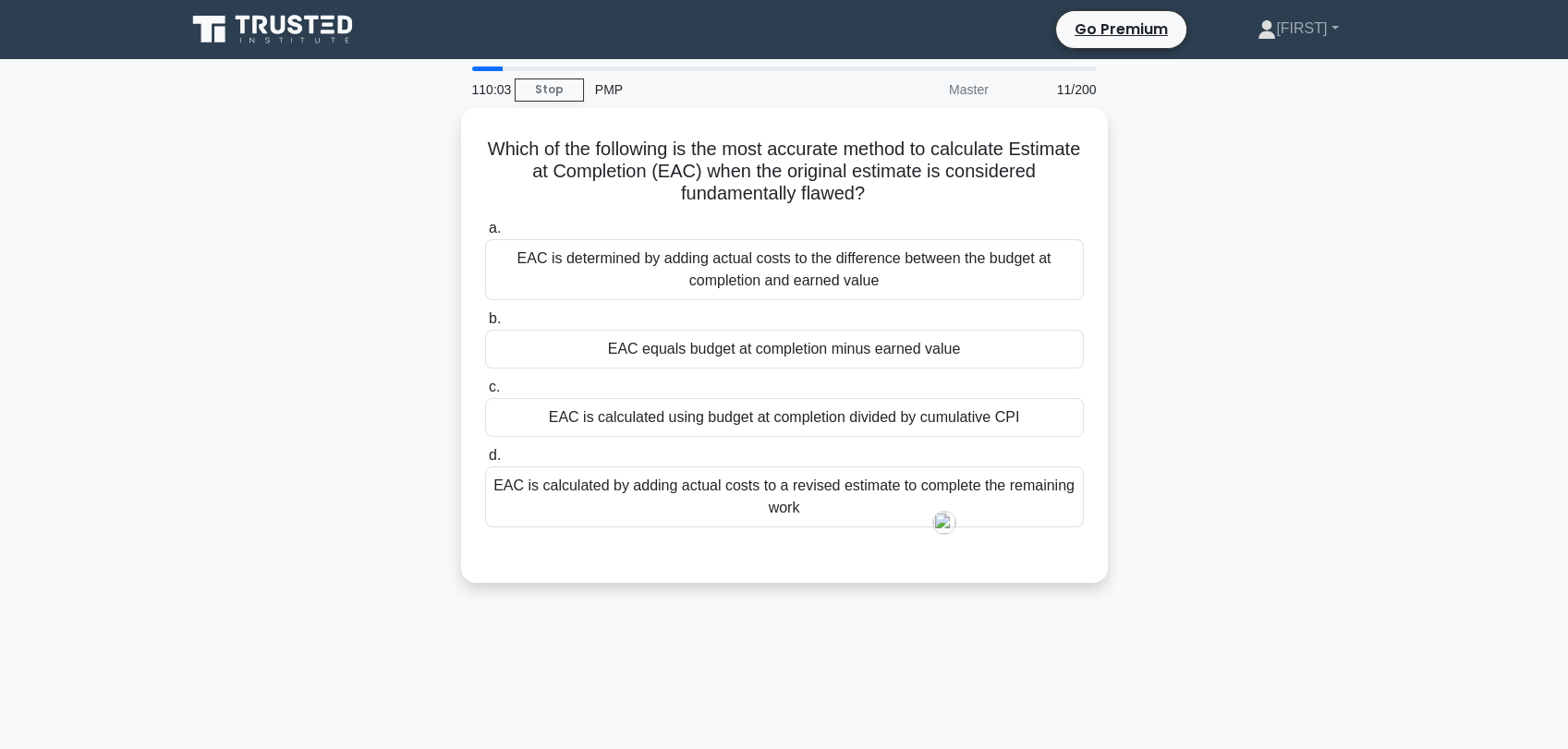 drag, startPoint x: 739, startPoint y: 639, endPoint x: 735, endPoint y: 626, distance: 13.601471 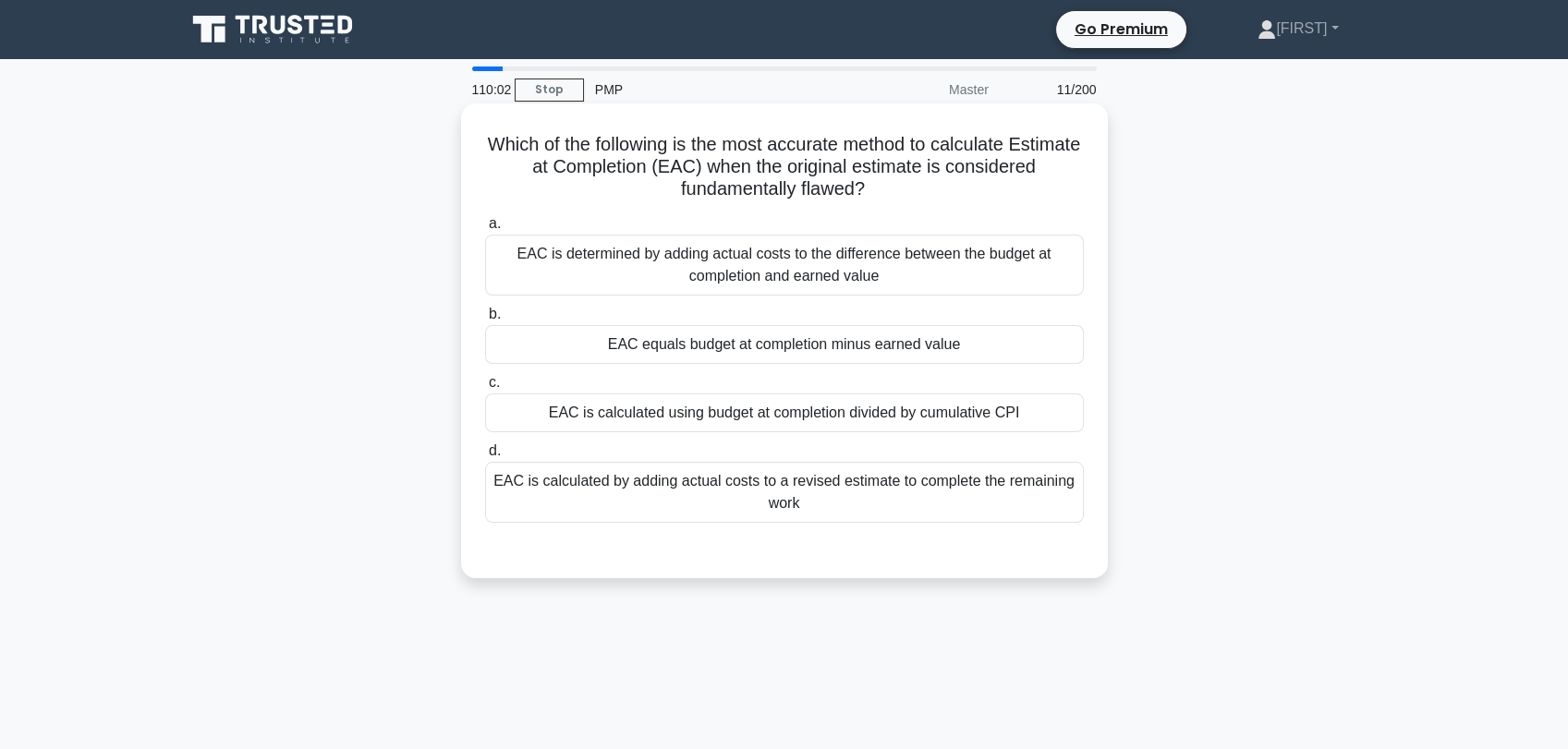 click on "EAC is calculated using budget at completion divided by cumulative CPI" at bounding box center (784, 413) 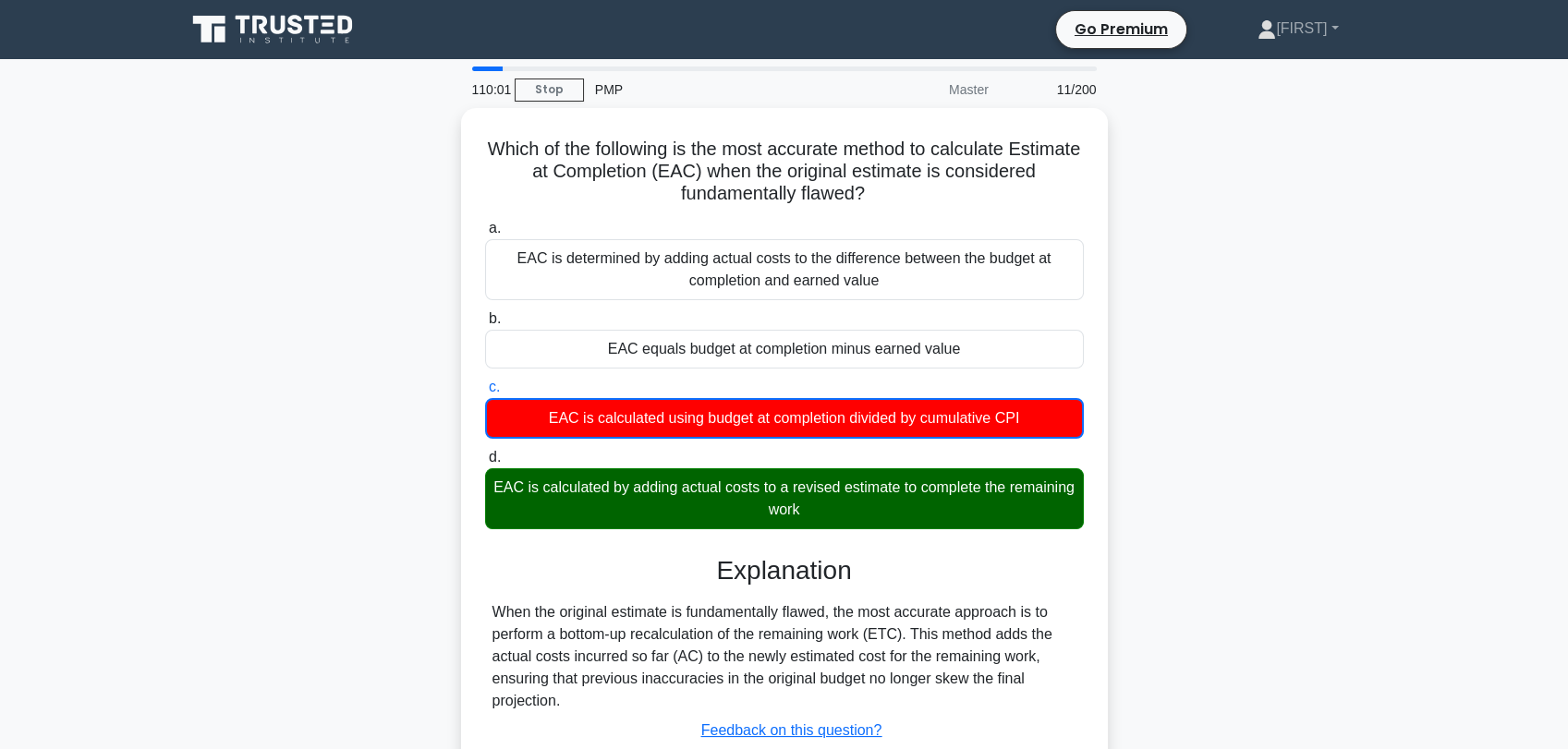 click on "Which of the following is the most accurate method to calculate Estimate at Completion (EAC) when the original estimate is considered fundamentally flawed?
.spinner_0XTQ{transform-origin:center;animation:spinner_y6GP .75s linear infinite}@keyframes spinner_y6GP{100%{transform:rotate(360deg)}}
a.
b.
c. d." at bounding box center (784, 487) 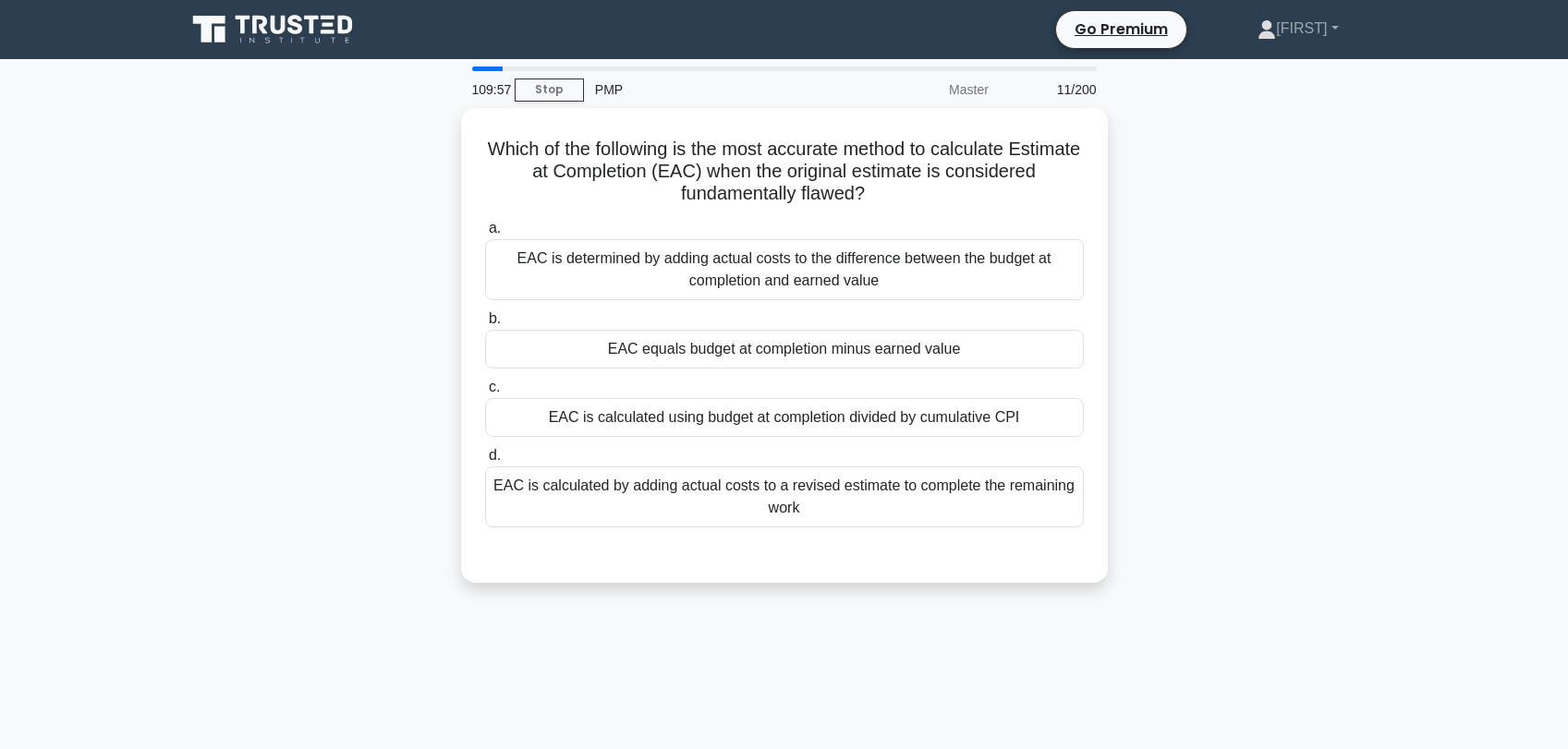scroll, scrollTop: 0, scrollLeft: 0, axis: both 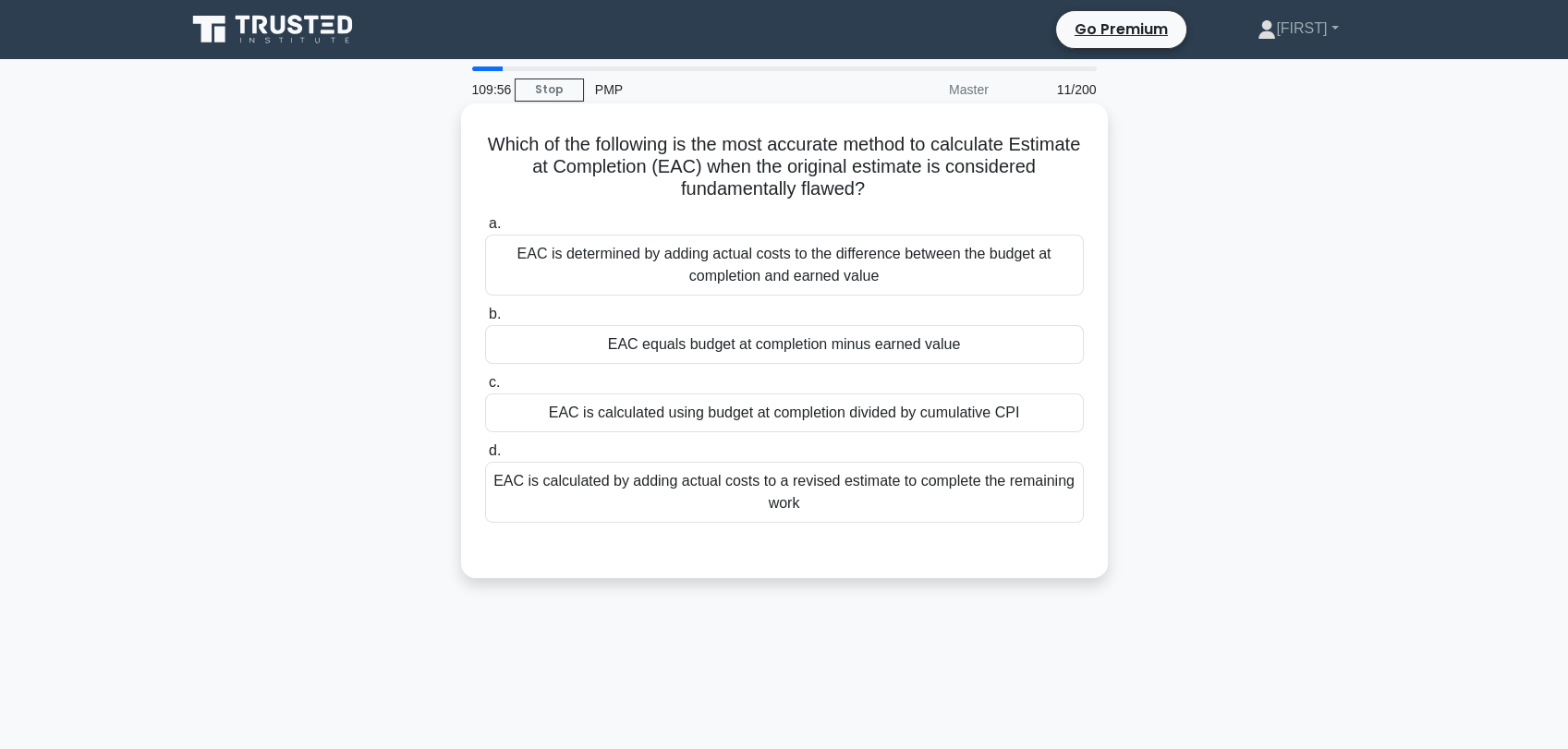 click on "EAC is calculated by adding actual costs to a revised estimate to complete the remaining work" at bounding box center [784, 492] 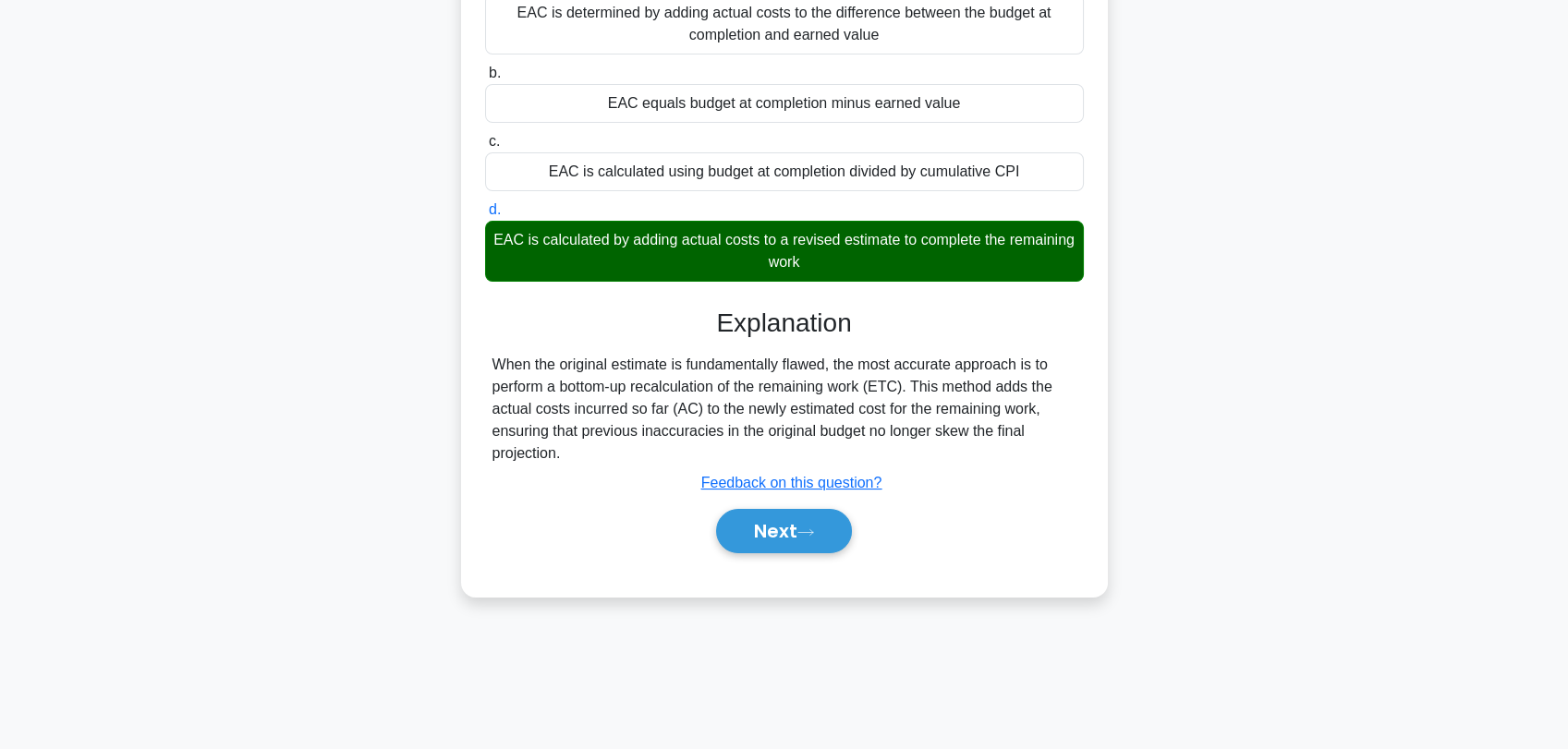 scroll, scrollTop: 249, scrollLeft: 0, axis: vertical 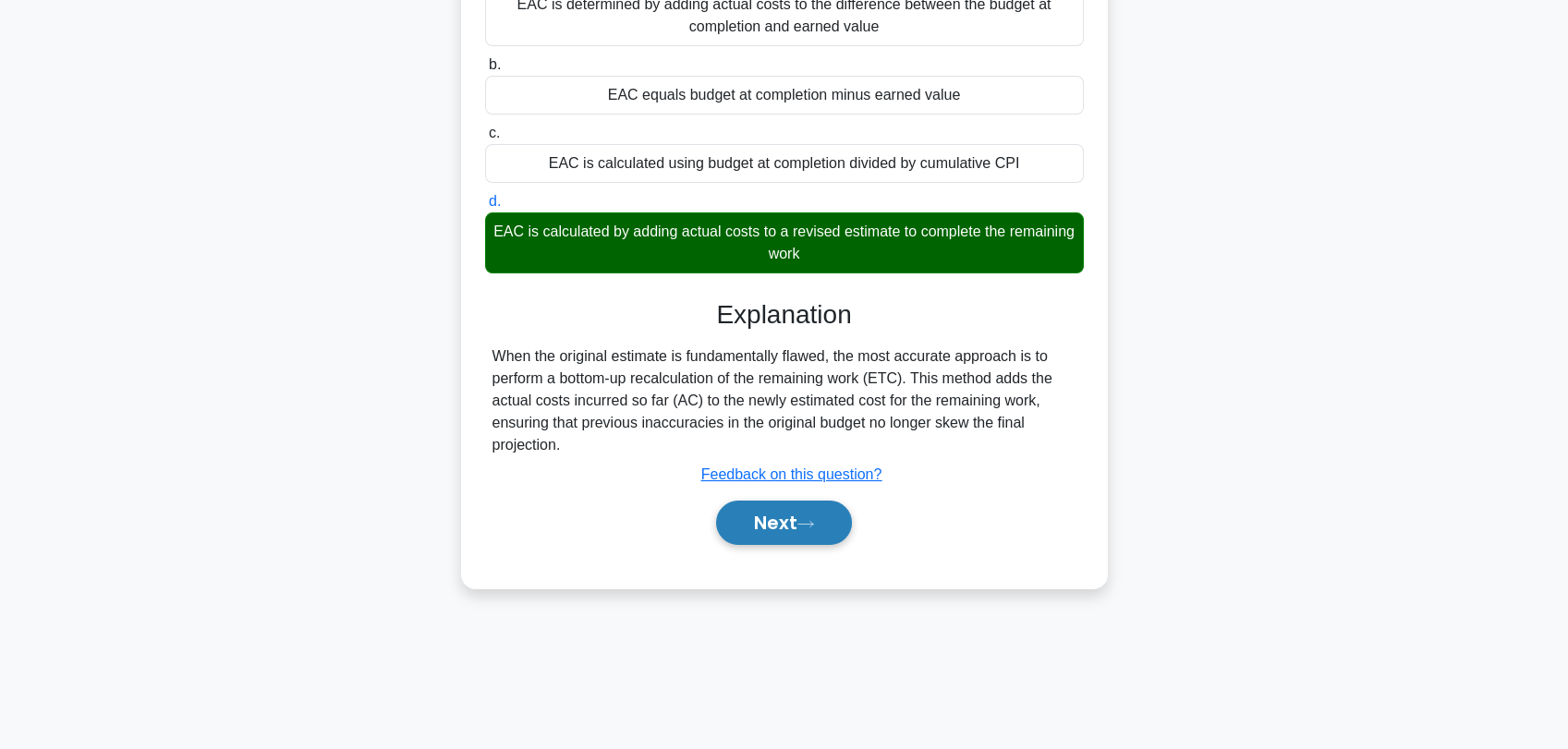 click on "Next" at bounding box center [784, 523] 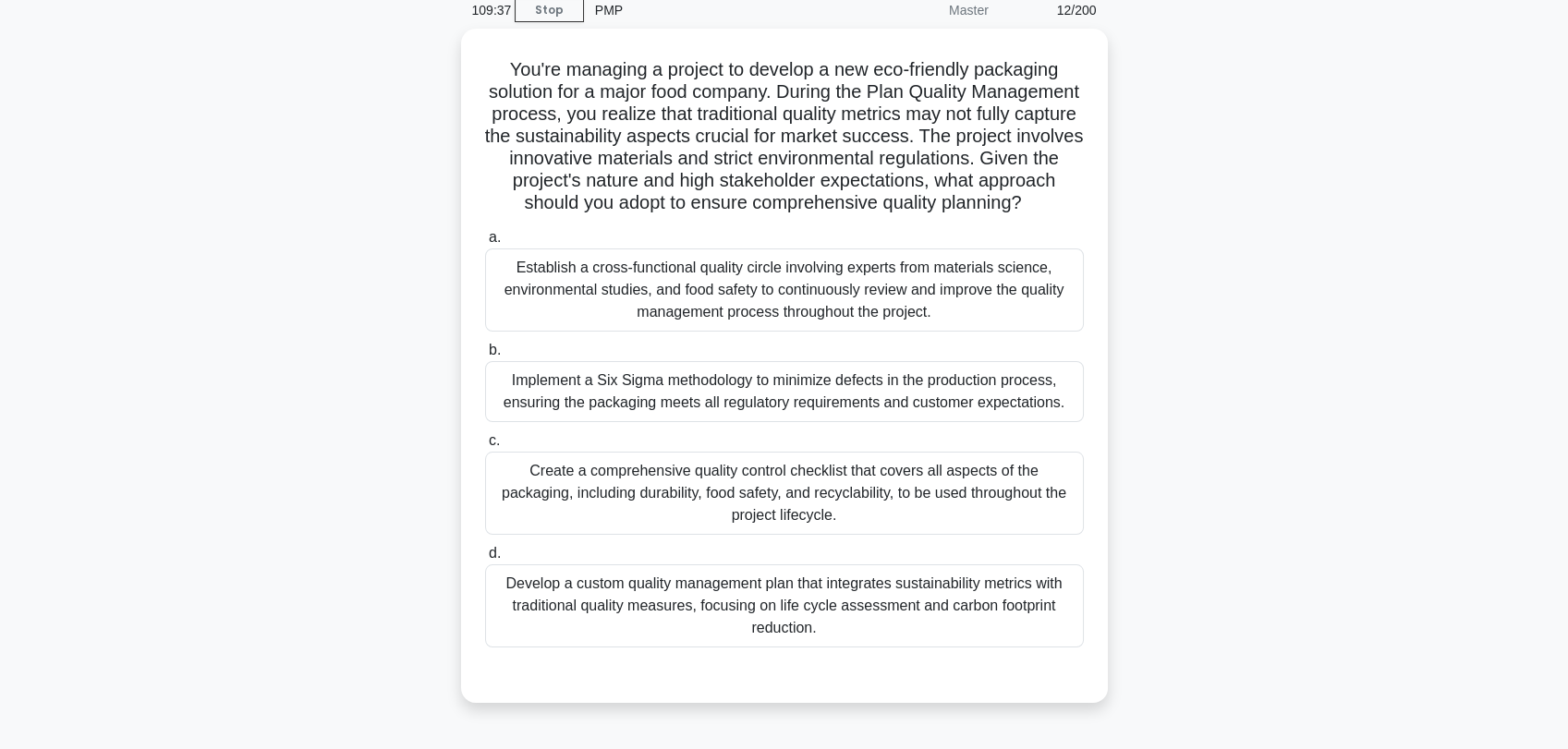 scroll, scrollTop: 44, scrollLeft: 0, axis: vertical 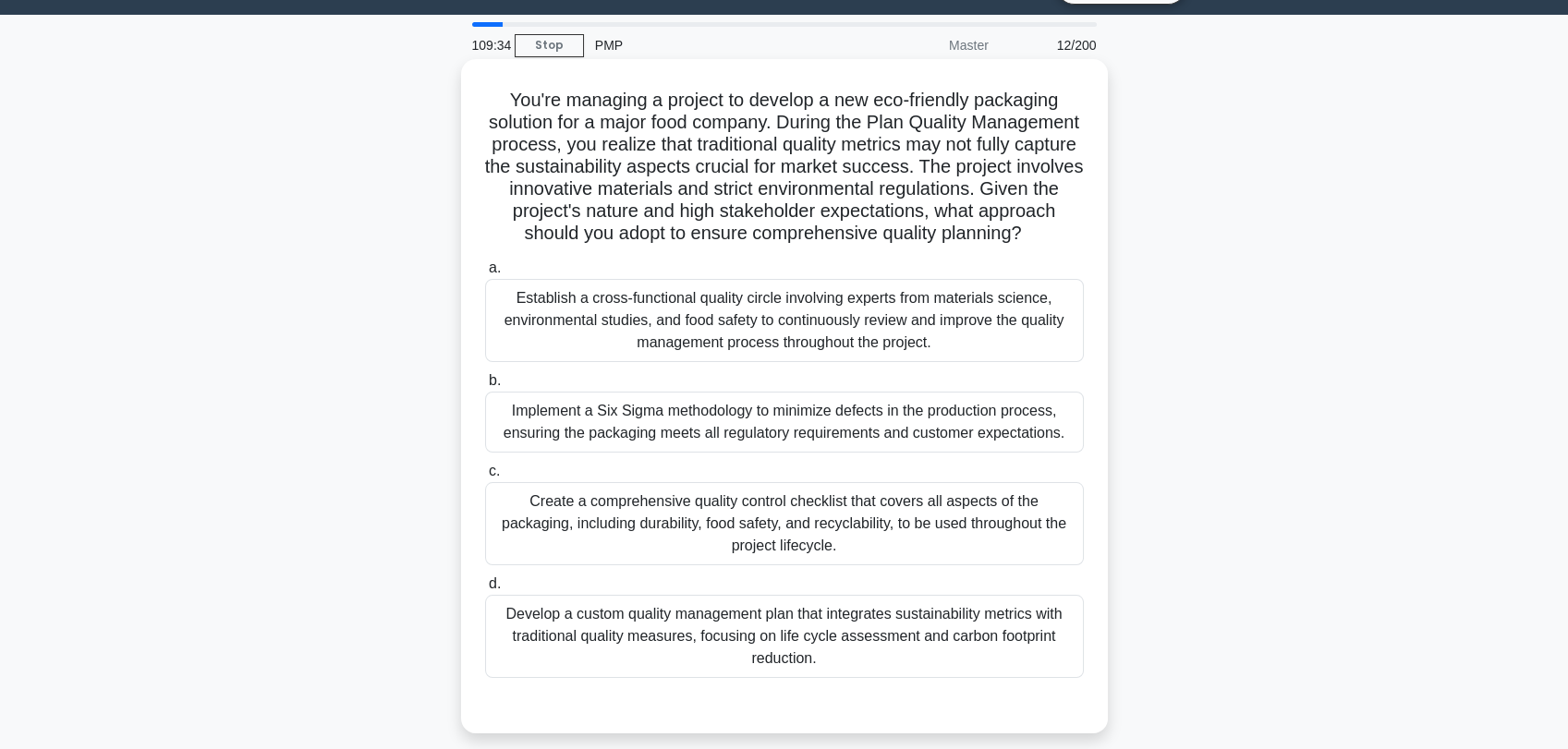 drag, startPoint x: 500, startPoint y: 96, endPoint x: 881, endPoint y: 684, distance: 700.64613 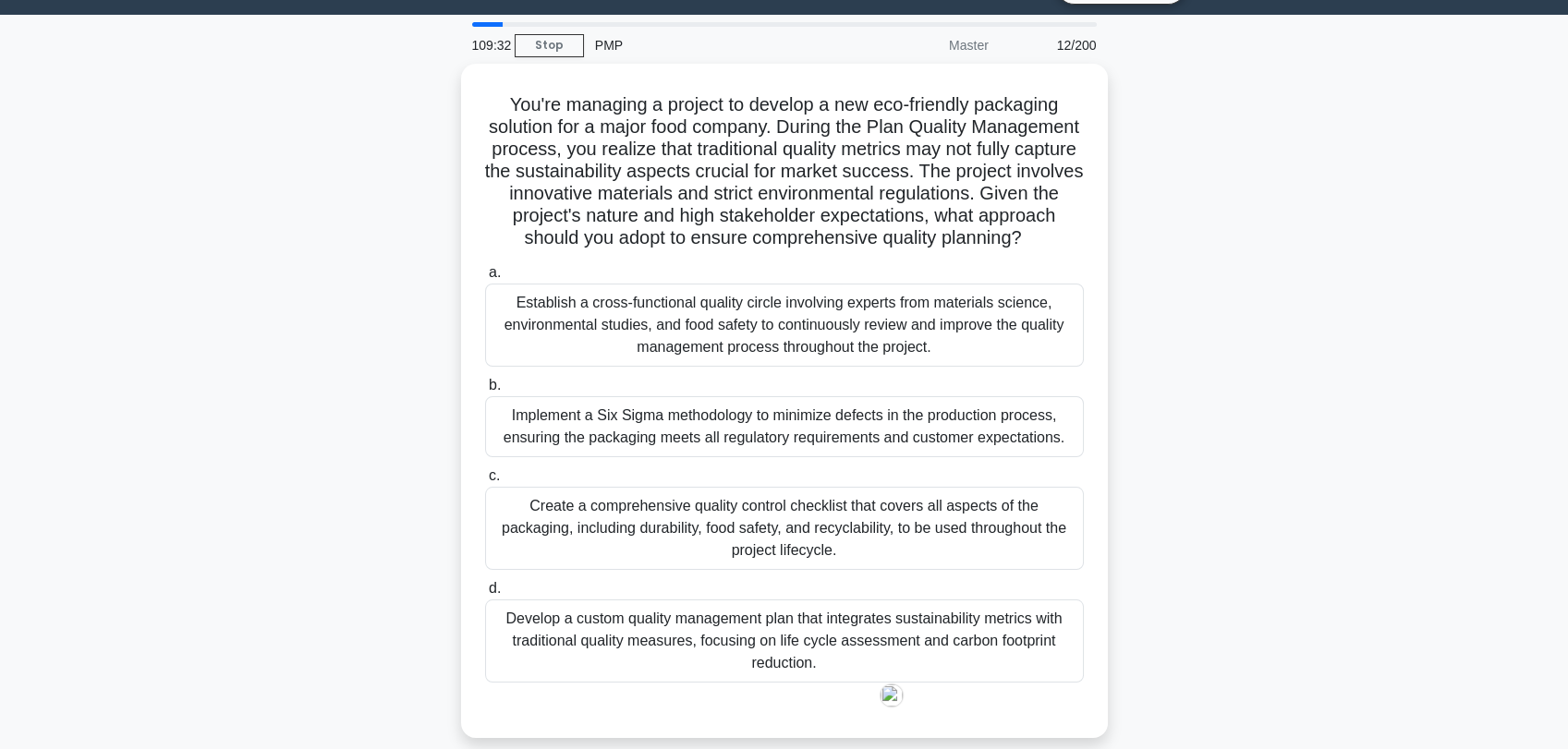copy on "You're managing a project to develop a new eco-friendly packaging solution for a major food company. During the Plan Quality Management process, you realize that traditional quality metrics may not fully capture the sustainability aspects crucial for market success. The project involves innovative materials and strict environmental regulations. Given the project's nature and high stakeholder expectations, what approach should you adopt to ensure comprehensive quality planning?
.spinner_0XTQ{transform-origin:center;animation:spinner_y6GP .75s linear infinite}@keyframes spinner_y6GP{100%{transform:rotate(360deg)}}
a.
Establish a cross-functional quality circle involving experts from materials science, environmental studies, and food safety to continuously review and improve the quality management process throughout the project.
b.
Implement a Si..." 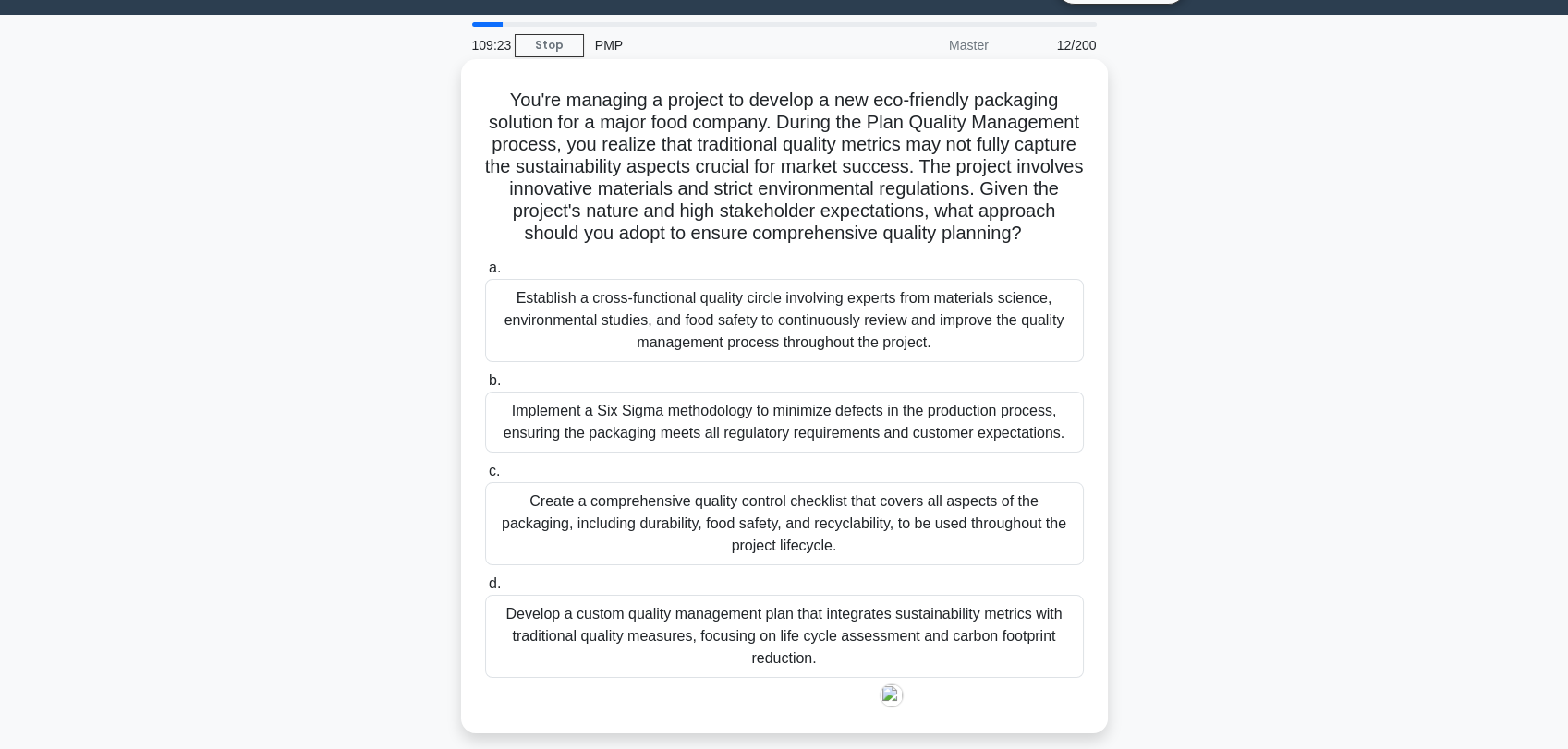 click on "Implement a Six Sigma methodology to minimize defects in the production process, ensuring the packaging meets all regulatory requirements and customer expectations." at bounding box center (784, 422) 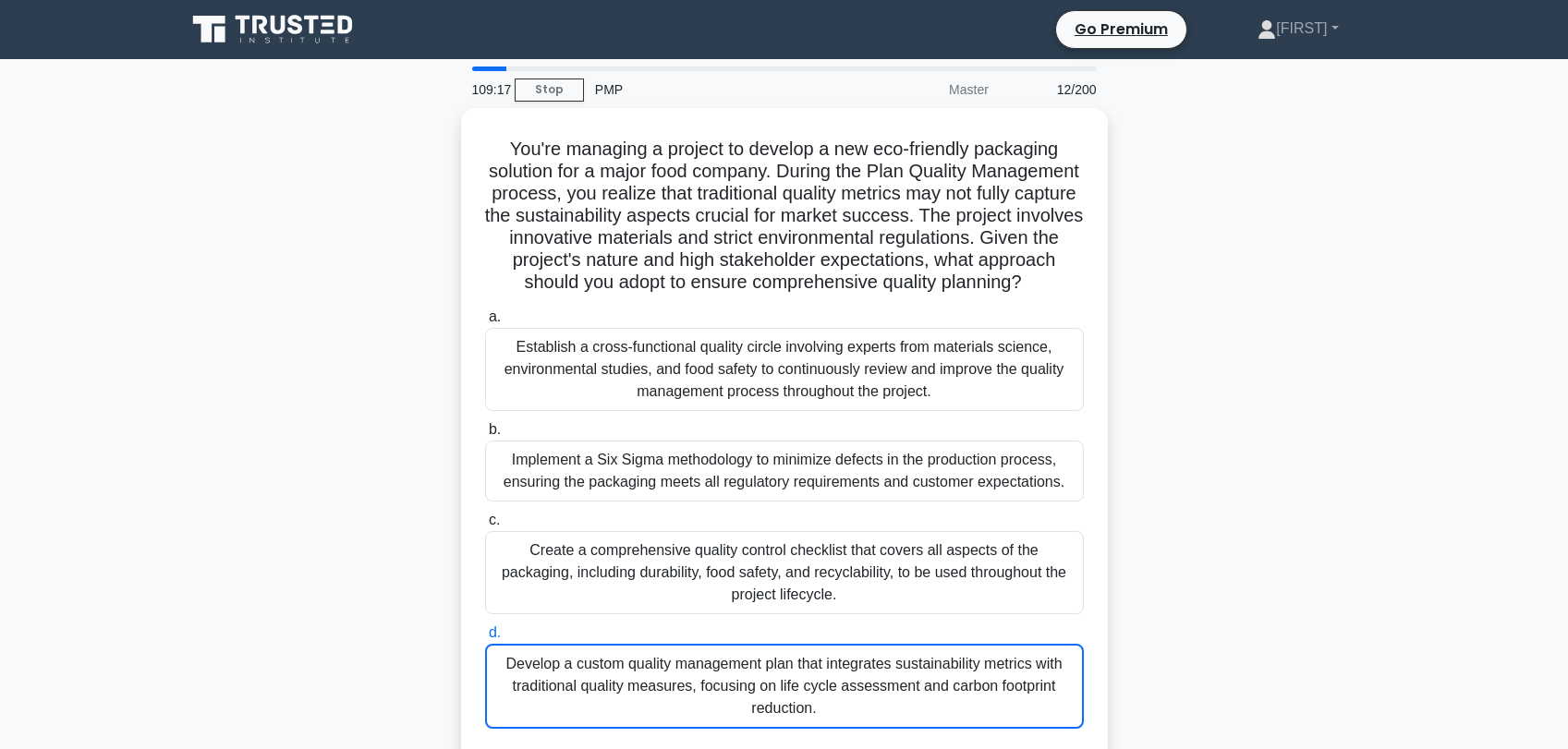 scroll, scrollTop: 44, scrollLeft: 0, axis: vertical 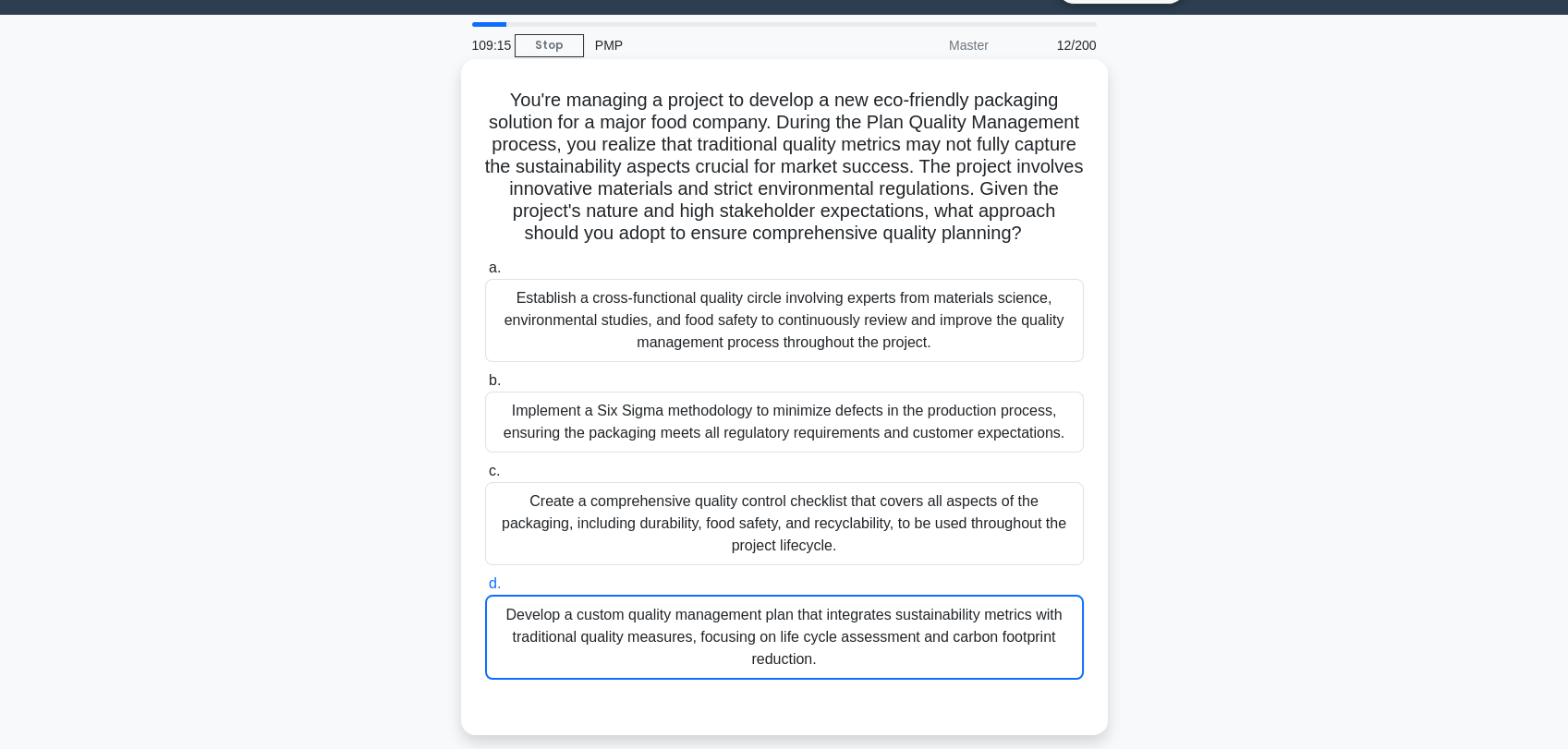 click on "Develop a custom quality management plan that integrates sustainability metrics with traditional quality measures, focusing on life cycle assessment and carbon footprint reduction." at bounding box center (784, 637) 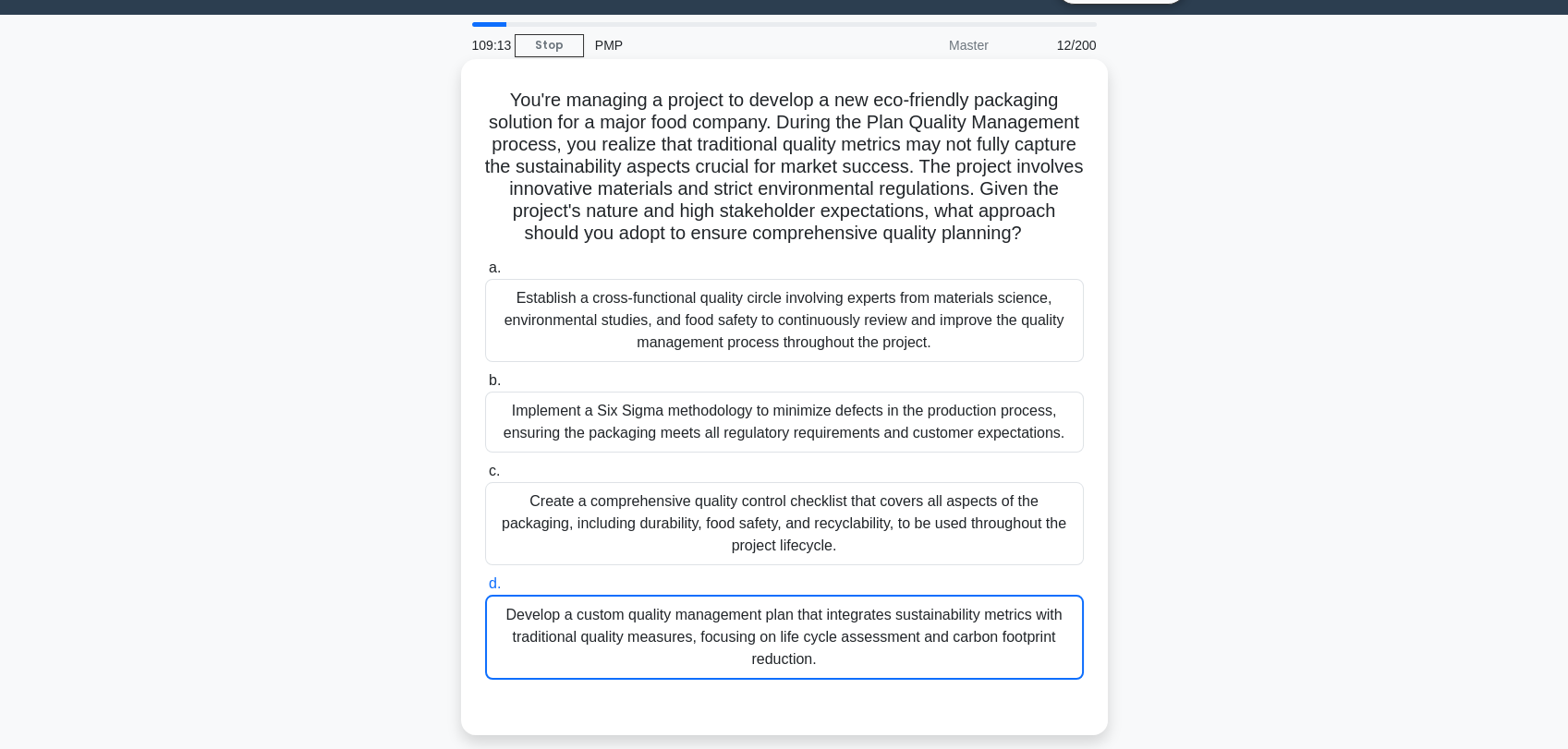 click on "Create a comprehensive quality control checklist that covers all aspects of the packaging, including durability, food safety, and recyclability, to be used throughout the project lifecycle." at bounding box center (784, 524) 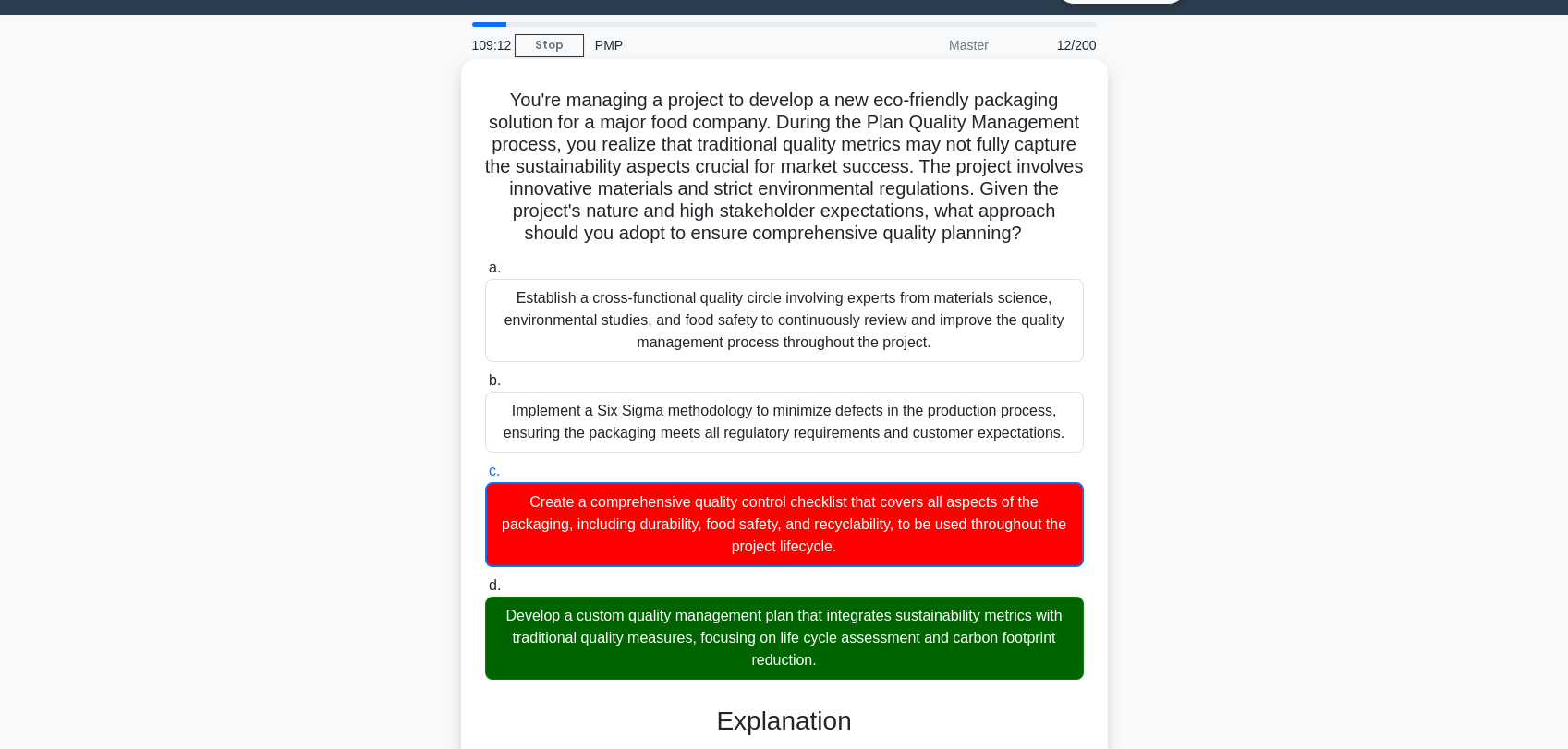 click on "Develop a custom quality management plan that integrates sustainability metrics with traditional quality measures, focusing on life cycle assessment and carbon footprint reduction." at bounding box center [784, 638] 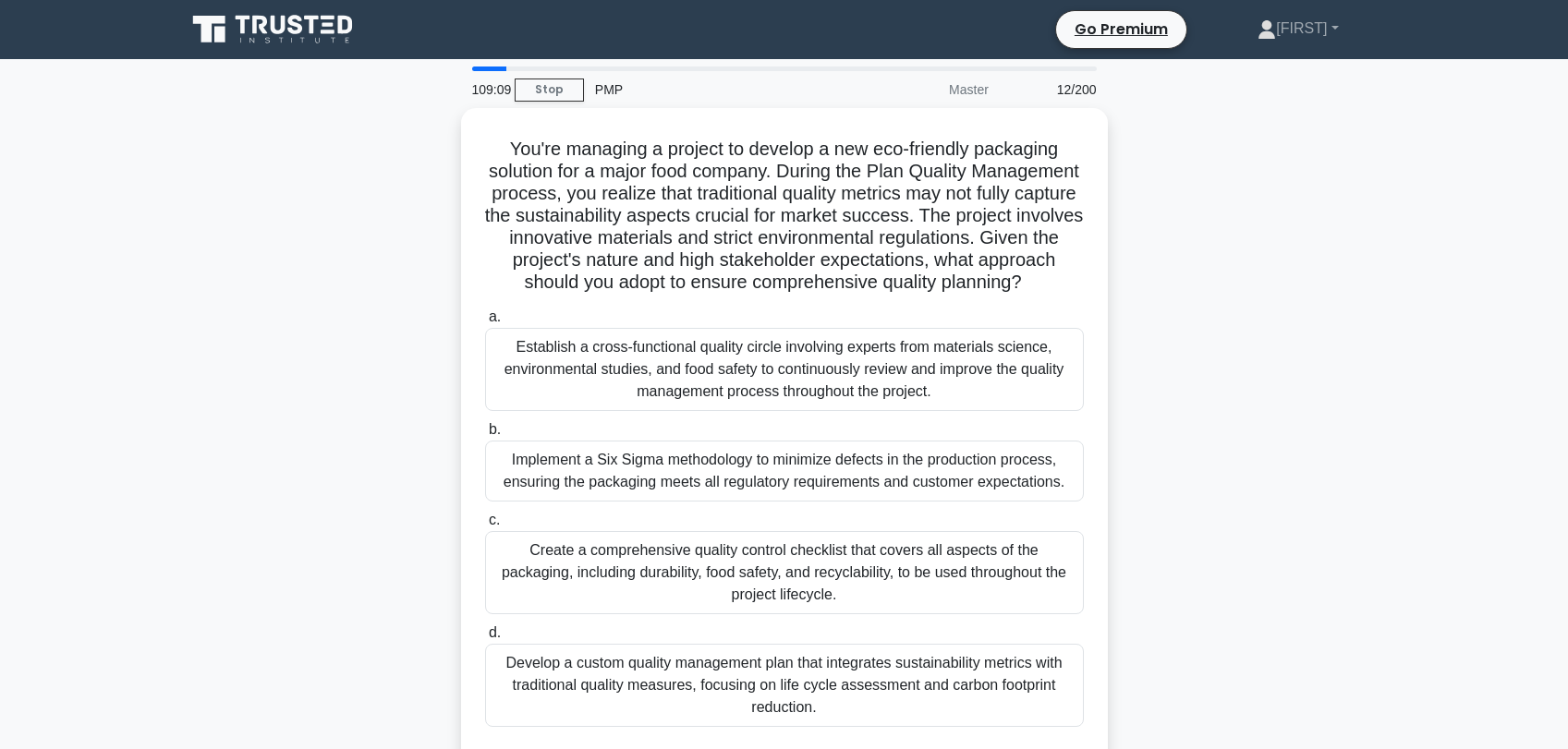 scroll, scrollTop: 44, scrollLeft: 0, axis: vertical 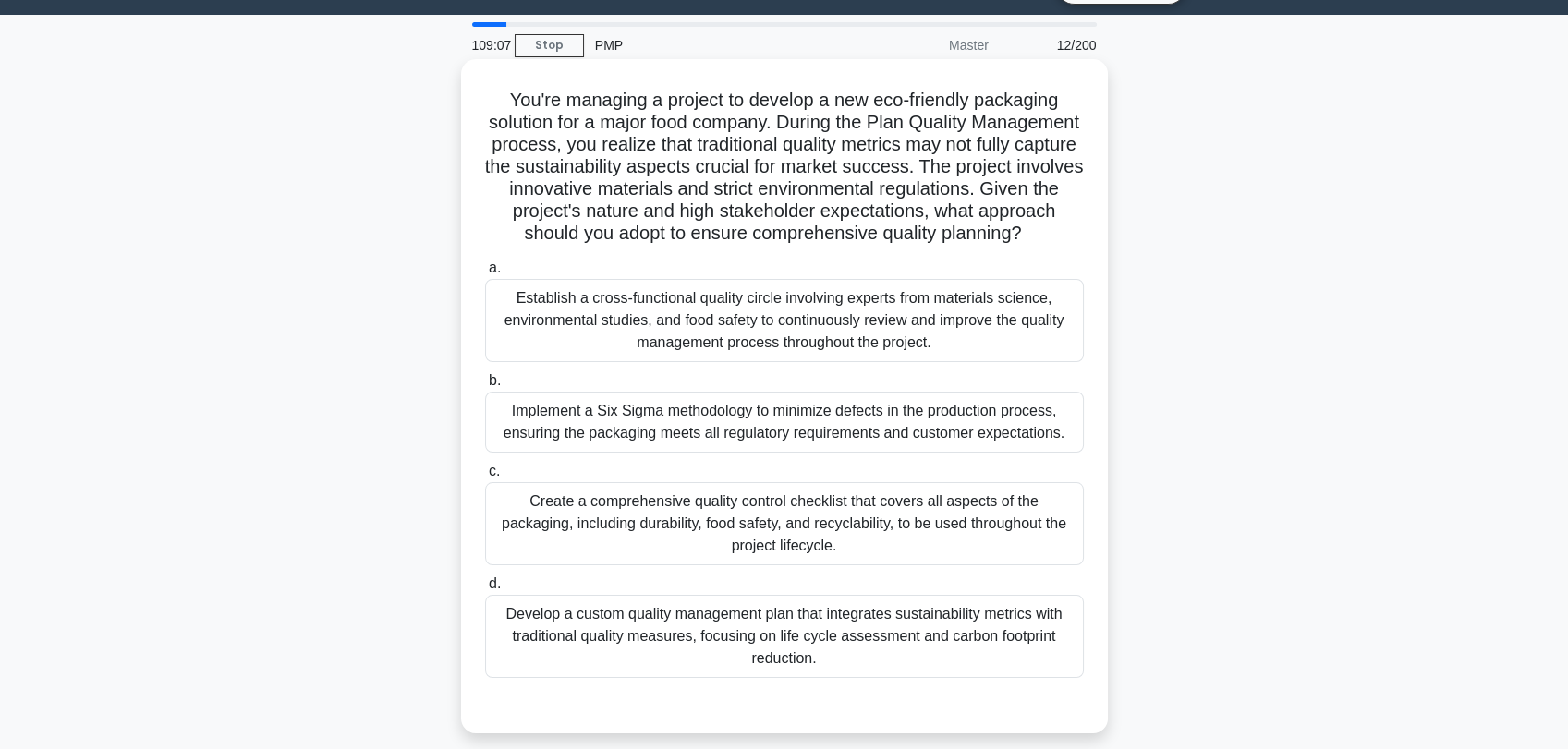 click on "Develop a custom quality management plan that integrates sustainability metrics with traditional quality measures, focusing on life cycle assessment and carbon footprint reduction." at bounding box center (784, 636) 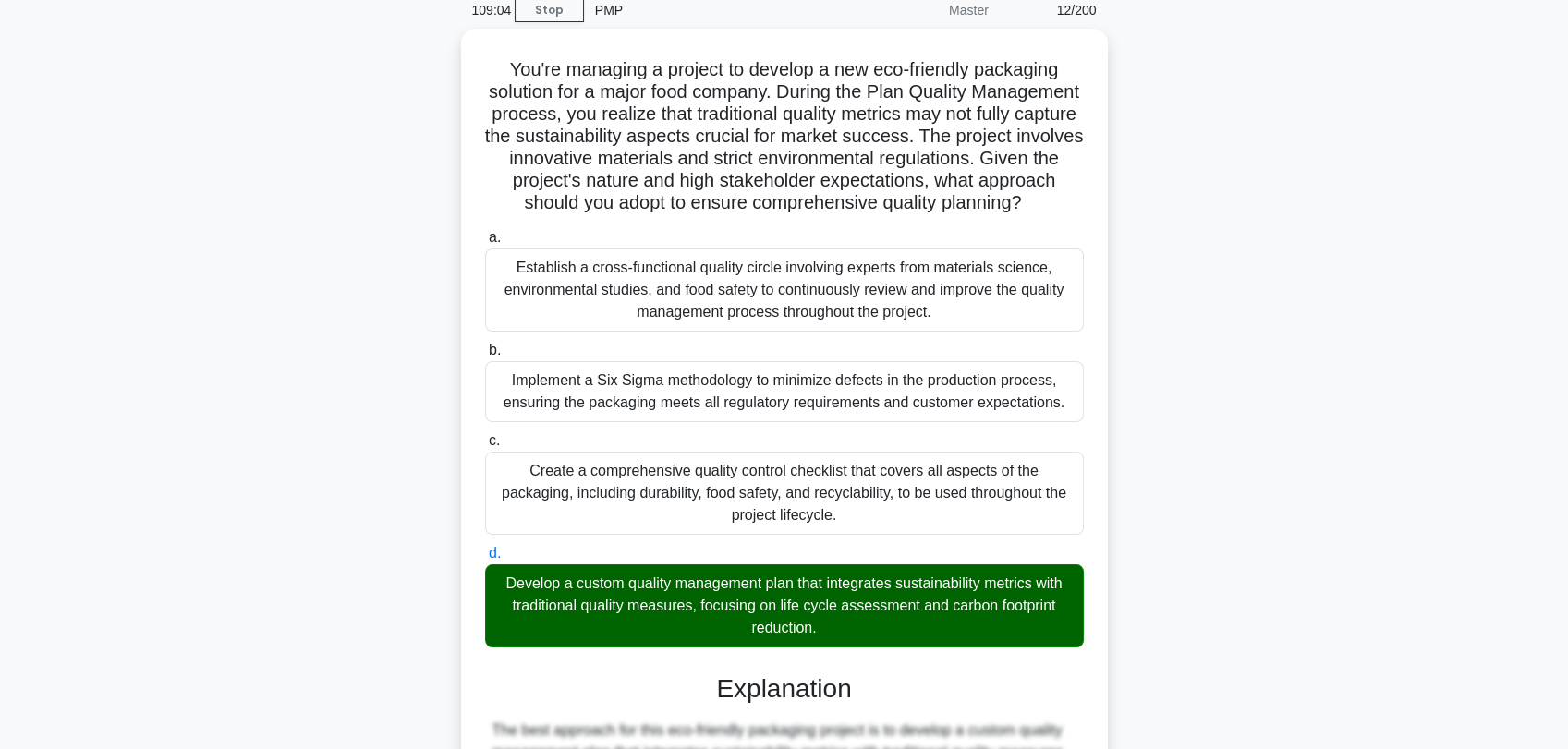 scroll, scrollTop: 44, scrollLeft: 0, axis: vertical 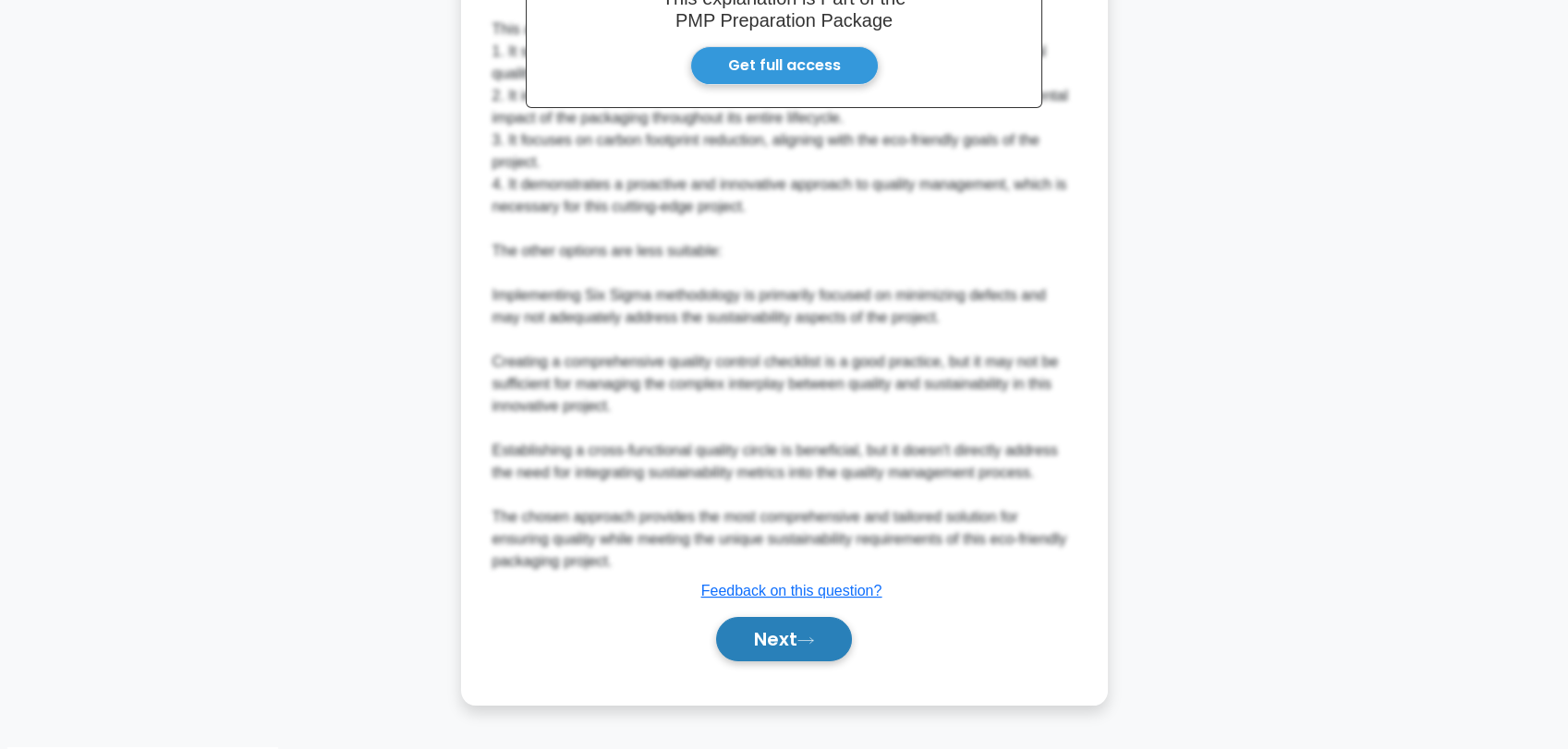 click 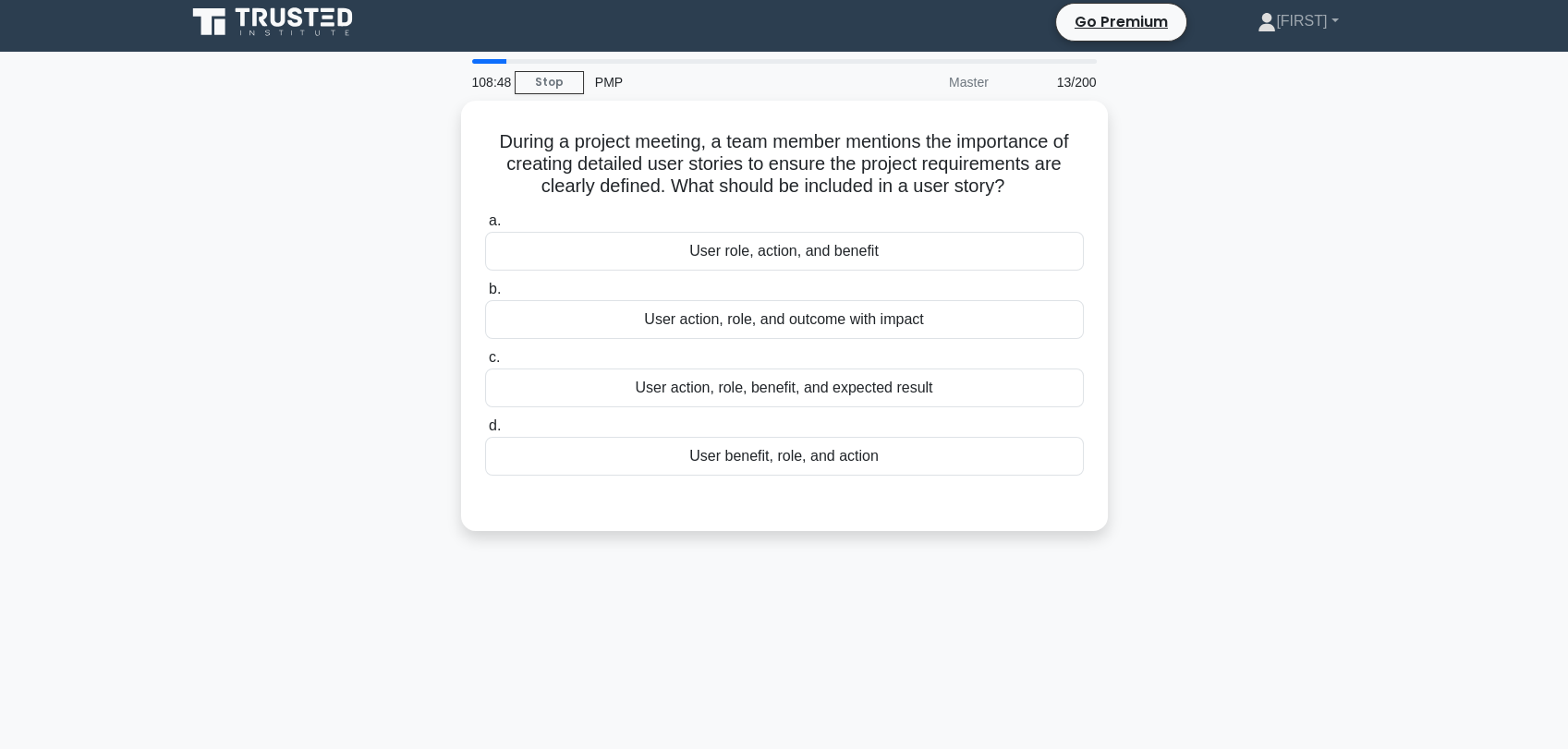 scroll, scrollTop: 0, scrollLeft: 0, axis: both 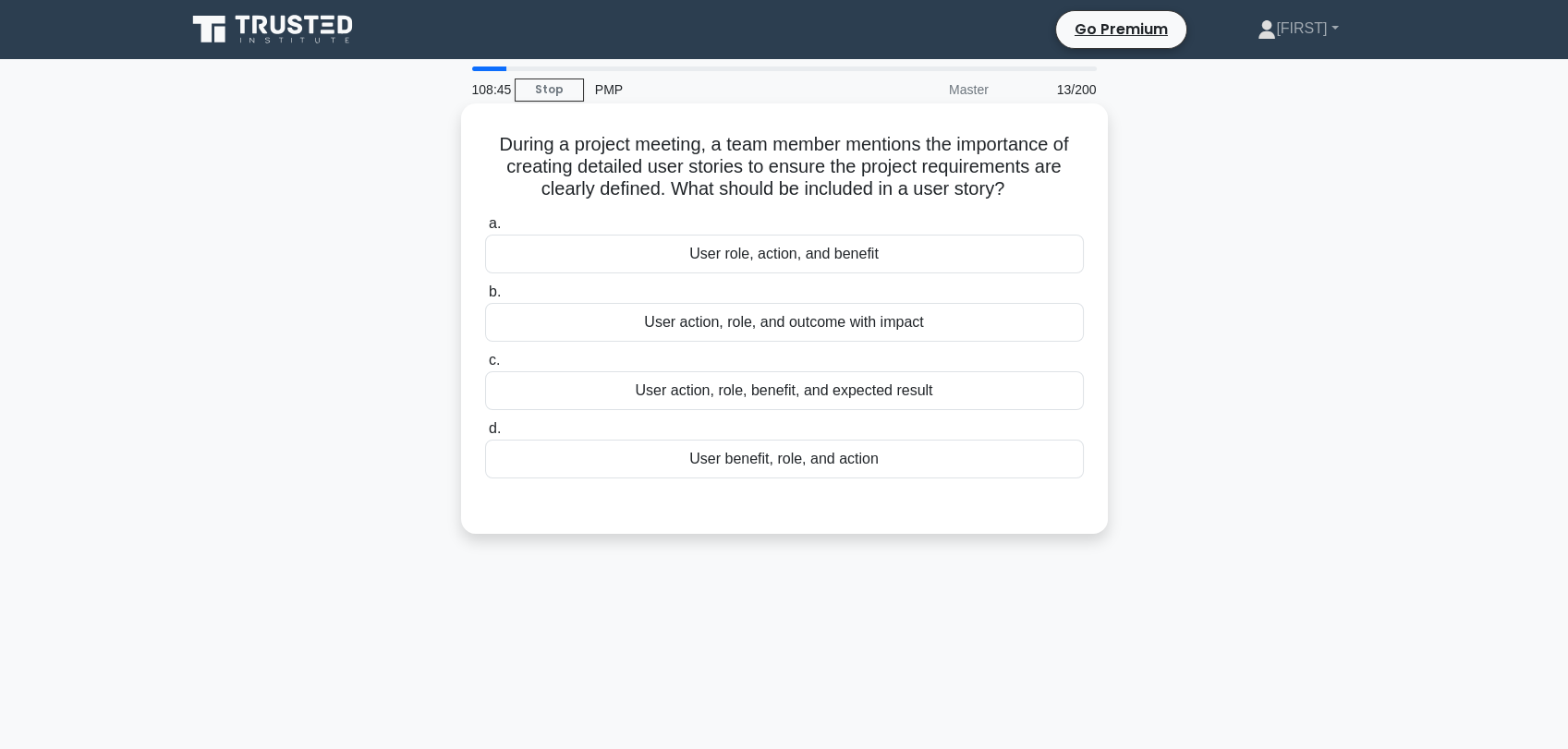 drag, startPoint x: 488, startPoint y: 139, endPoint x: 1184, endPoint y: 527, distance: 796.8438 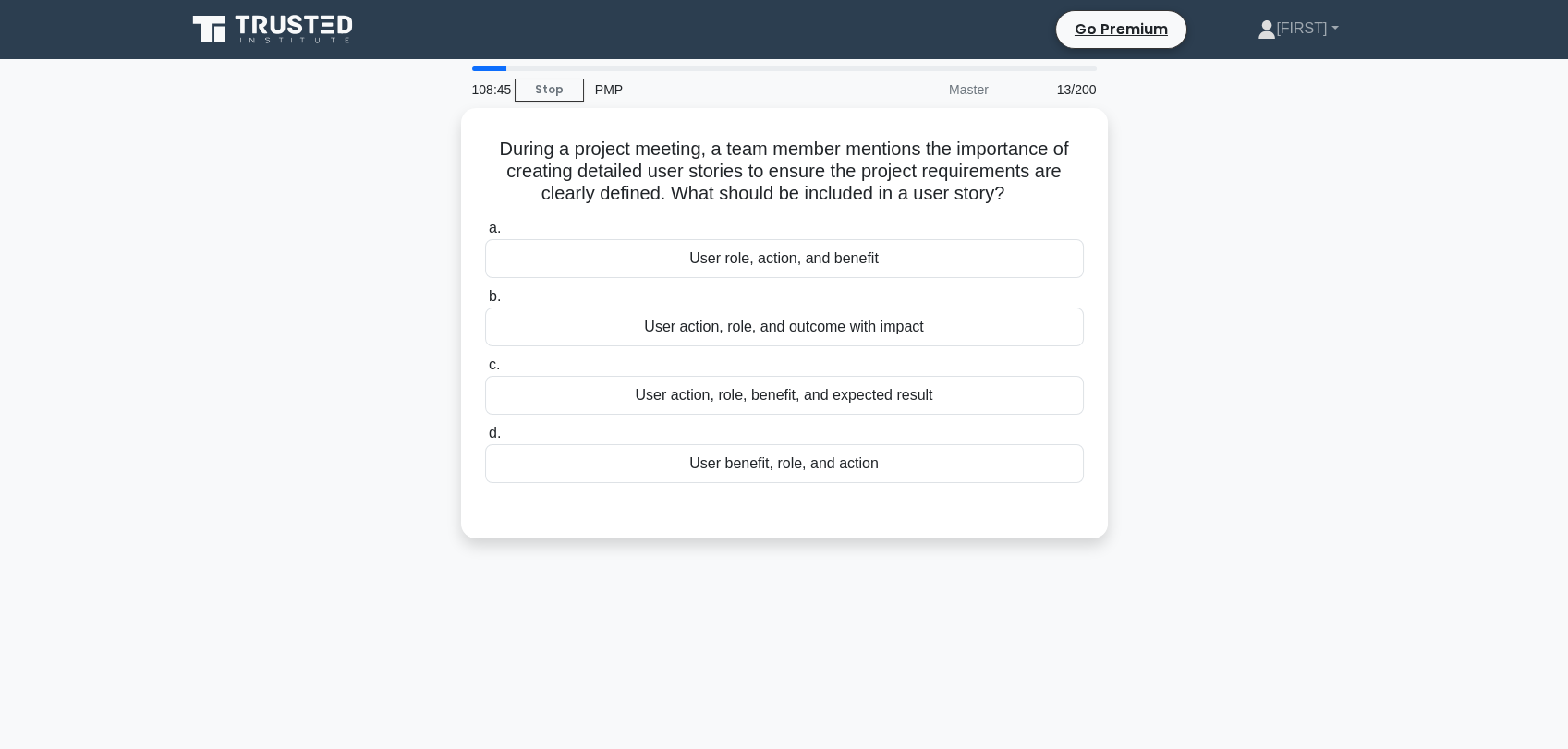 click on "During a project meeting, a team member mentions the importance of creating detailed user stories to ensure the project requirements are clearly defined. What should be included in a user story?
.spinner_0XTQ{transform-origin:center;animation:spinner_y6GP .75s linear infinite}@keyframes spinner_y6GP{100%{transform:rotate(360deg)}}
a.
User role, action, and benefit
b. c. d." at bounding box center (784, 323) 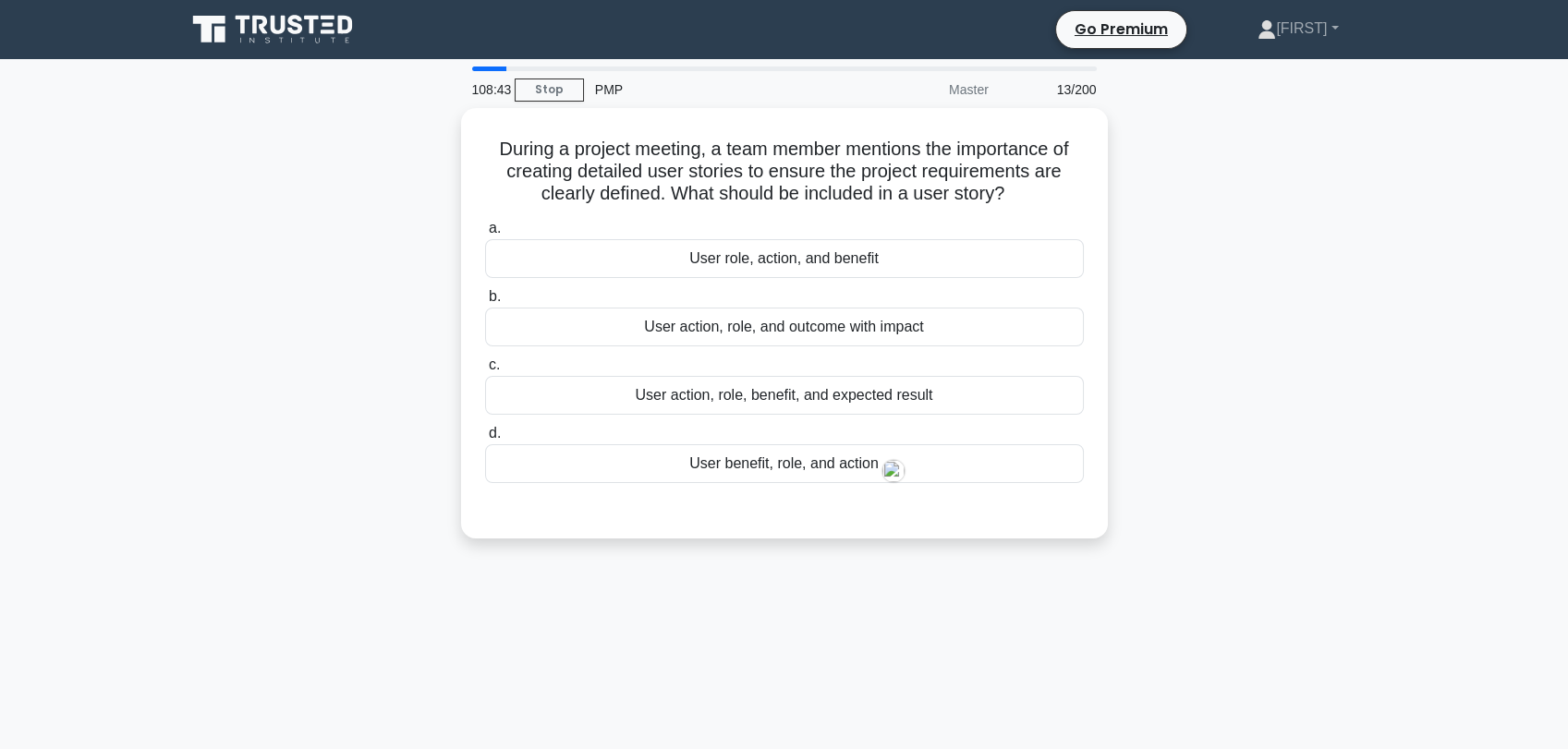 copy on "During a project meeting, a team member mentions the importance of creating detailed user stories to ensure the project requirements are clearly defined. What should be included in a user story?
.spinner_0XTQ{transform-origin:center;animation:spinner_y6GP .75s linear infinite}@keyframes spinner_y6GP{100%{transform:rotate(360deg)}}
a.
User role, action, and benefit
b.
User action, role, and outcome with impact
c.
User action, role, benefit, and expected result
d.
User benefit, role, and action" 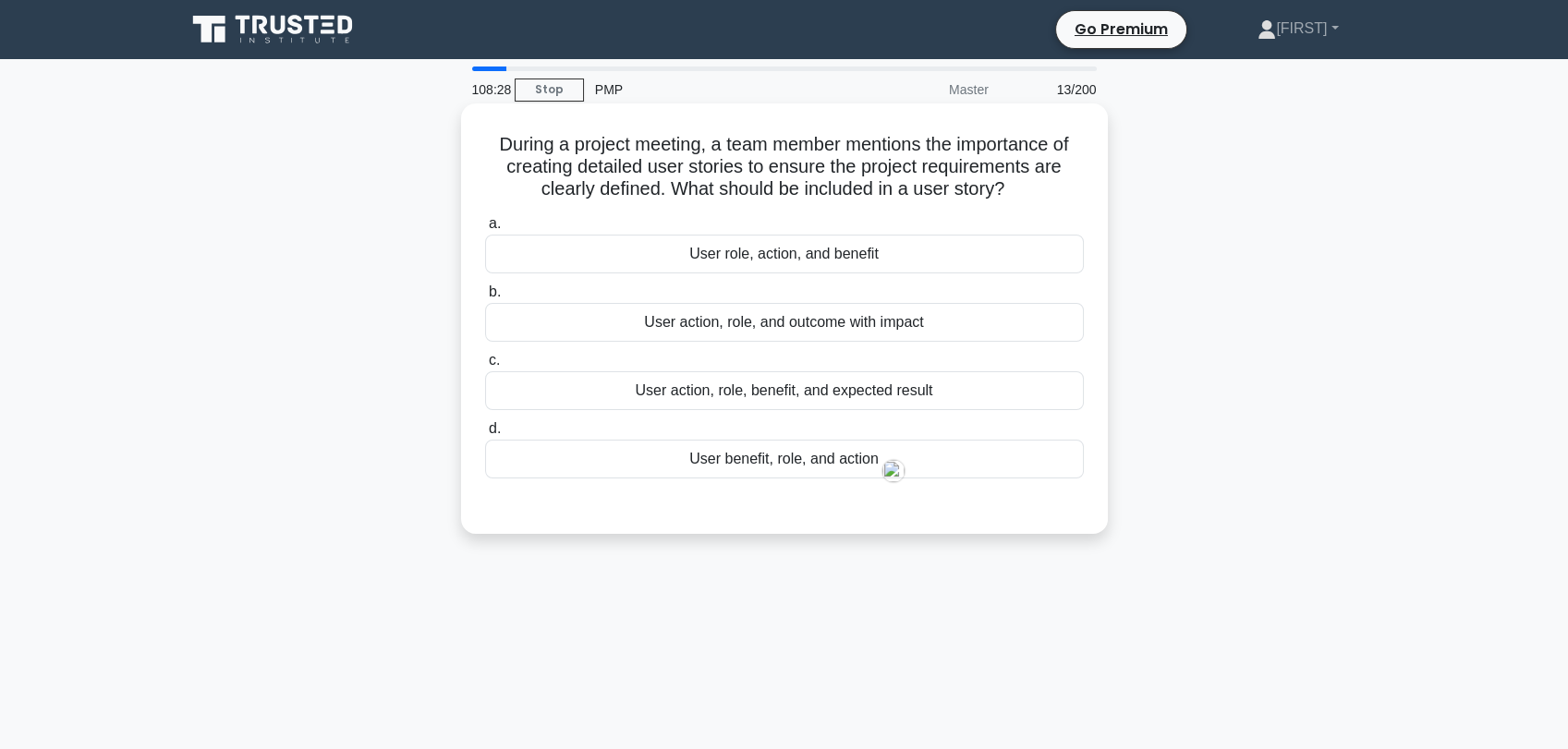 click on "User action, role, benefit, and expected result" at bounding box center [784, 391] 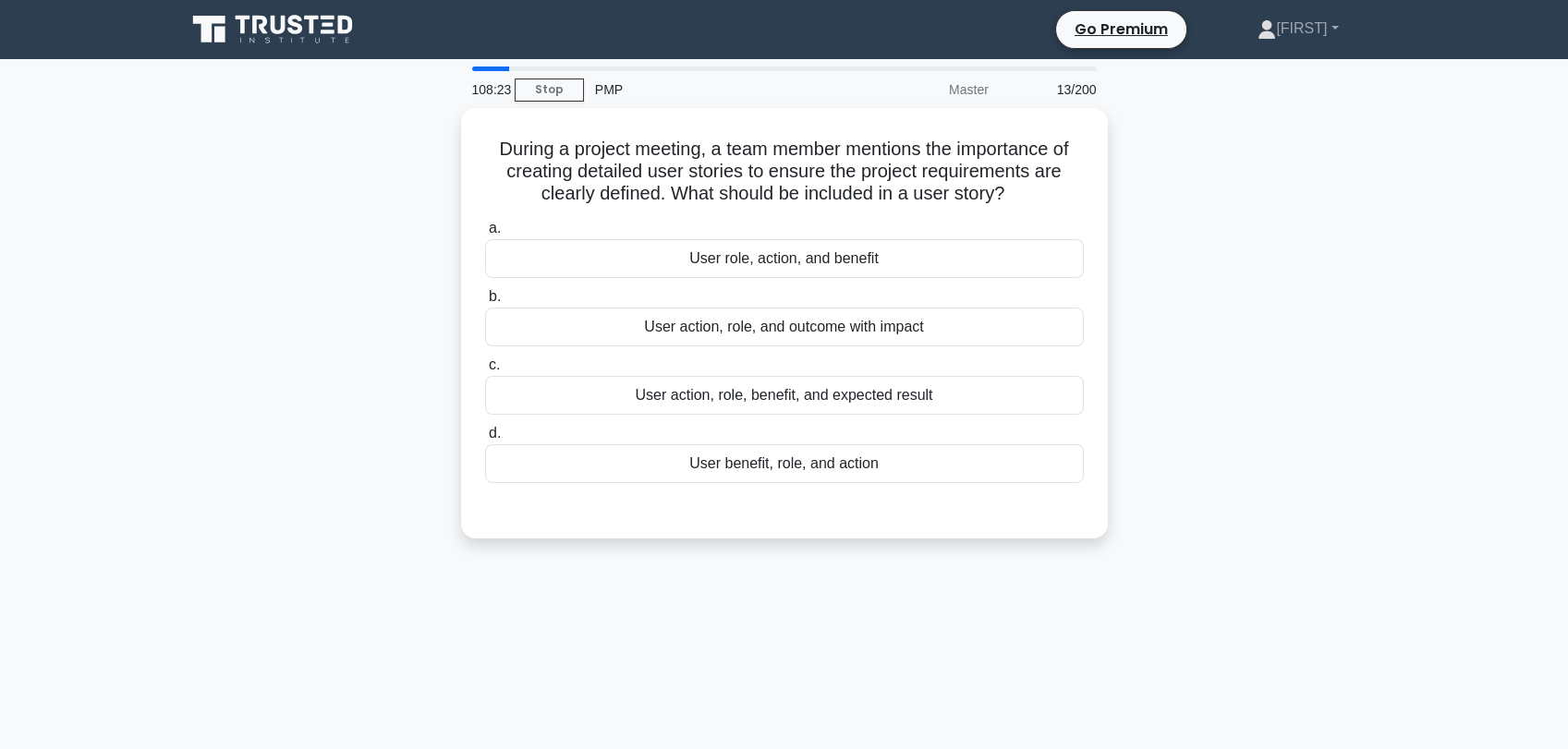 scroll, scrollTop: 0, scrollLeft: 0, axis: both 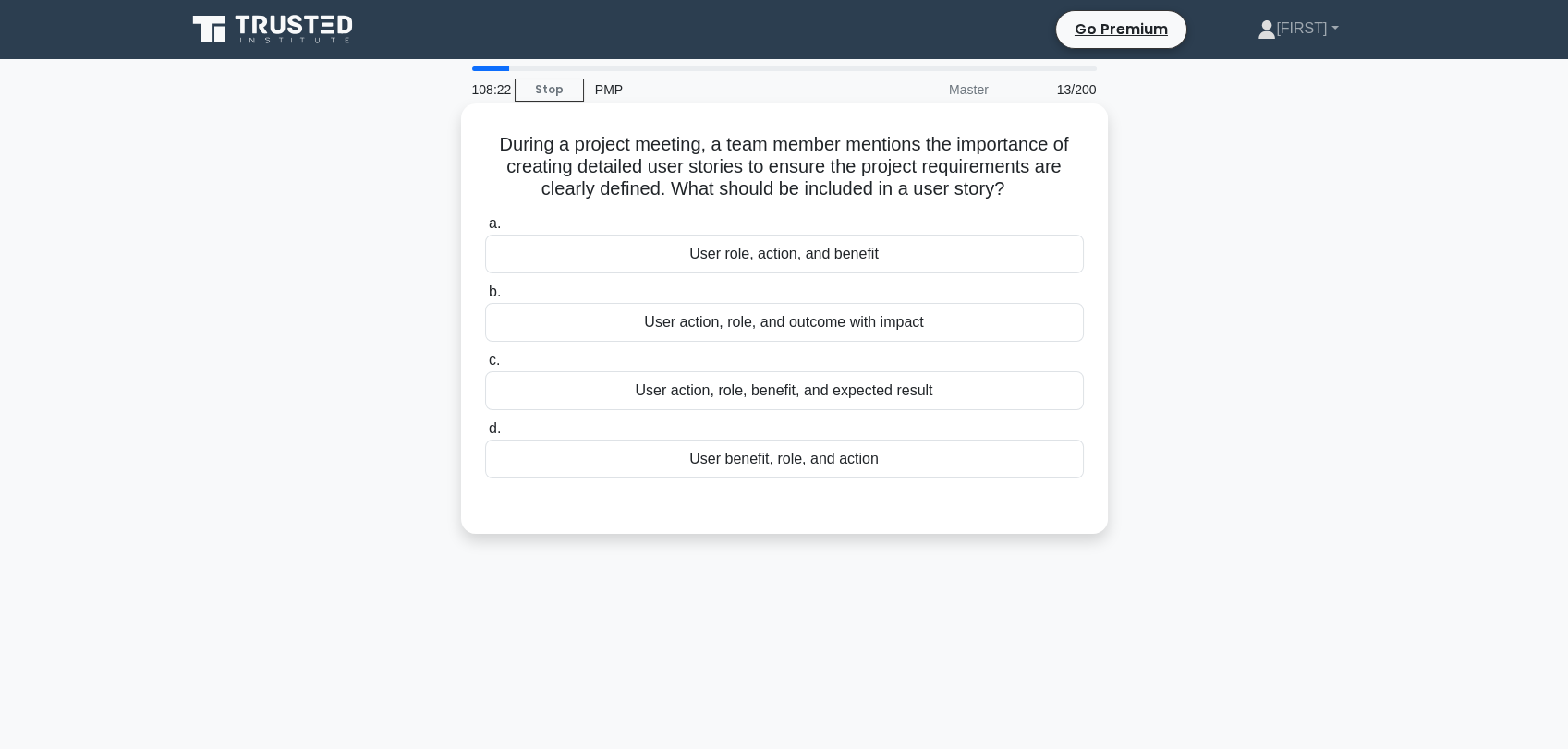 click on "User role, action, and benefit" at bounding box center [784, 254] 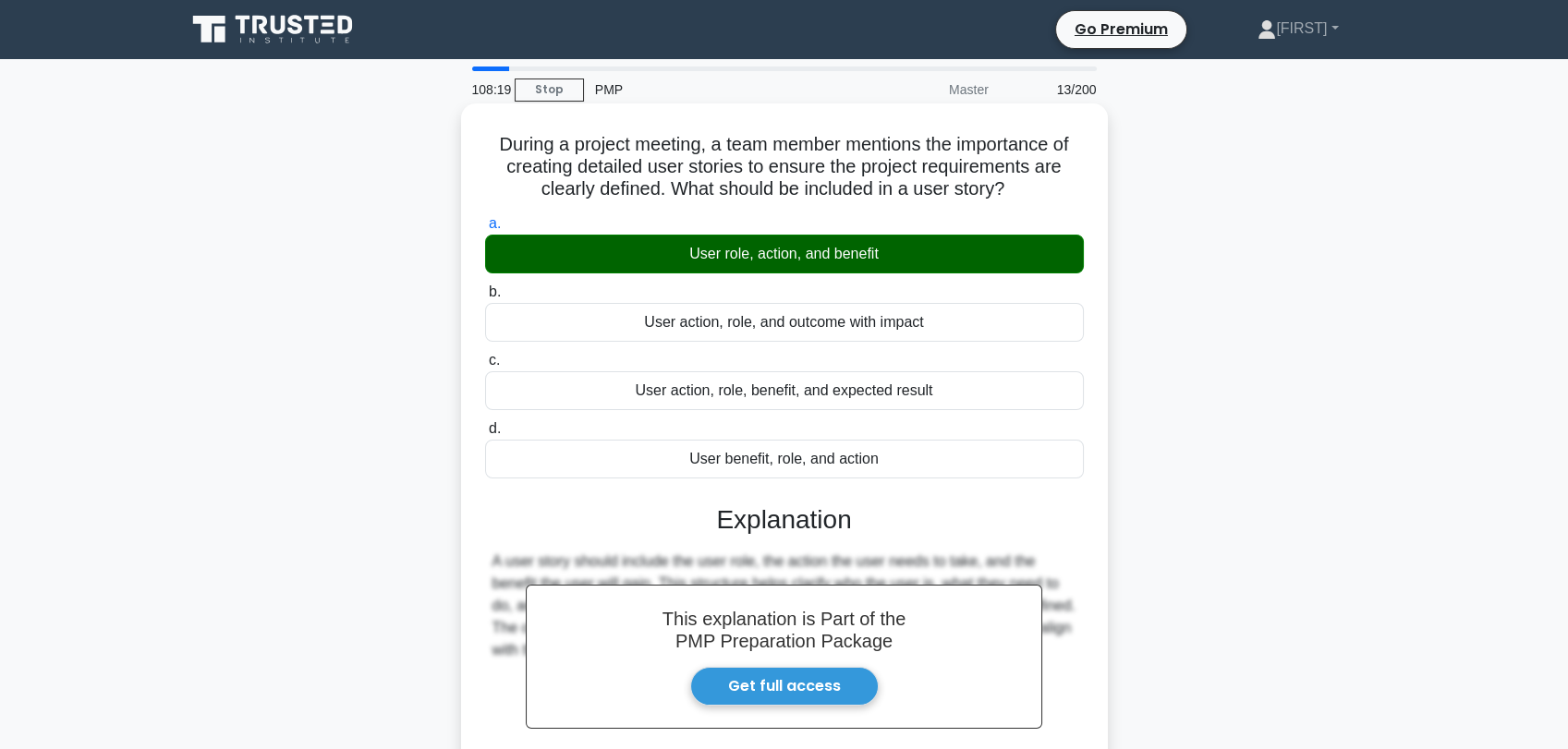 drag, startPoint x: 488, startPoint y: 135, endPoint x: 1202, endPoint y: 514, distance: 808.3545 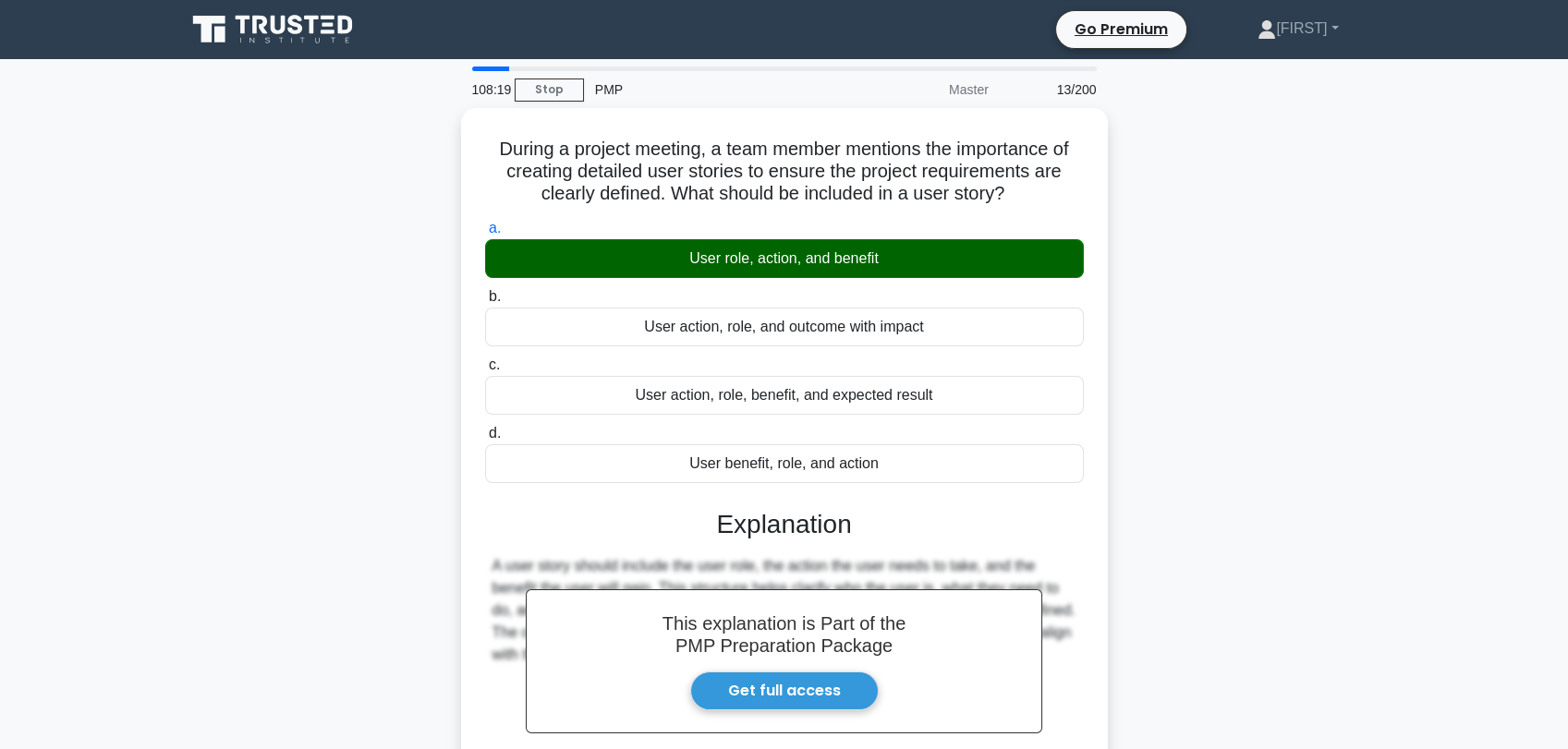 click on "During a project meeting, a team member mentions the importance of creating detailed user stories to ensure the project requirements are clearly defined. What should be included in a user story?
.spinner_0XTQ{transform-origin:center;animation:spinner_y6GP .75s linear infinite}@keyframes spinner_y6GP{100%{transform:rotate(360deg)}}
a.
User role, action, and benefit
b. c. d." at bounding box center (784, 508) 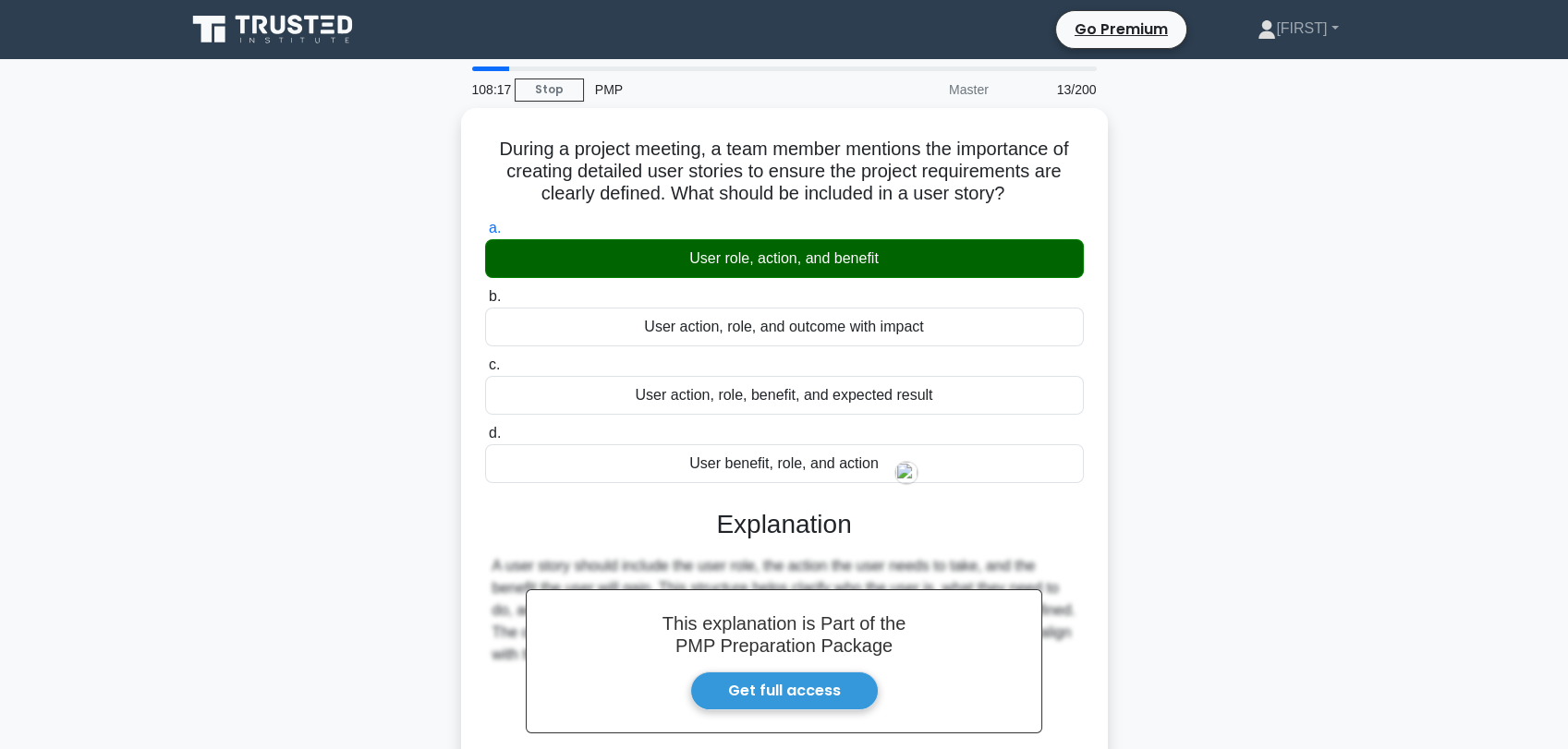 click on "During a project meeting, a team member mentions the importance of creating detailed user stories to ensure the project requirements are clearly defined. What should be included in a user story?
.spinner_0XTQ{transform-origin:center;animation:spinner_y6GP .75s linear infinite}@keyframes spinner_y6GP{100%{transform:rotate(360deg)}}
a.
User role, action, and benefit
b." at bounding box center [784, 519] 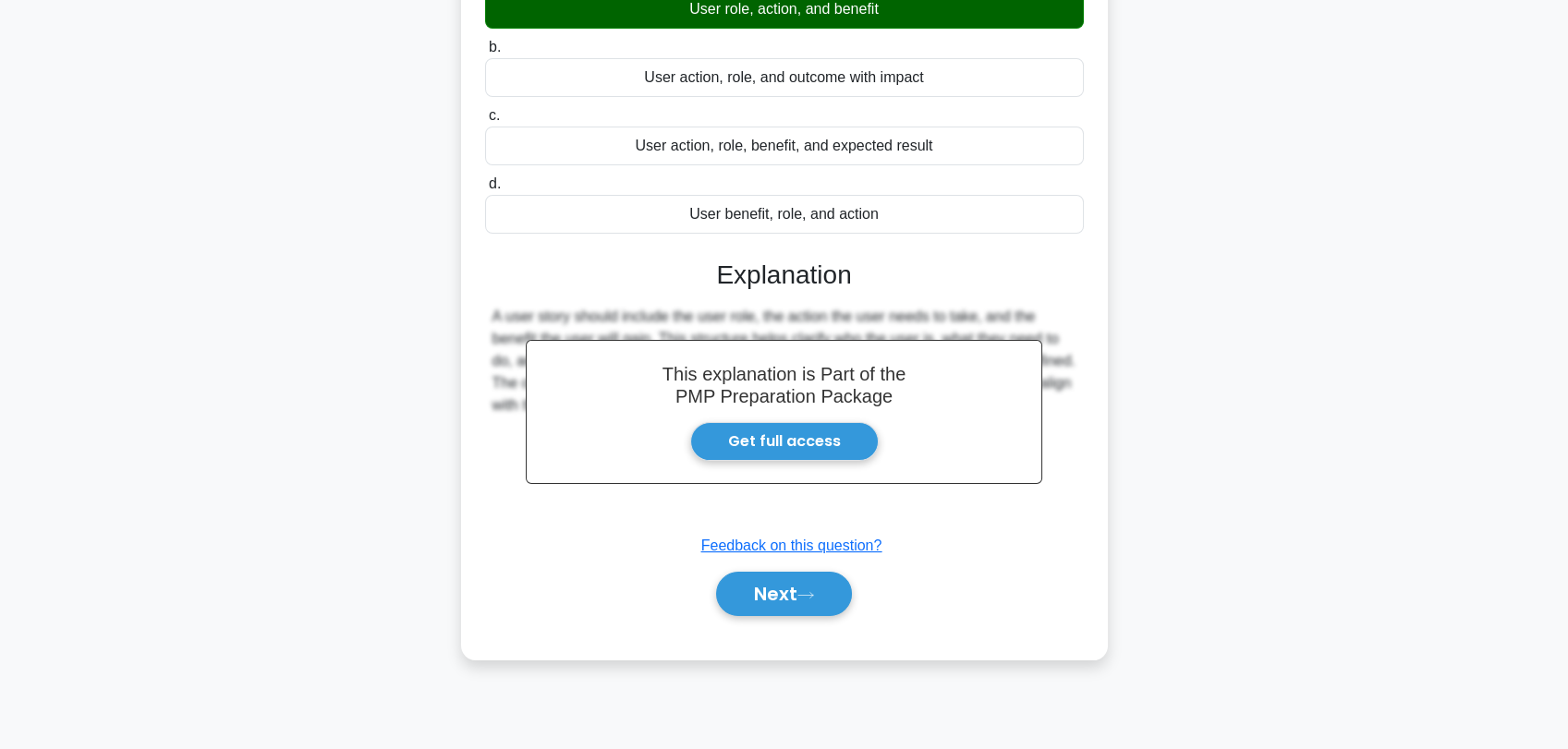 scroll, scrollTop: 249, scrollLeft: 0, axis: vertical 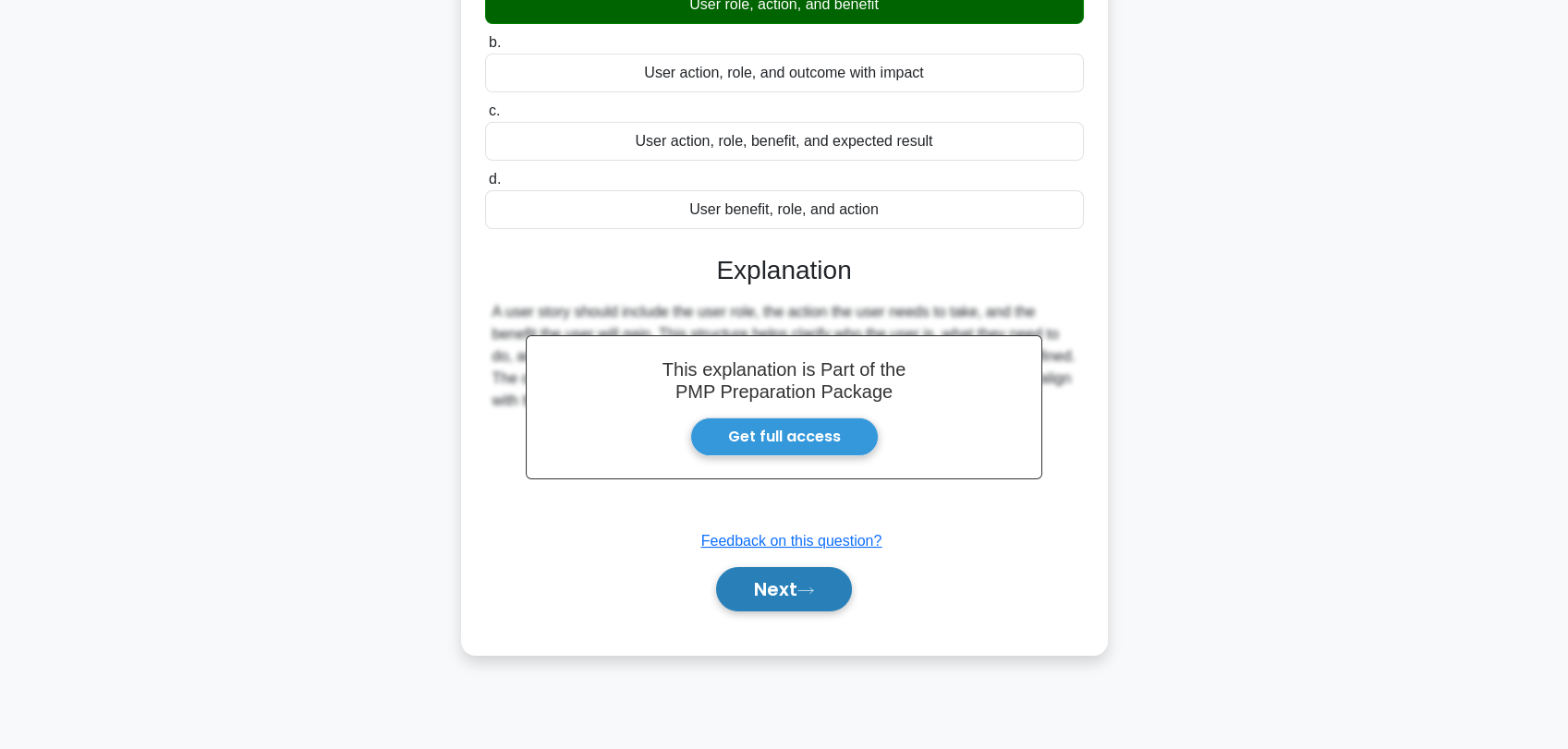 click on "Next" at bounding box center [784, 589] 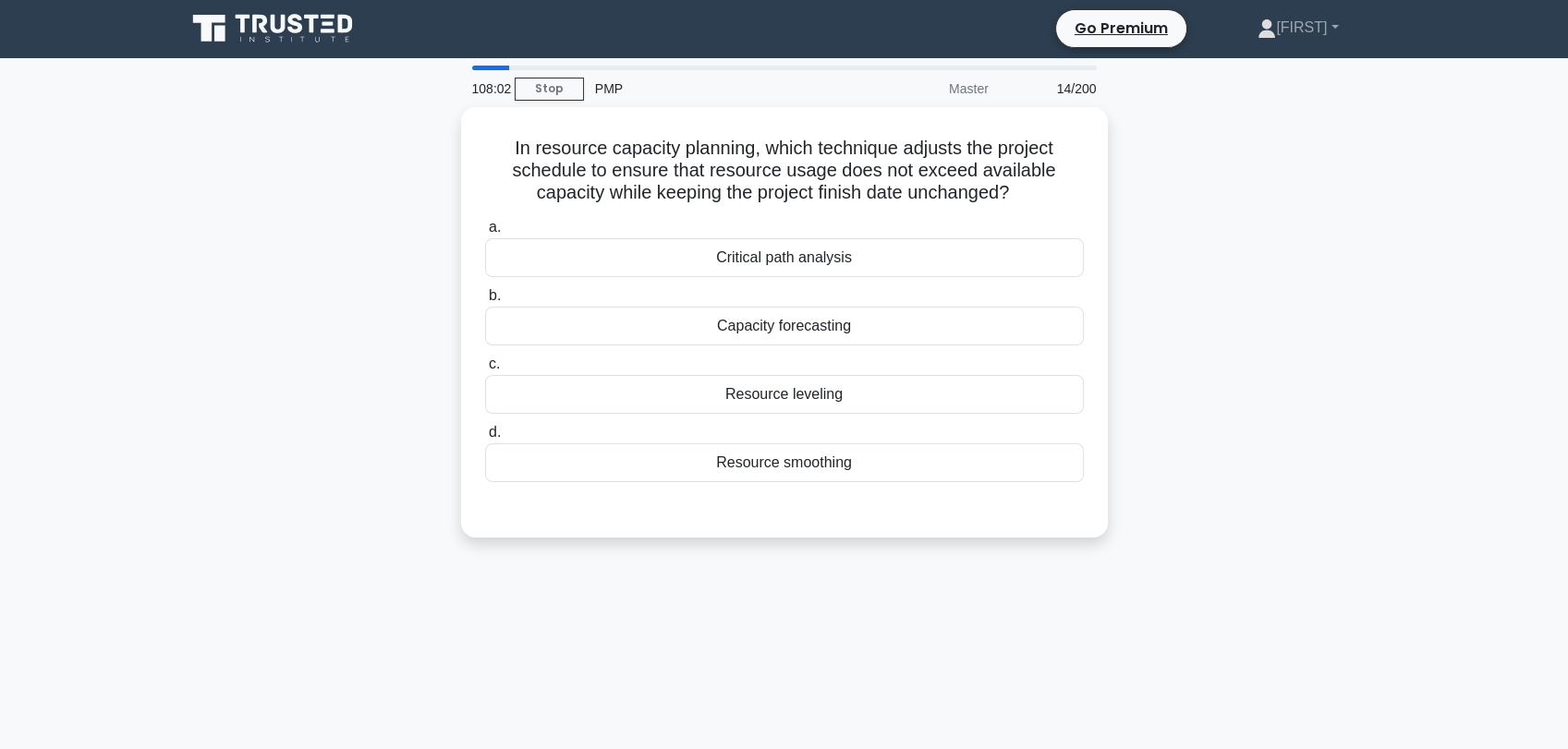 scroll, scrollTop: 0, scrollLeft: 0, axis: both 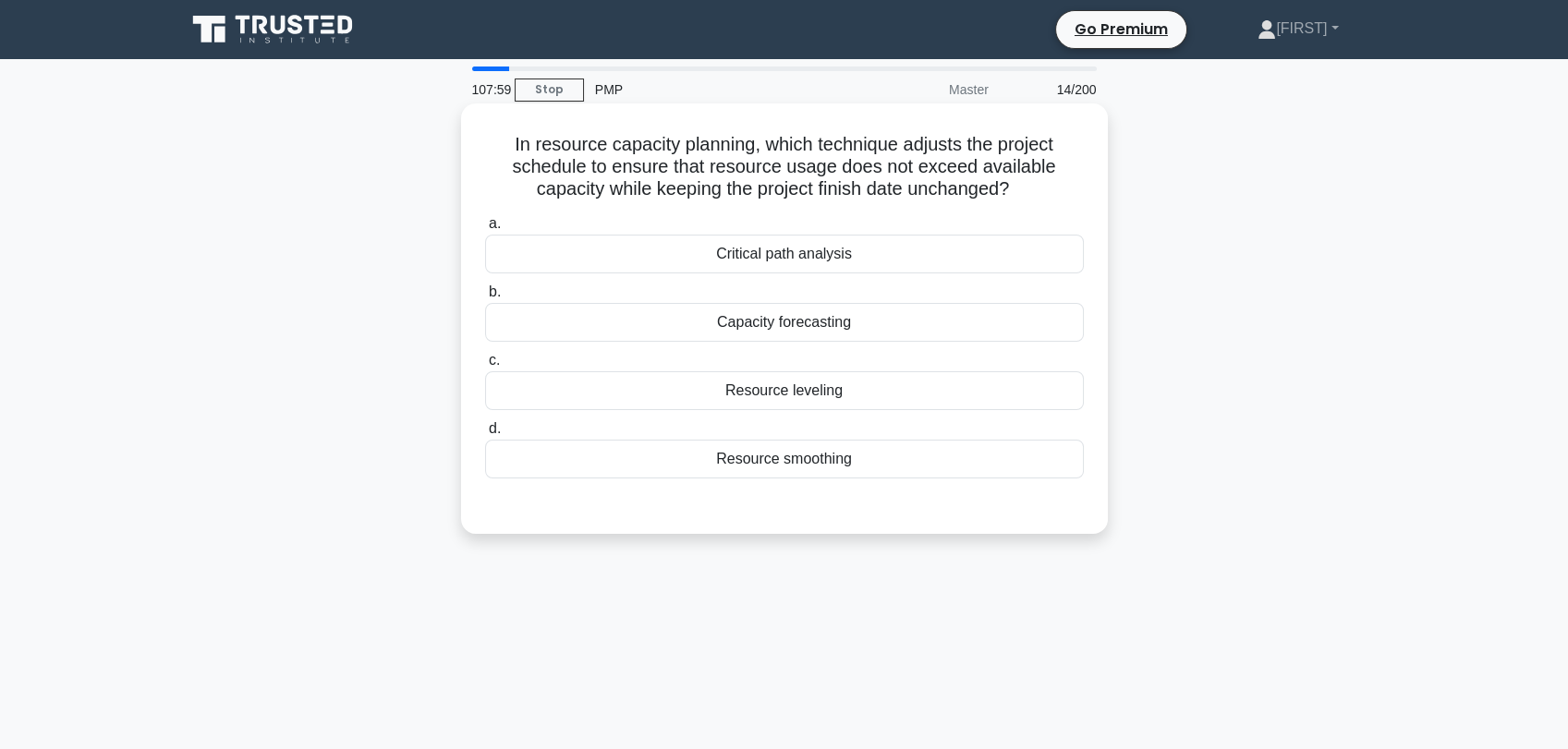 drag, startPoint x: 508, startPoint y: 141, endPoint x: 867, endPoint y: 460, distance: 480.252 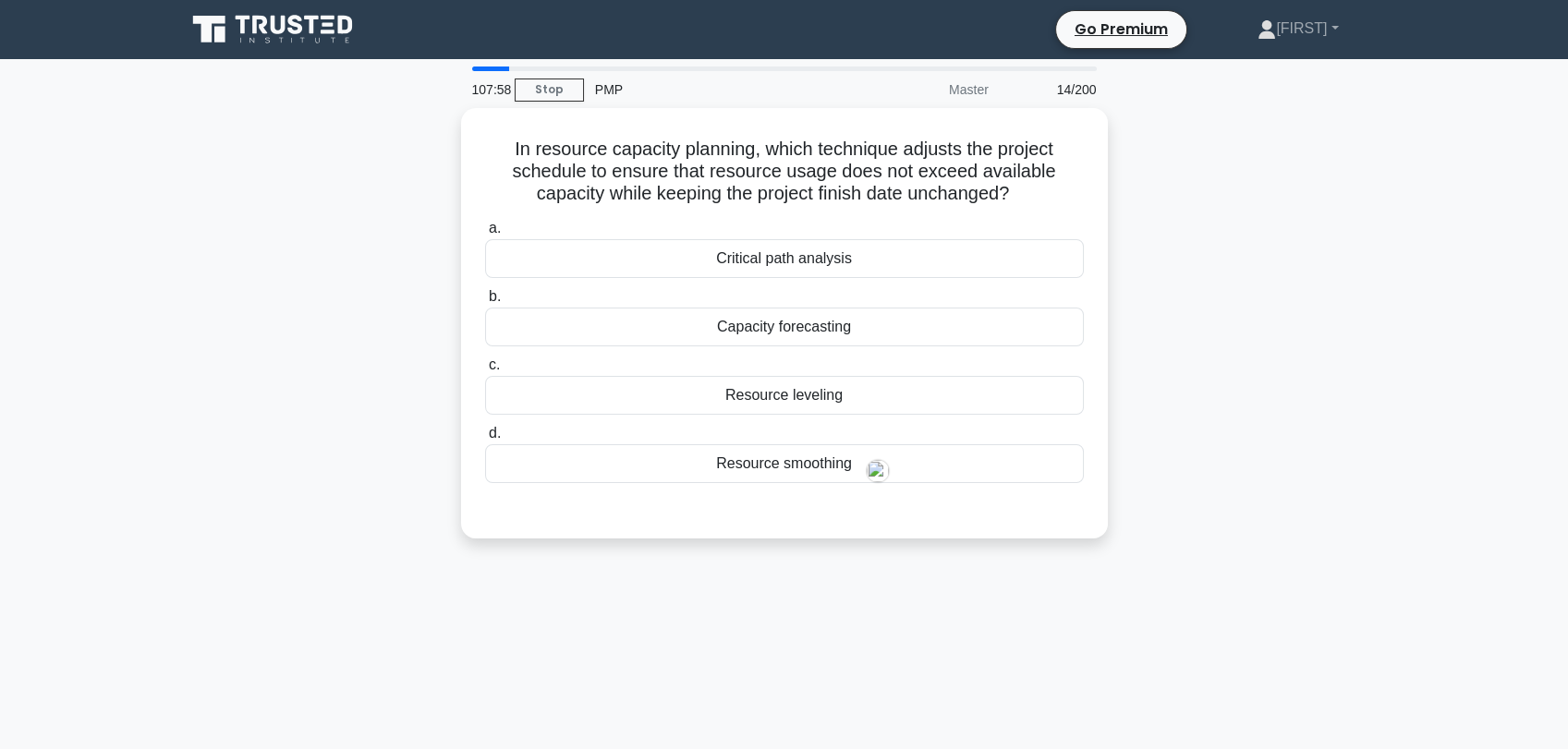 copy on "In resource capacity planning, which technique adjusts the project schedule to ensure that resource usage does not exceed available capacity while keeping the project finish date unchanged?
.spinner_0XTQ{transform-origin:center;animation:spinner_y6GP .75s linear infinite}@keyframes spinner_y6GP{100%{transform:rotate(360deg)}}
a.
Critical path analysis
b.
Capacity forecasting
c.
Resource leveling
d.
Resource smoothing" 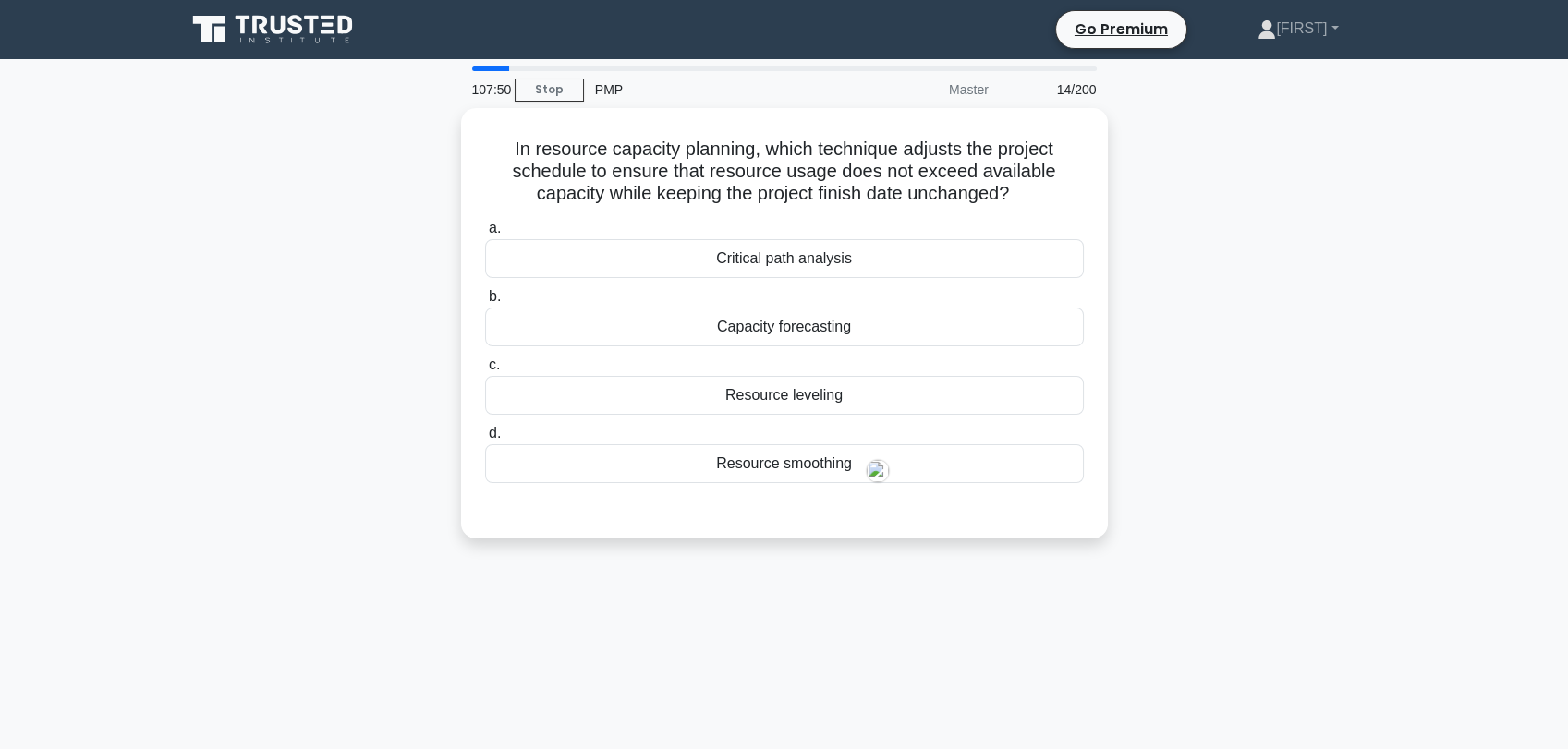 click on "107:50
Stop
PMP
Master
14/200
In resource capacity planning, which technique adjusts the project schedule to ensure that resource usage does not exceed available capacity while keeping the project finish date unchanged?
.spinner_0XTQ{transform-origin:center;animation:spinner_y6GP .75s linear infinite}@keyframes spinner_y6GP{100%{transform:rotate(360deg)}}
a.
b. c." at bounding box center [784, 528] 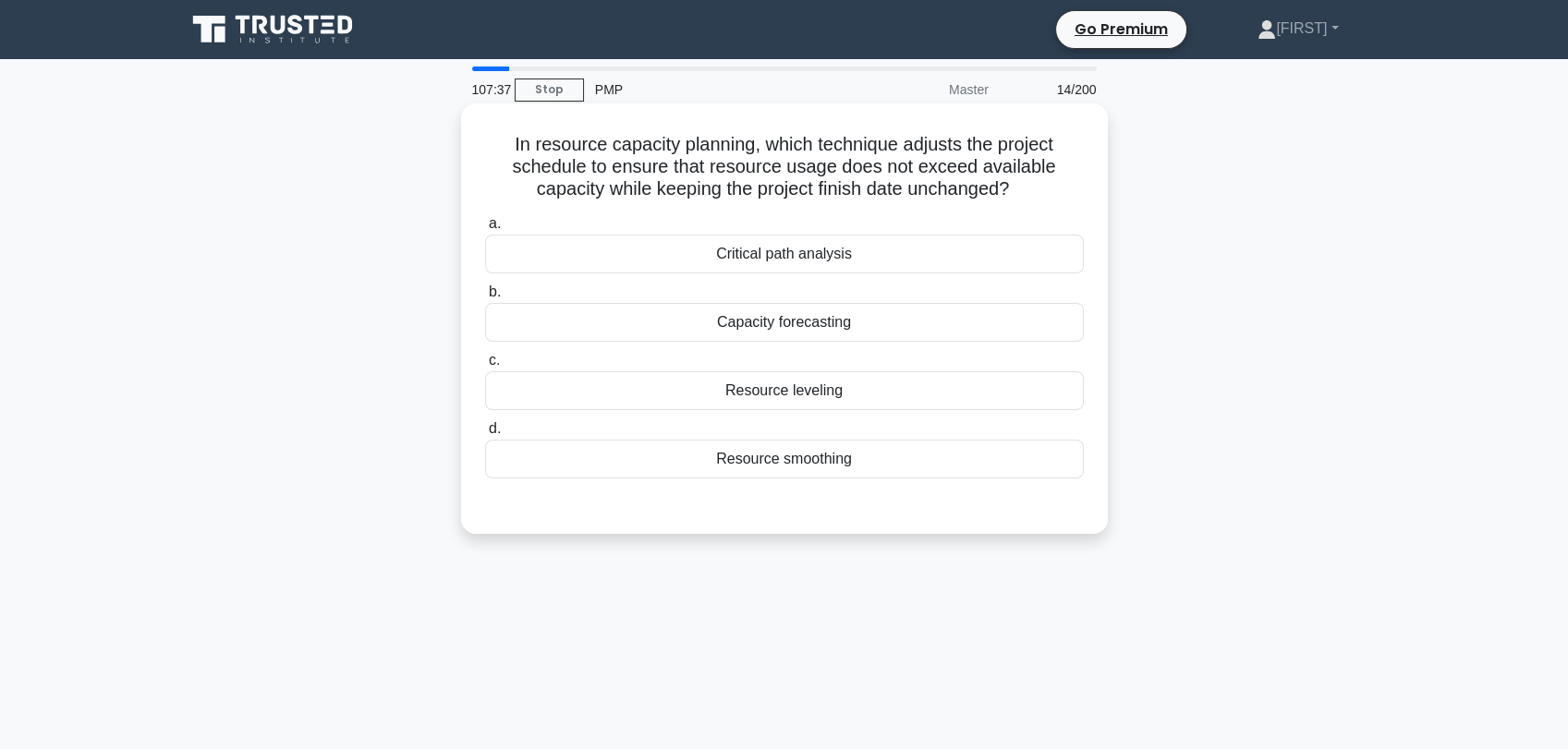 click on "Resource leveling" at bounding box center (784, 391) 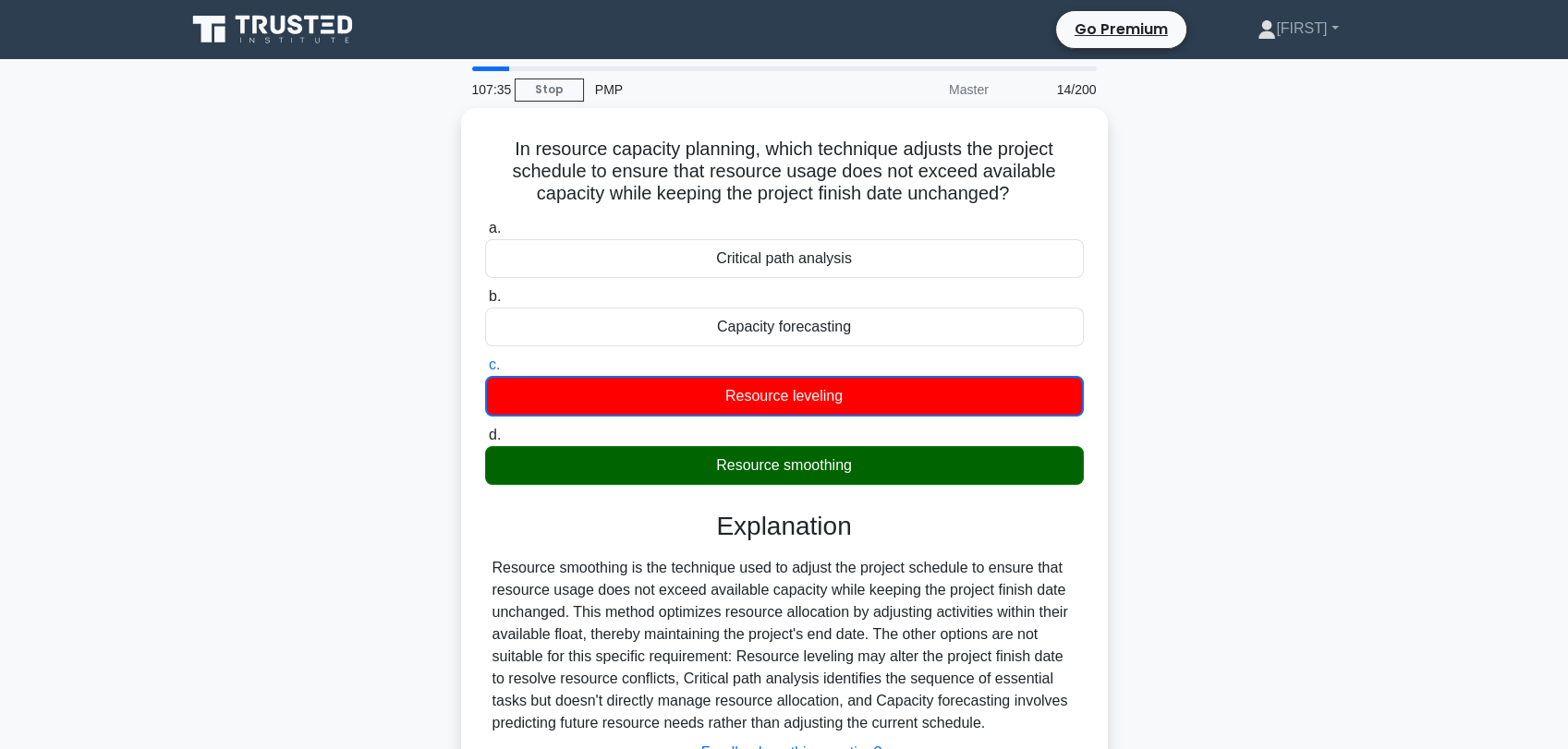 click on "In resource capacity planning, which technique adjusts the project schedule to ensure that resource usage does not exceed available capacity while keeping the project finish date unchanged?
.spinner_0XTQ{transform-origin:center;animation:spinner_y6GP .75s linear infinite}@keyframes spinner_y6GP{100%{transform:rotate(360deg)}}
a.
Critical path analysis
b. c. d." at bounding box center [784, 498] 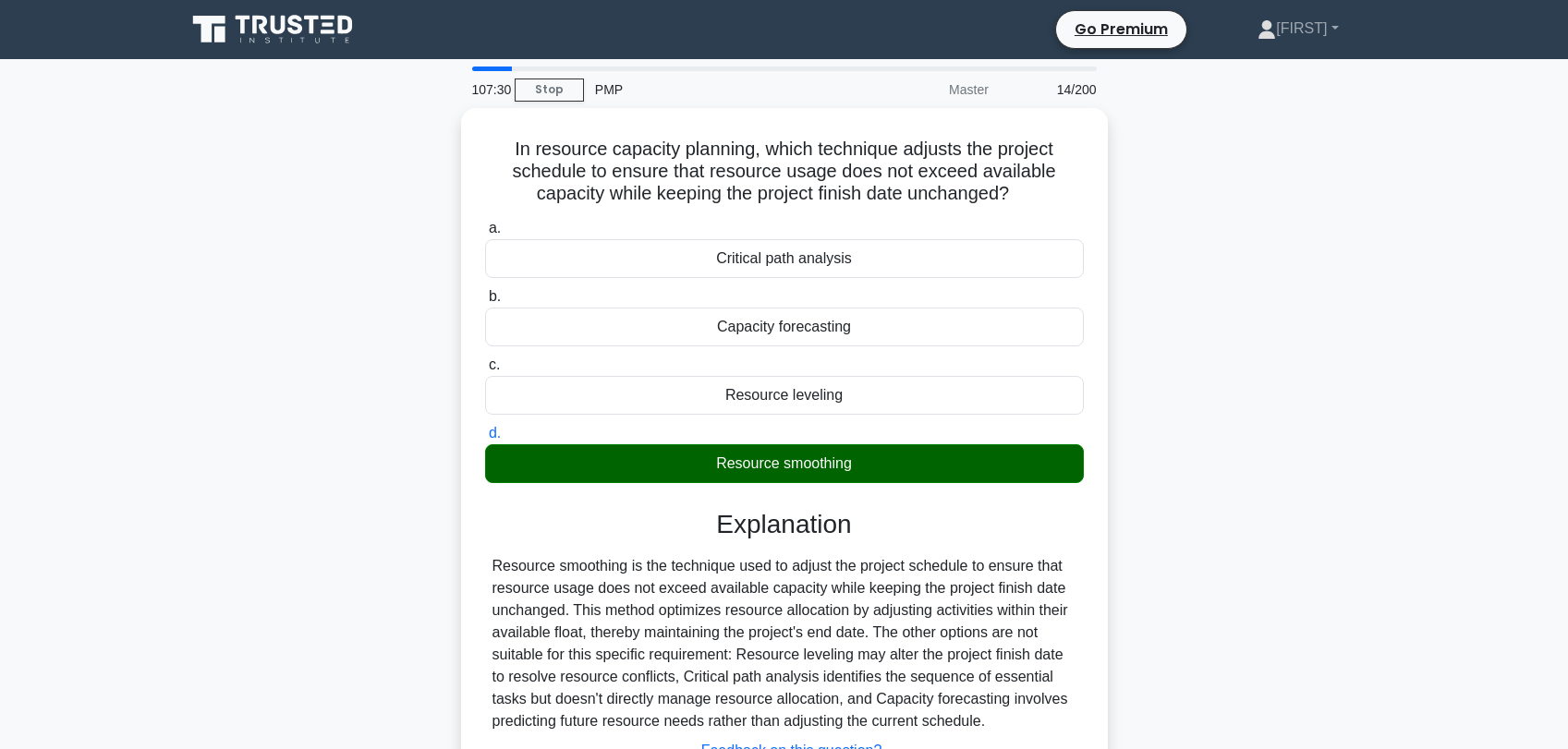 scroll, scrollTop: 0, scrollLeft: 0, axis: both 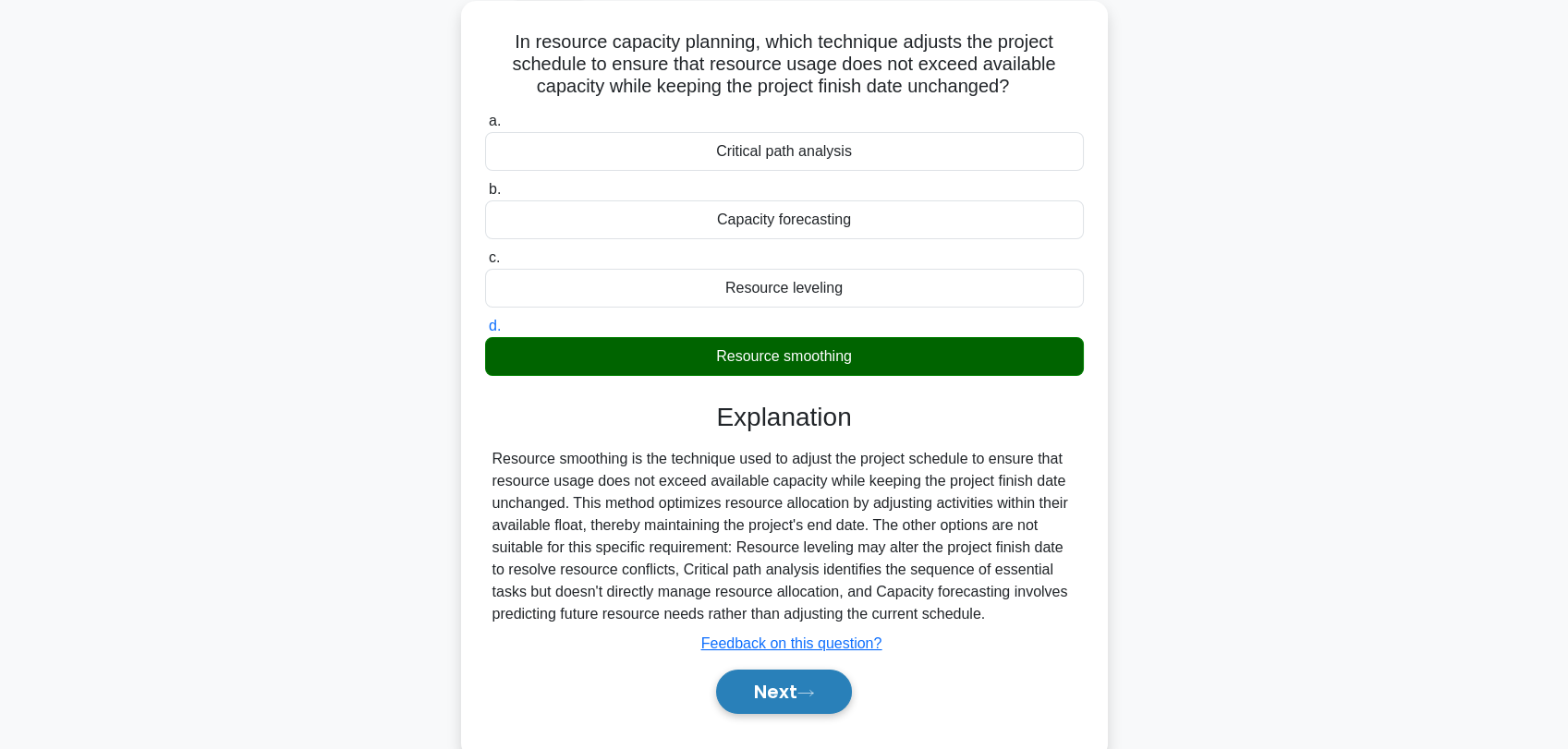 click on "Next" at bounding box center [784, 692] 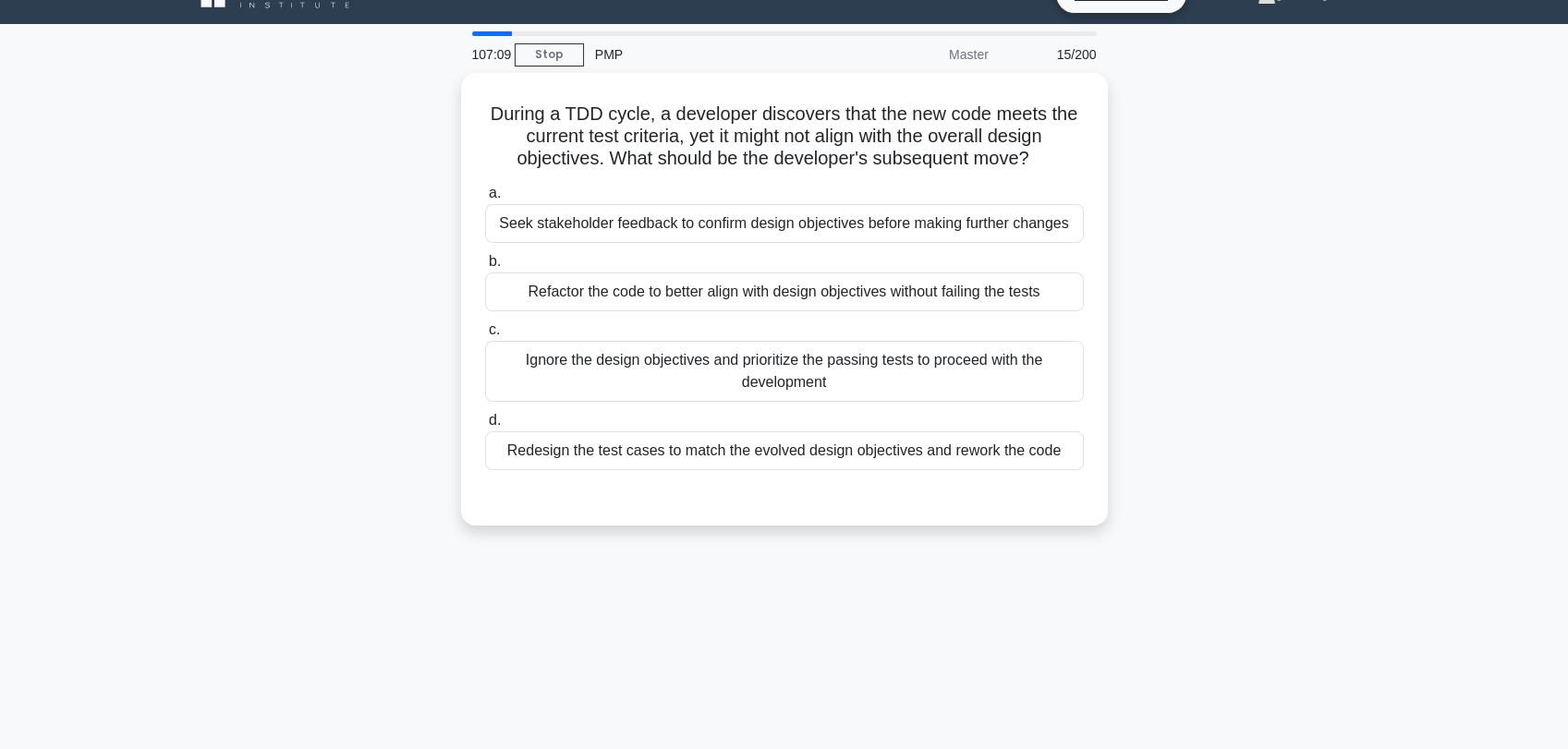 scroll, scrollTop: 0, scrollLeft: 0, axis: both 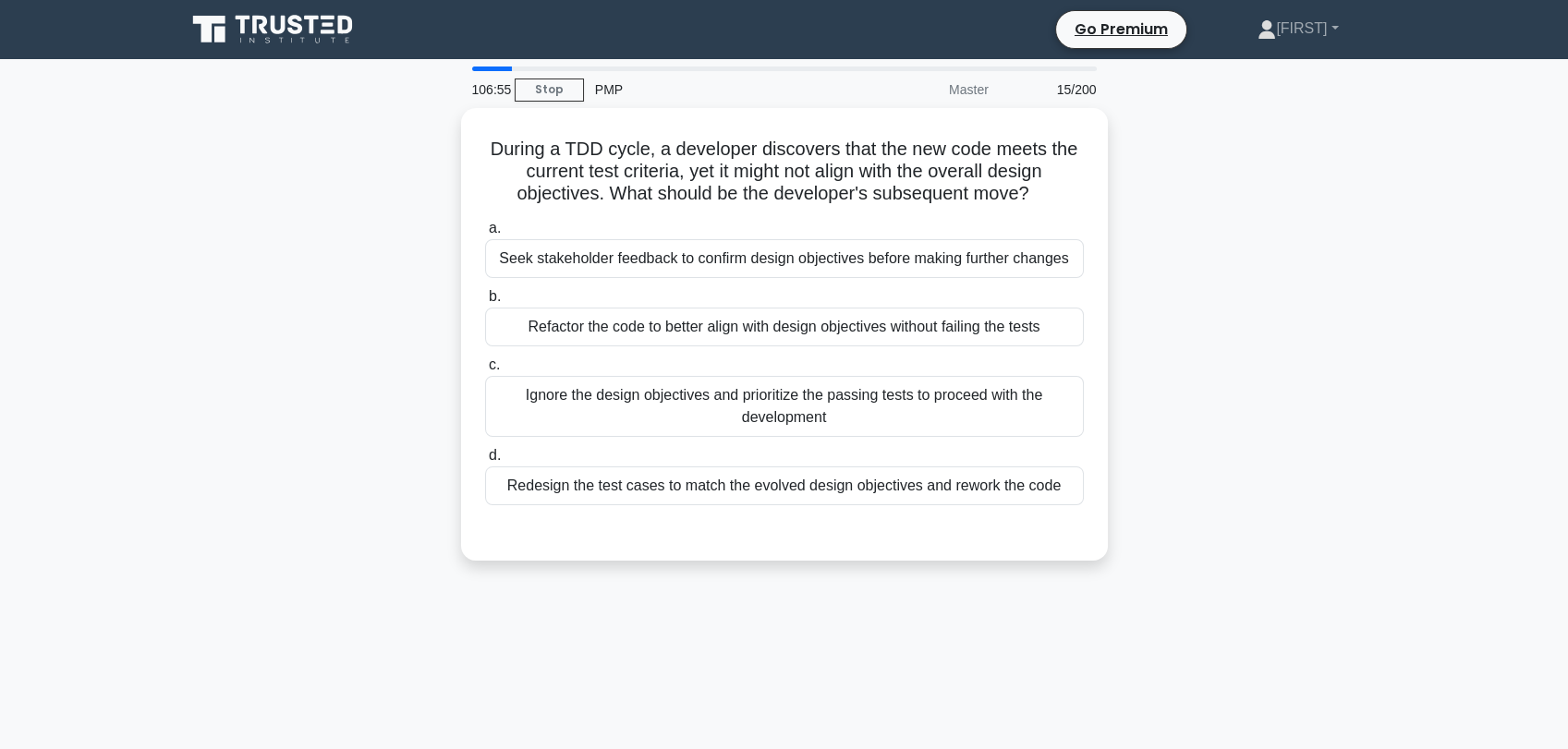 drag, startPoint x: 488, startPoint y: 148, endPoint x: 1212, endPoint y: 506, distance: 807.6757 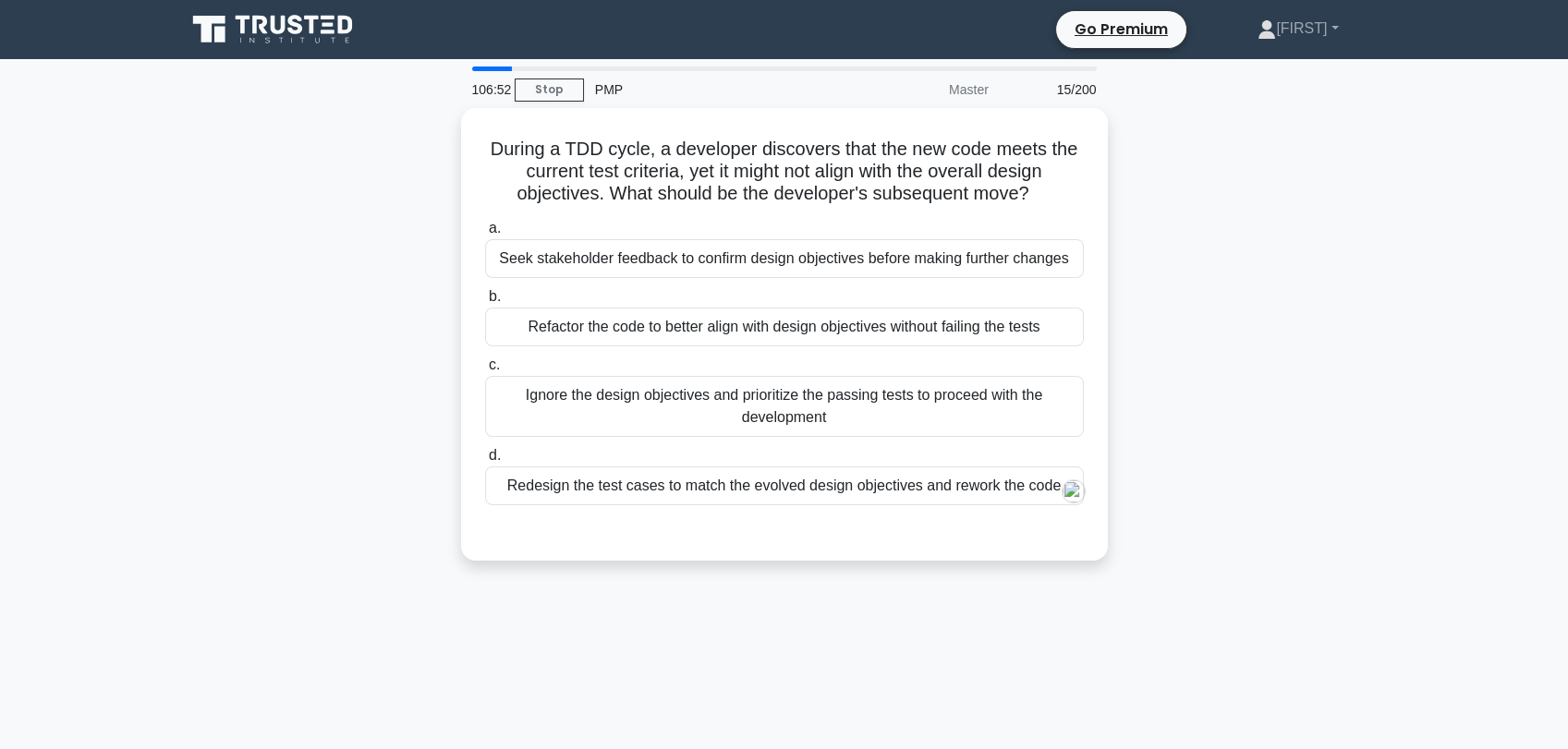 click on "During a TDD cycle, a developer discovers that the new code meets the current test criteria, yet it might not align with the overall design objectives. What should be the developer's subsequent move?
.spinner_0XTQ{transform-origin:center;animation:spinner_y6GP .75s linear infinite}@keyframes spinner_y6GP{100%{transform:rotate(360deg)}}
a.
b.
c." at bounding box center [784, 345] 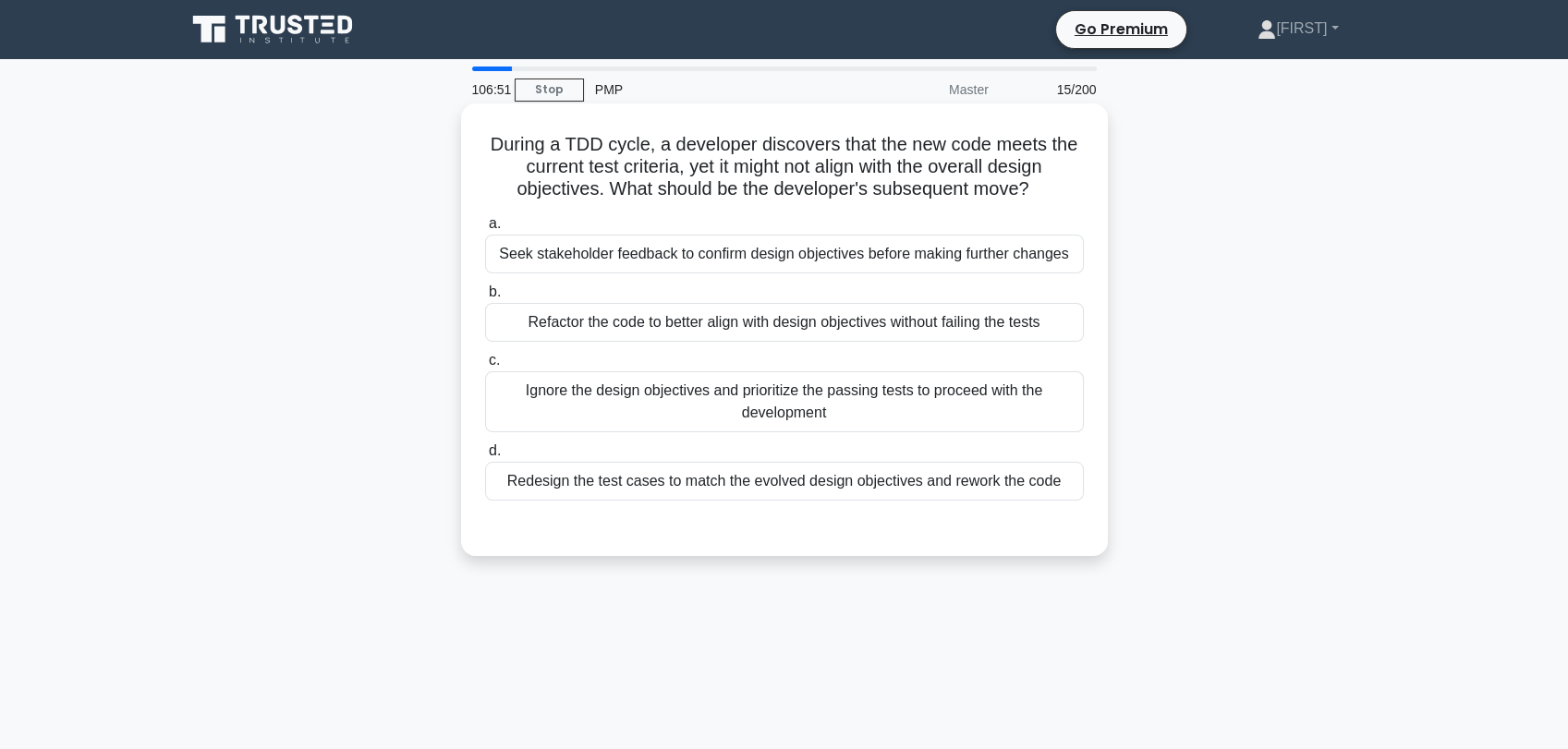 click on "Refactor the code to better align with design objectives without failing the tests" at bounding box center [784, 322] 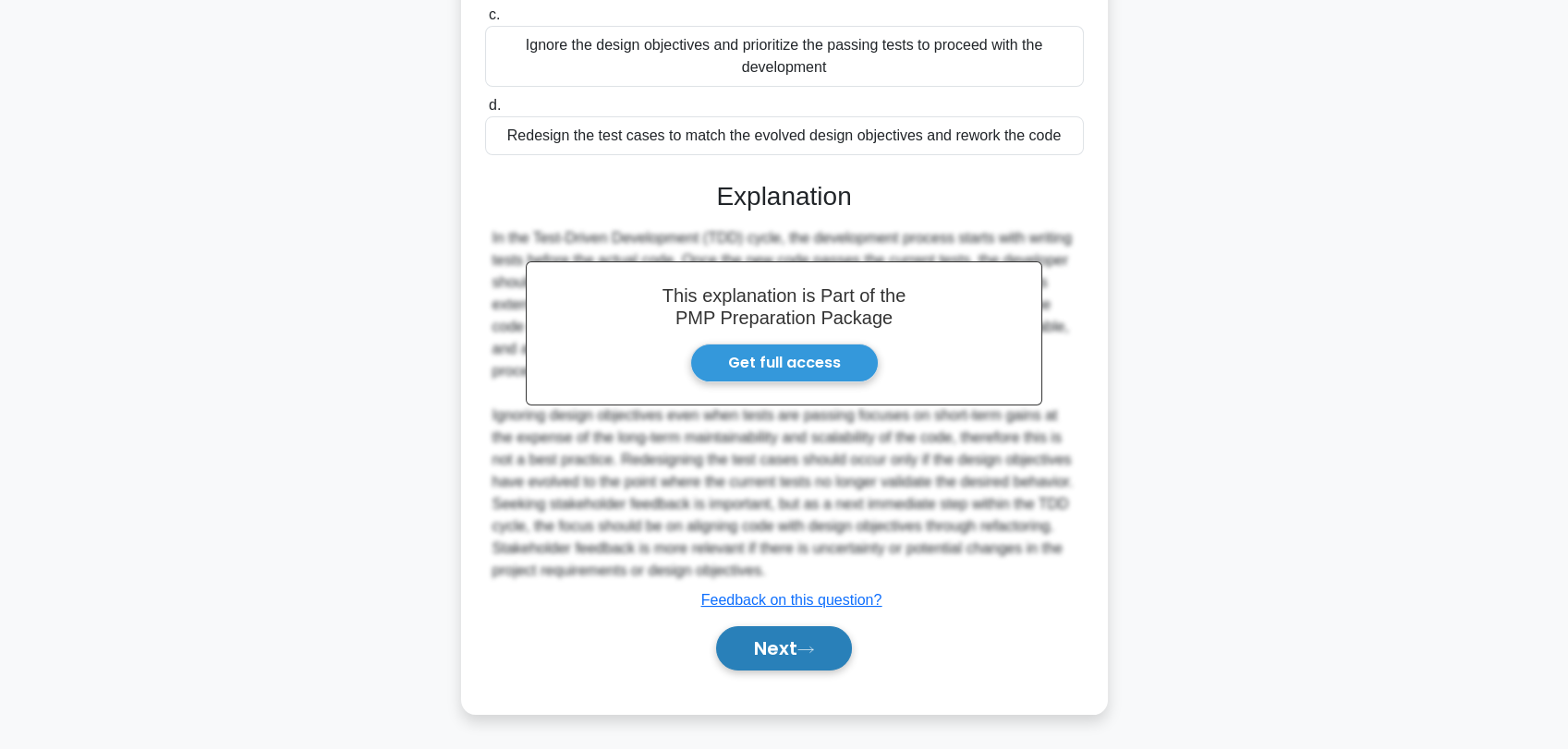 drag, startPoint x: 790, startPoint y: 644, endPoint x: 1091, endPoint y: 584, distance: 306.9218 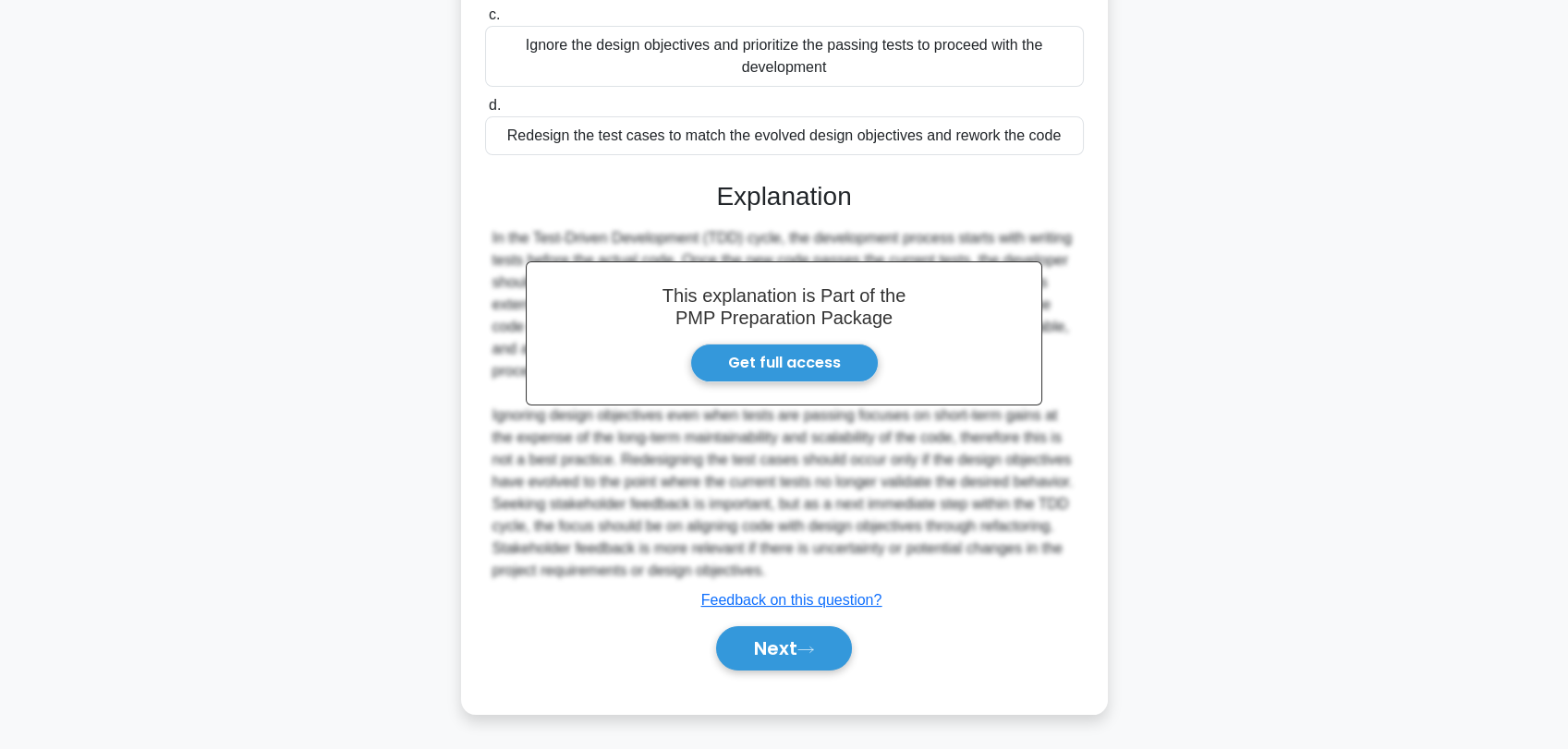 click on "Next" at bounding box center (784, 648) 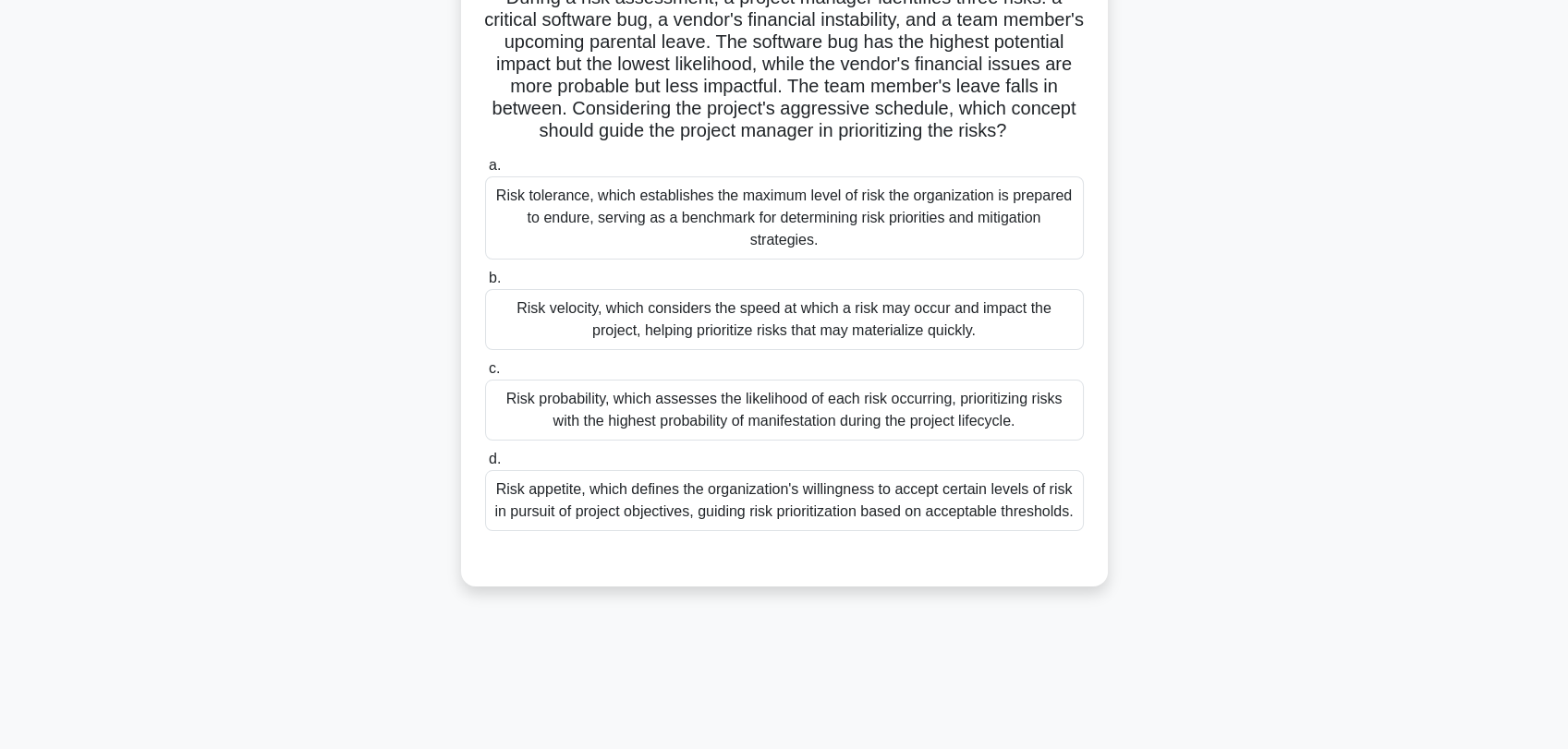scroll, scrollTop: 44, scrollLeft: 0, axis: vertical 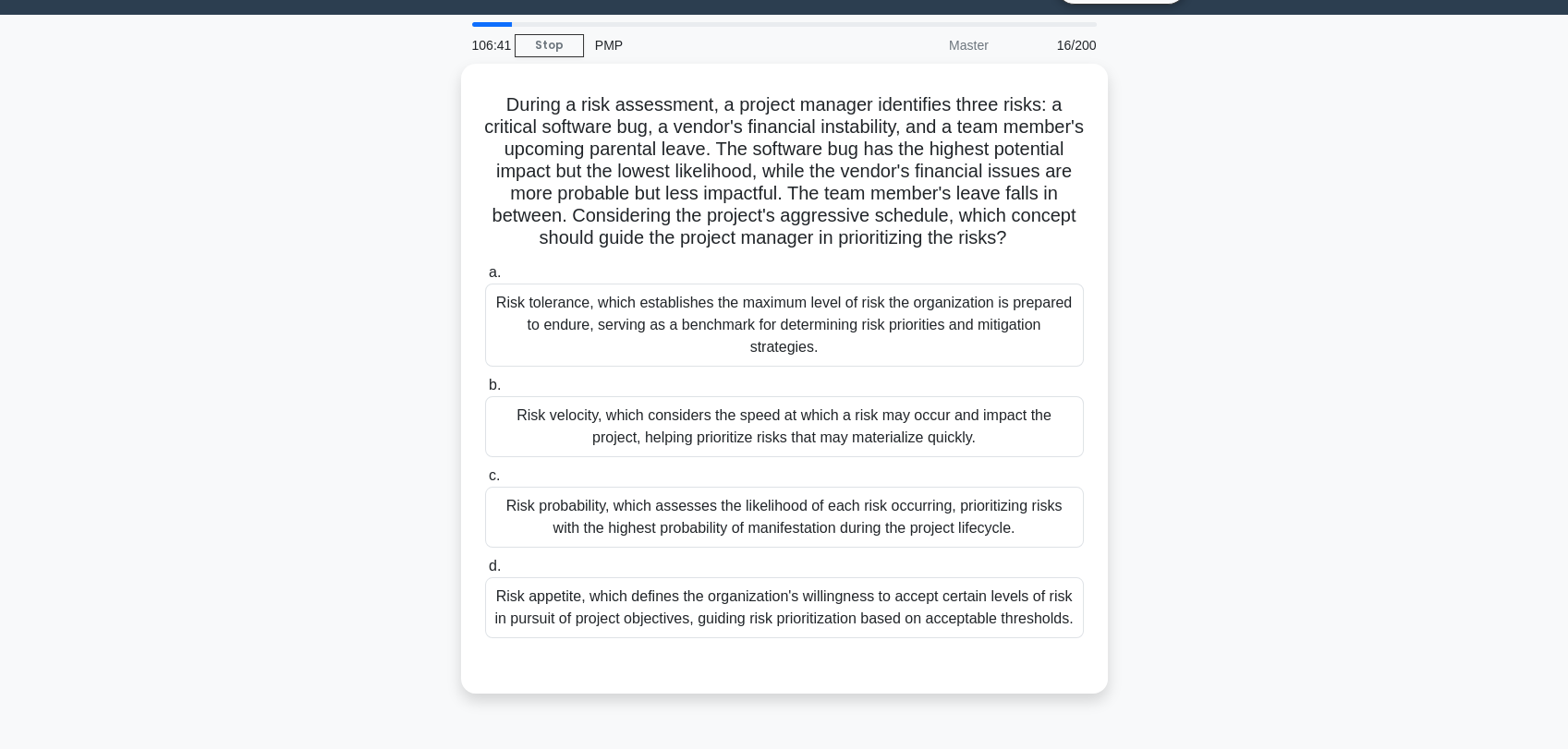 drag, startPoint x: 503, startPoint y: 100, endPoint x: 1109, endPoint y: 610, distance: 792.04545 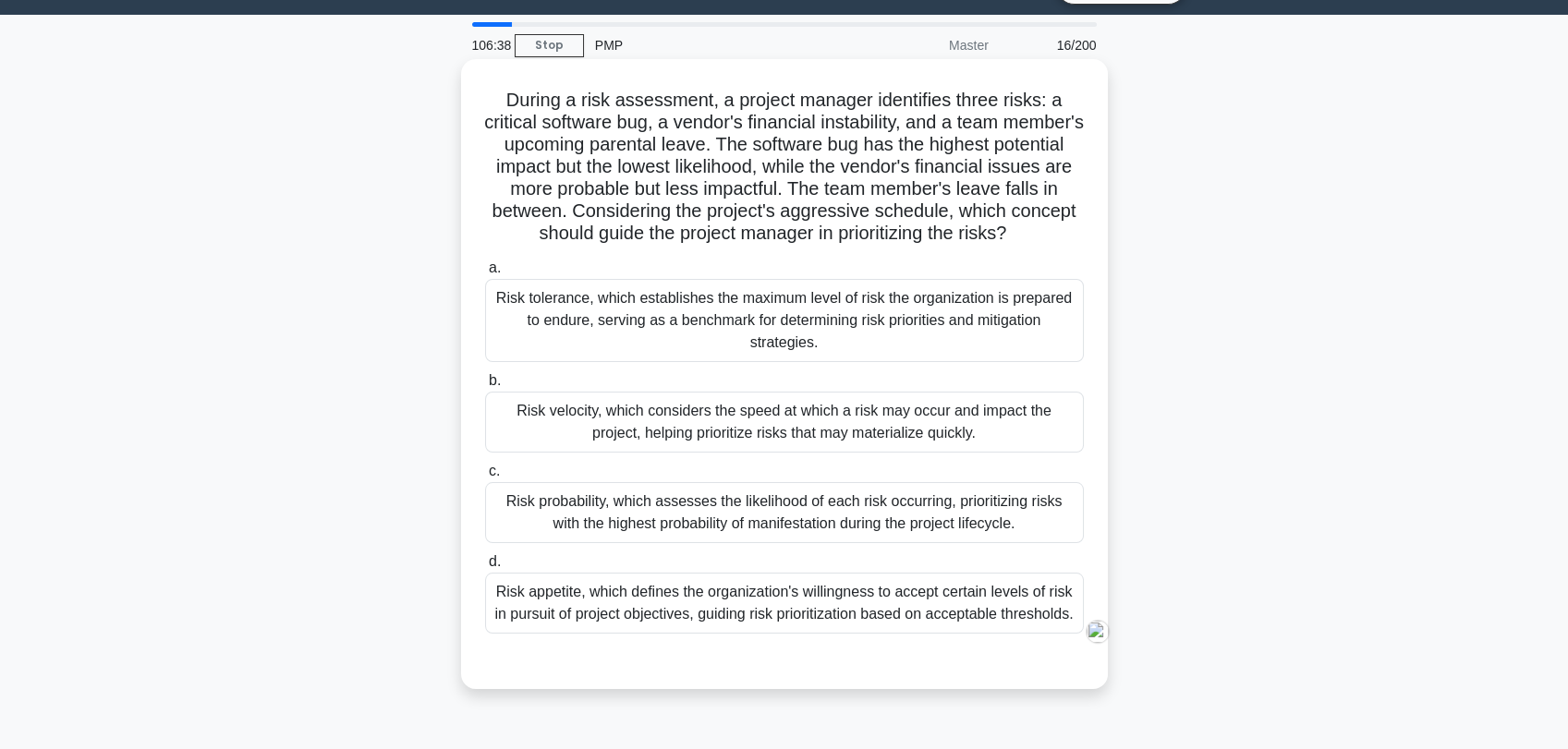 copy on "During a risk assessment, a project manager identifies three risks: a critical software bug, a vendor's financial instability, and a team member's upcoming parental leave. The software bug has the highest potential impact but the lowest likelihood, while the vendor's financial issues are more probable but less impactful. The team member's leave falls in between. Considering the project's aggressive schedule, which concept should guide the project manager in prioritizing the risks?
.spinner_0XTQ{transform-origin:center;animation:spinner_y6GP .75s linear infinite}@keyframes spinner_y6GP{100%{transform:rotate(360deg)}}
a.
Risk tolerance, which establishes the maximum level of risk the organization is prepared to endure, serving as a benchmark for determining risk priorities and mitigation strategies.
b.
Risk velocity, which considers the speed at..." 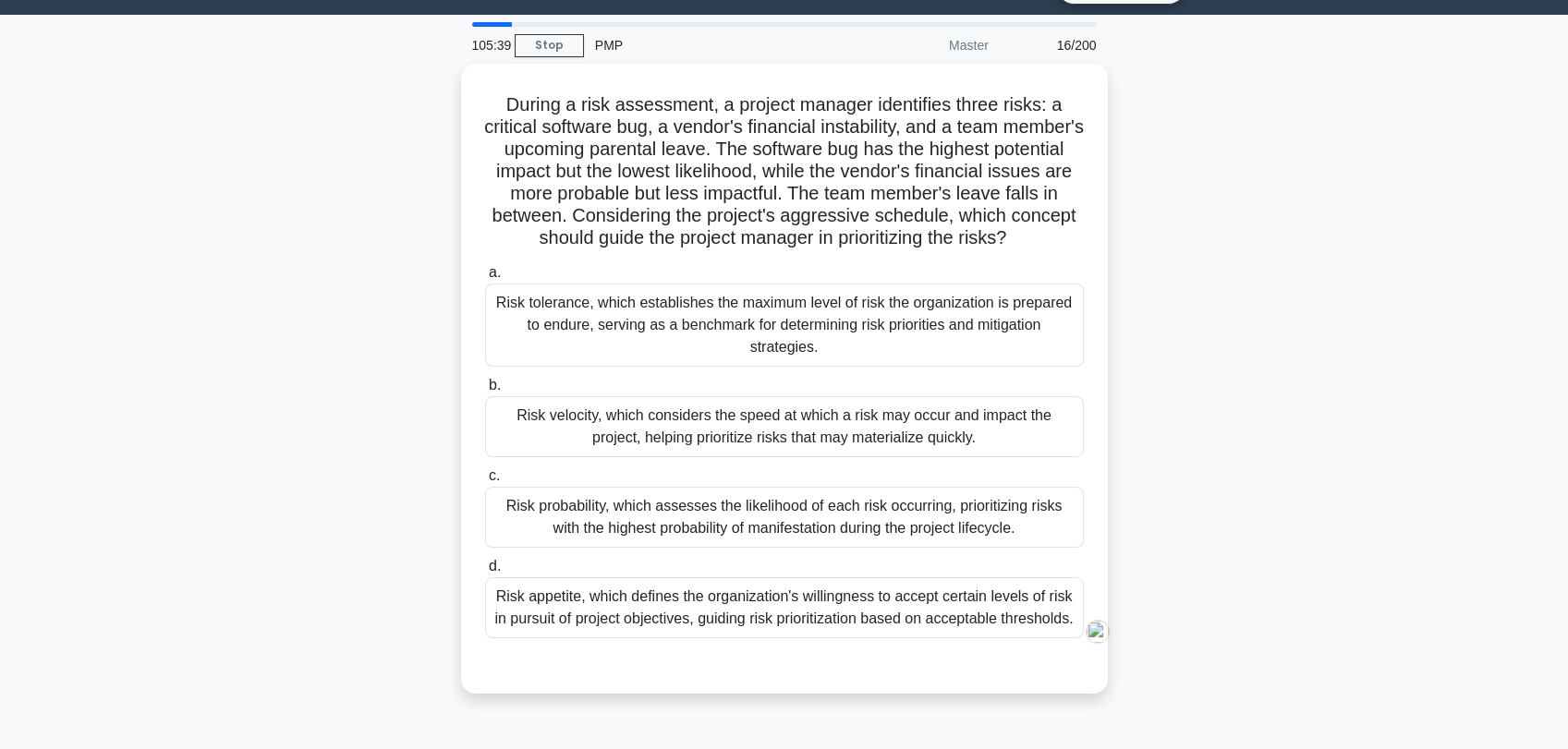 click on "During a risk assessment, a project manager identifies three risks: a critical software bug, a vendor's financial instability, and a team member's upcoming parental leave. The software bug has the highest potential impact but the lowest likelihood, while the vendor's financial issues are more probable but less impactful. The team member's leave falls in between. Considering the project's aggressive schedule, which concept should guide the project manager in prioritizing the risks?
.spinner_0XTQ{transform-origin:center;animation:spinner_y6GP .75s linear infinite}@keyframes spinner_y6GP{100%{transform:rotate(360deg)}}
a. b. c. d." at bounding box center (784, 390) 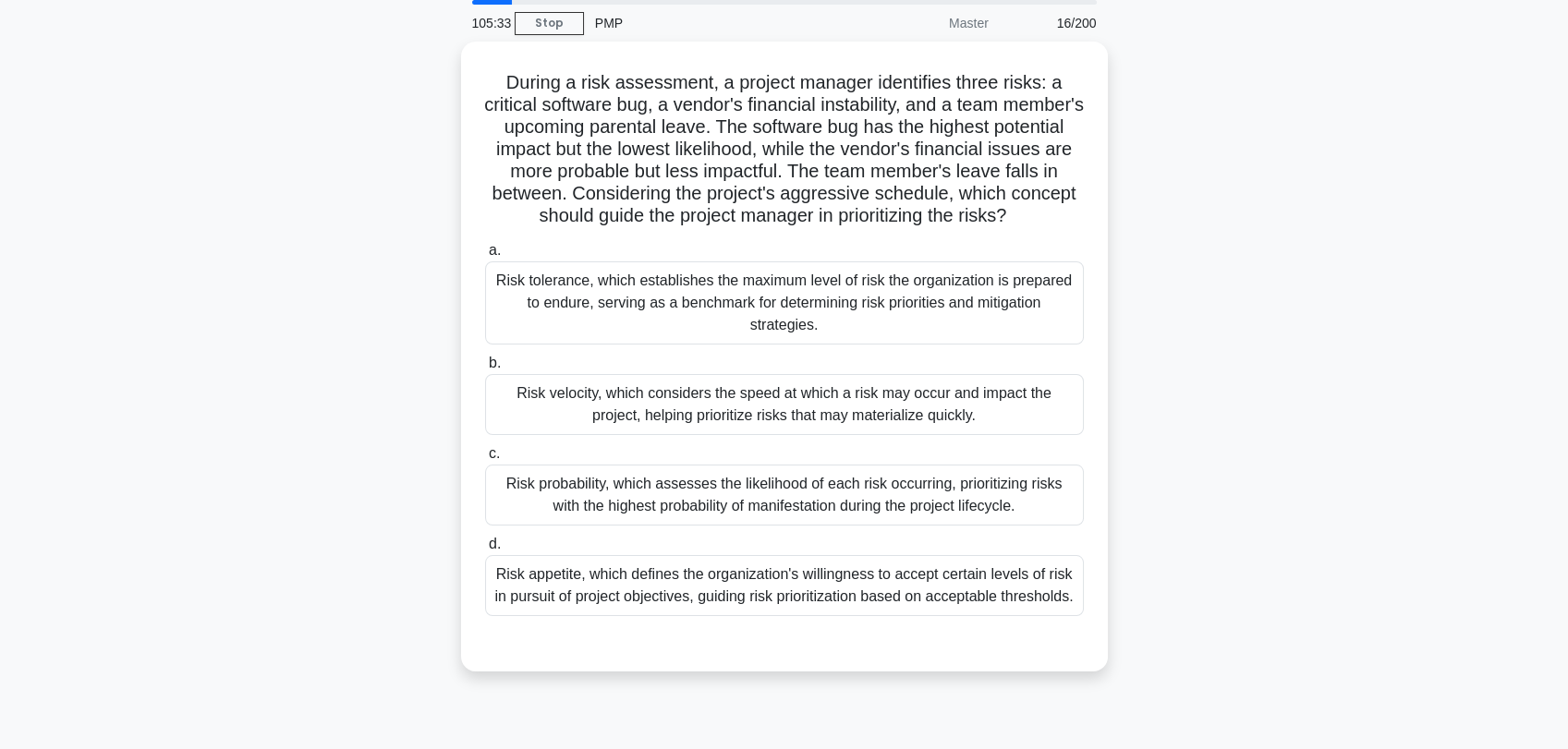 scroll, scrollTop: 103, scrollLeft: 0, axis: vertical 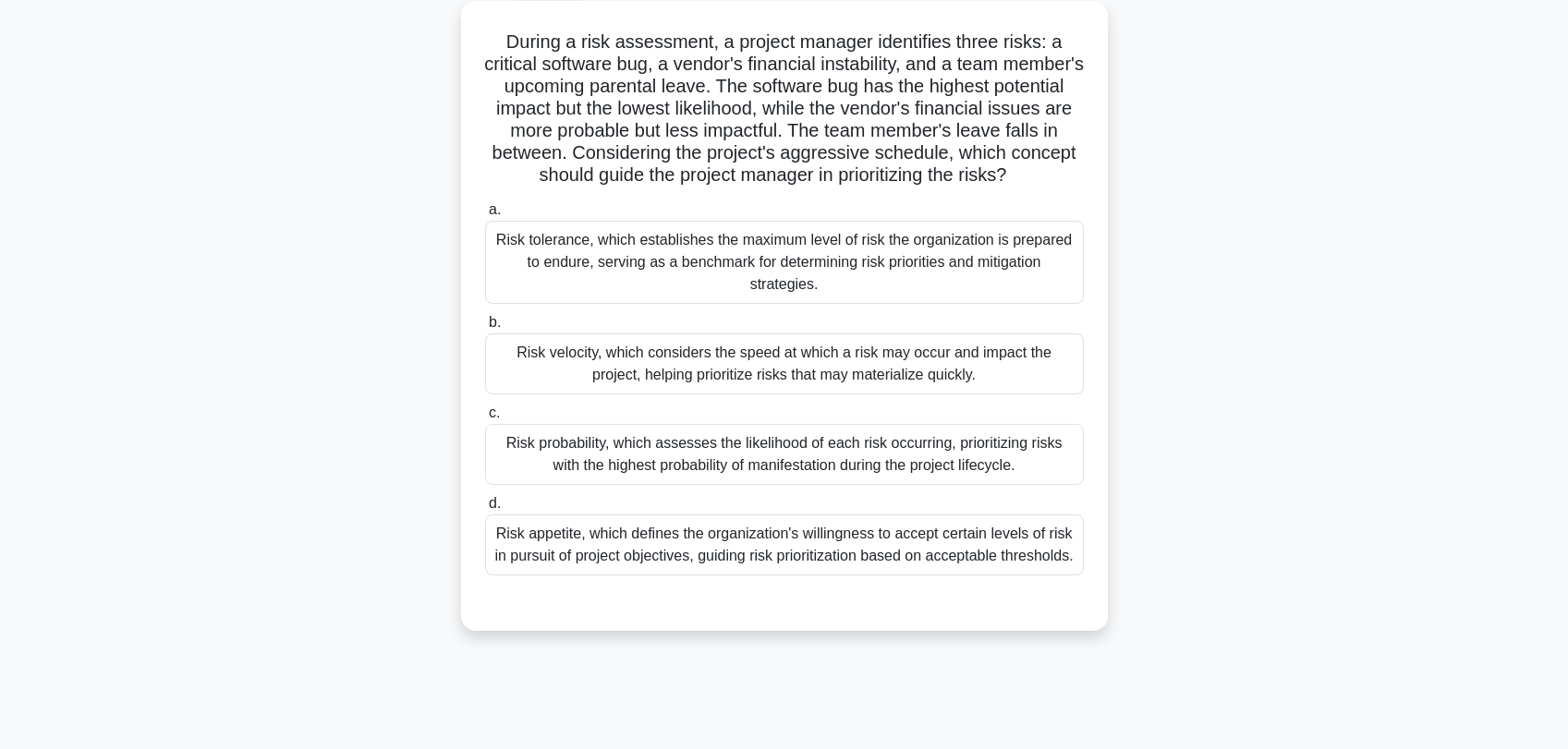 click on "Risk velocity, which considers the speed at which a risk may occur and impact the project, helping prioritize risks that may materialize quickly." at bounding box center (784, 364) 